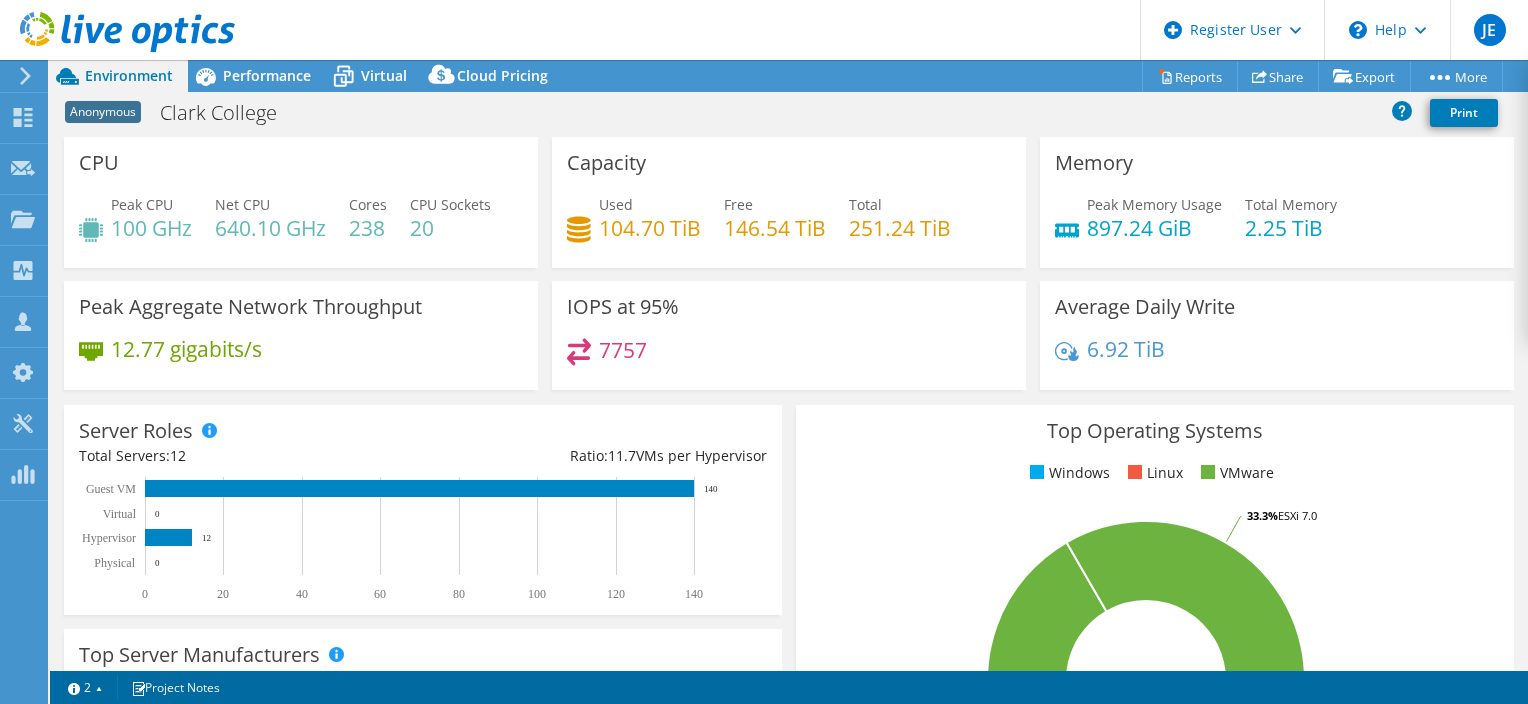 select on "USD" 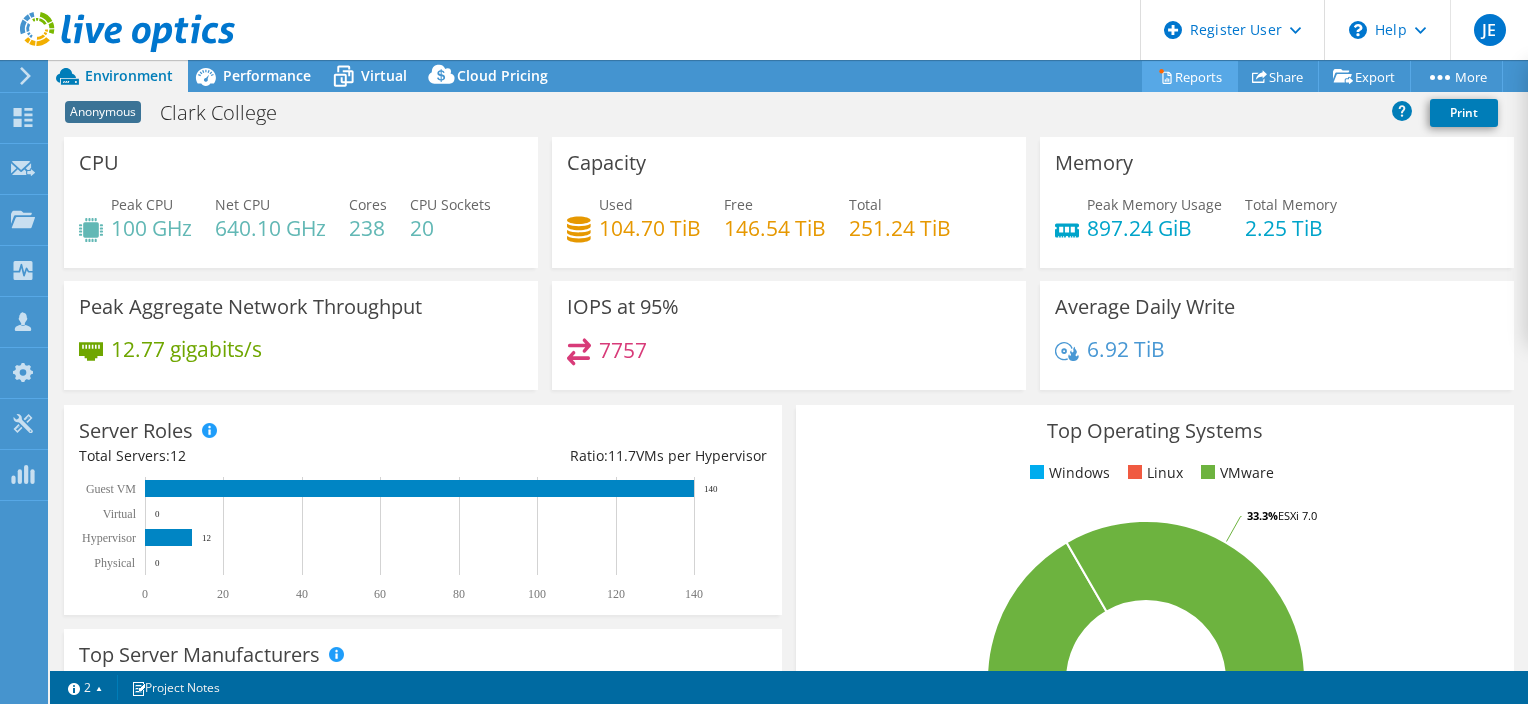 click on "Reports" at bounding box center (1190, 76) 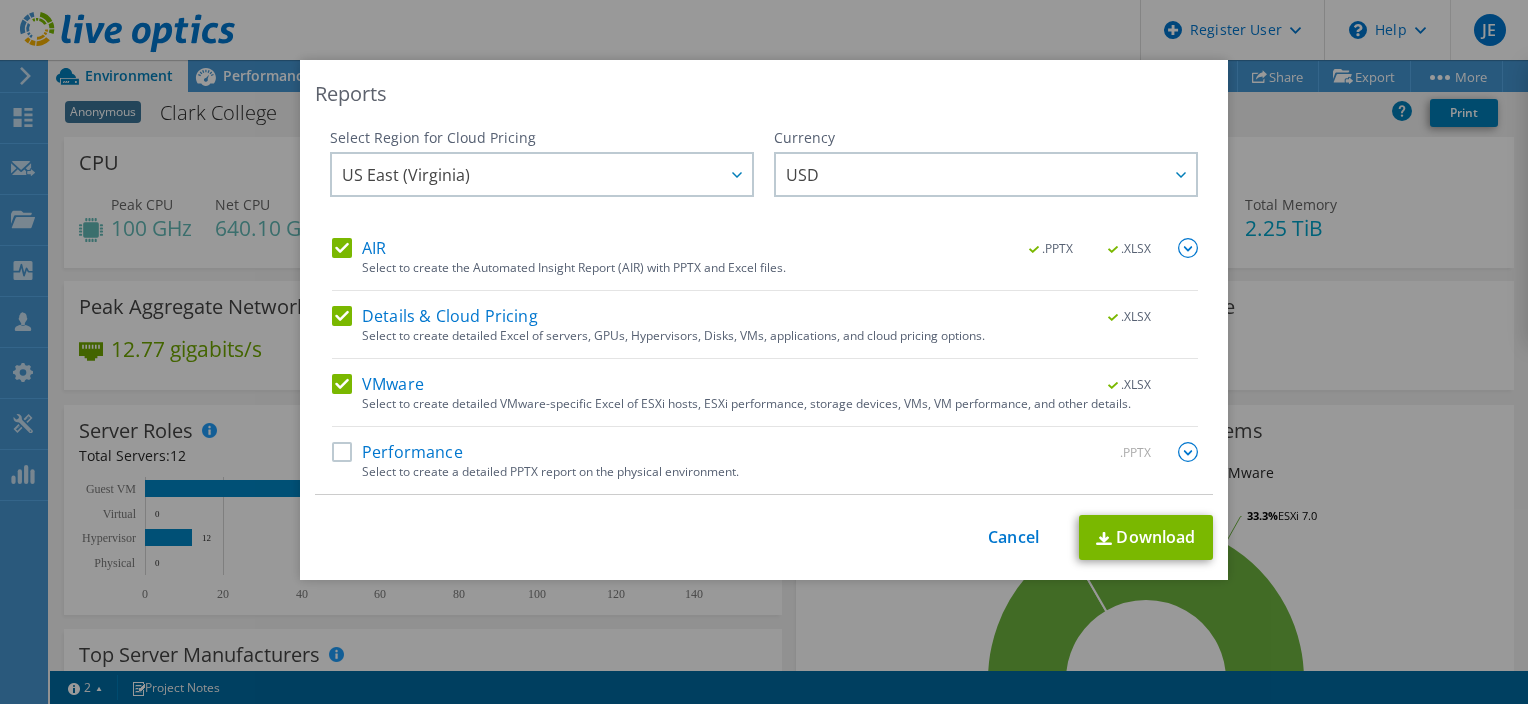 click at bounding box center [1188, 248] 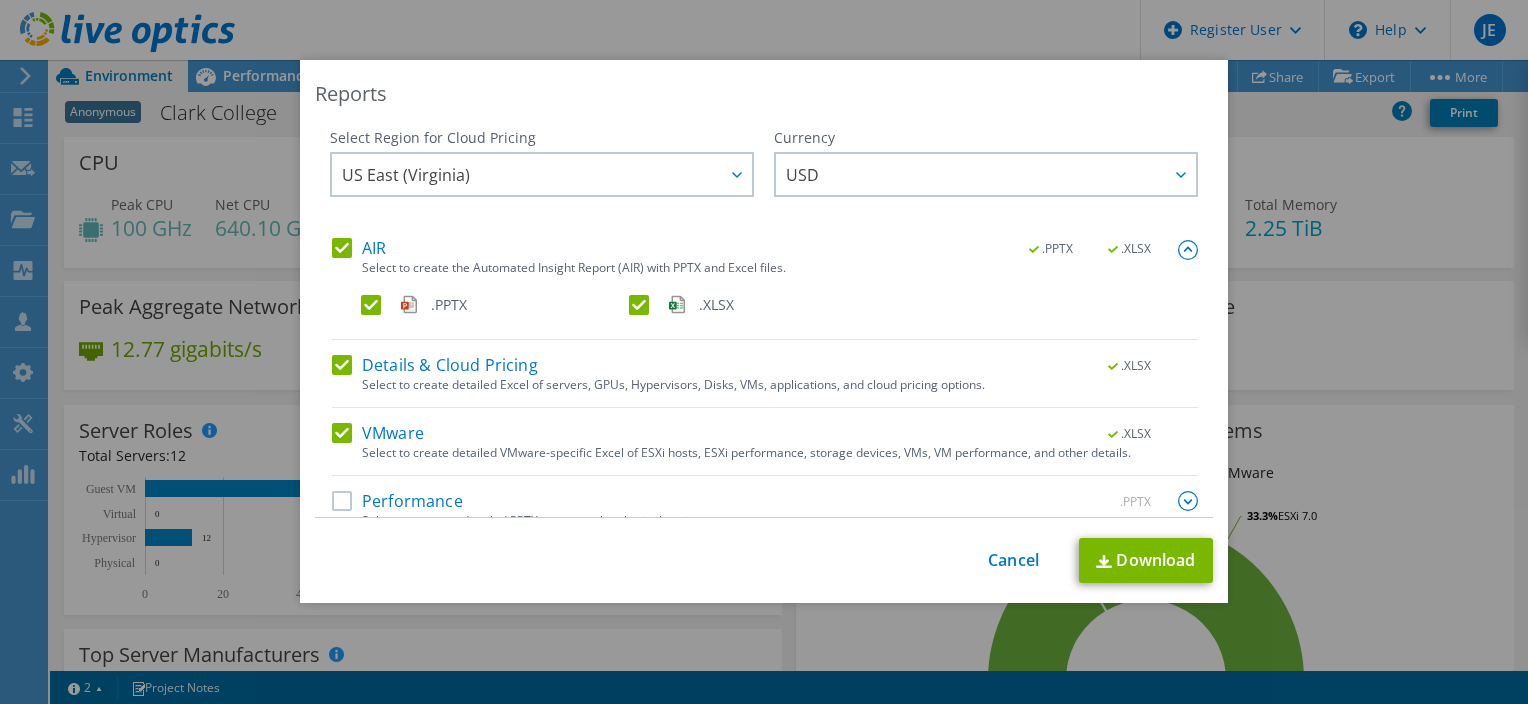 scroll, scrollTop: 25, scrollLeft: 0, axis: vertical 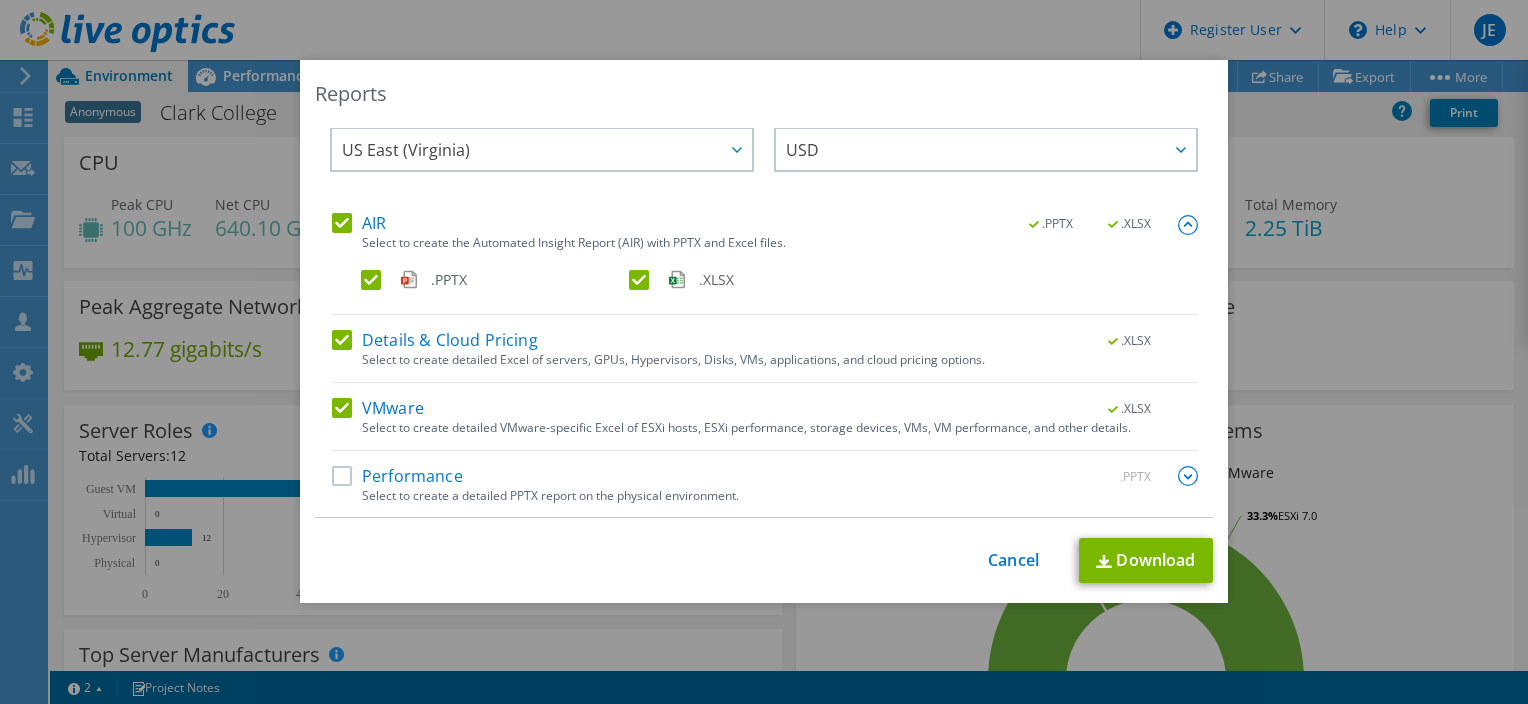 click on "Performance" at bounding box center [397, 476] 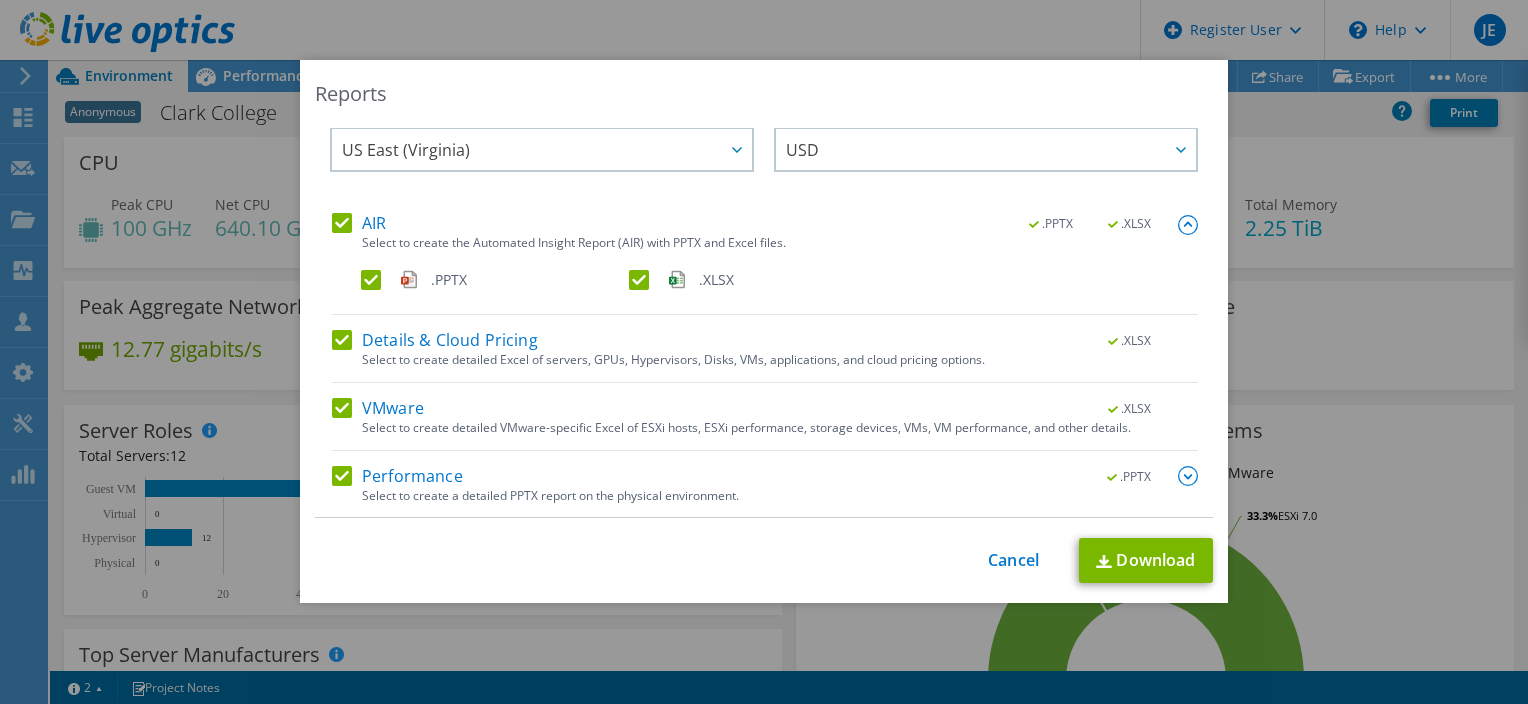 click at bounding box center (1188, 476) 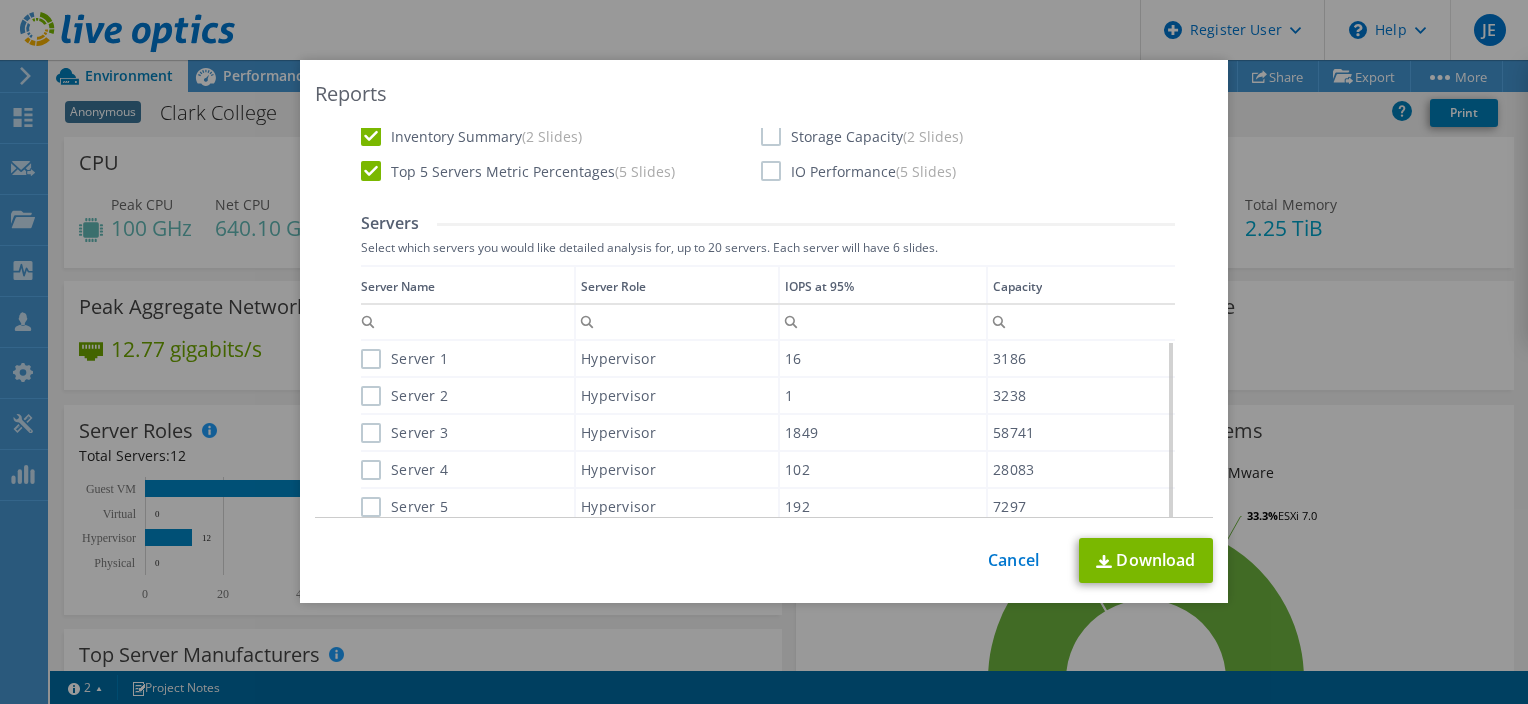scroll, scrollTop: 652, scrollLeft: 0, axis: vertical 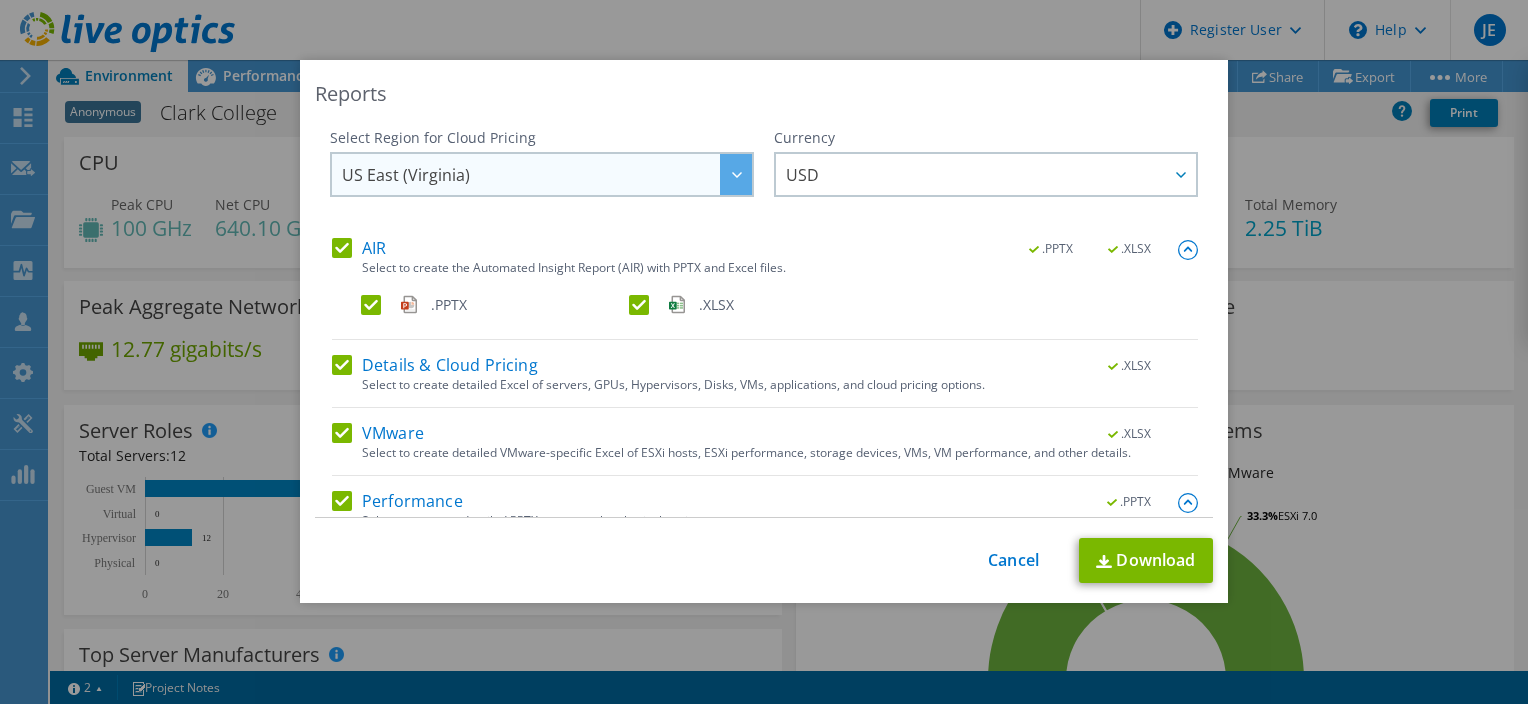 click at bounding box center [736, 174] 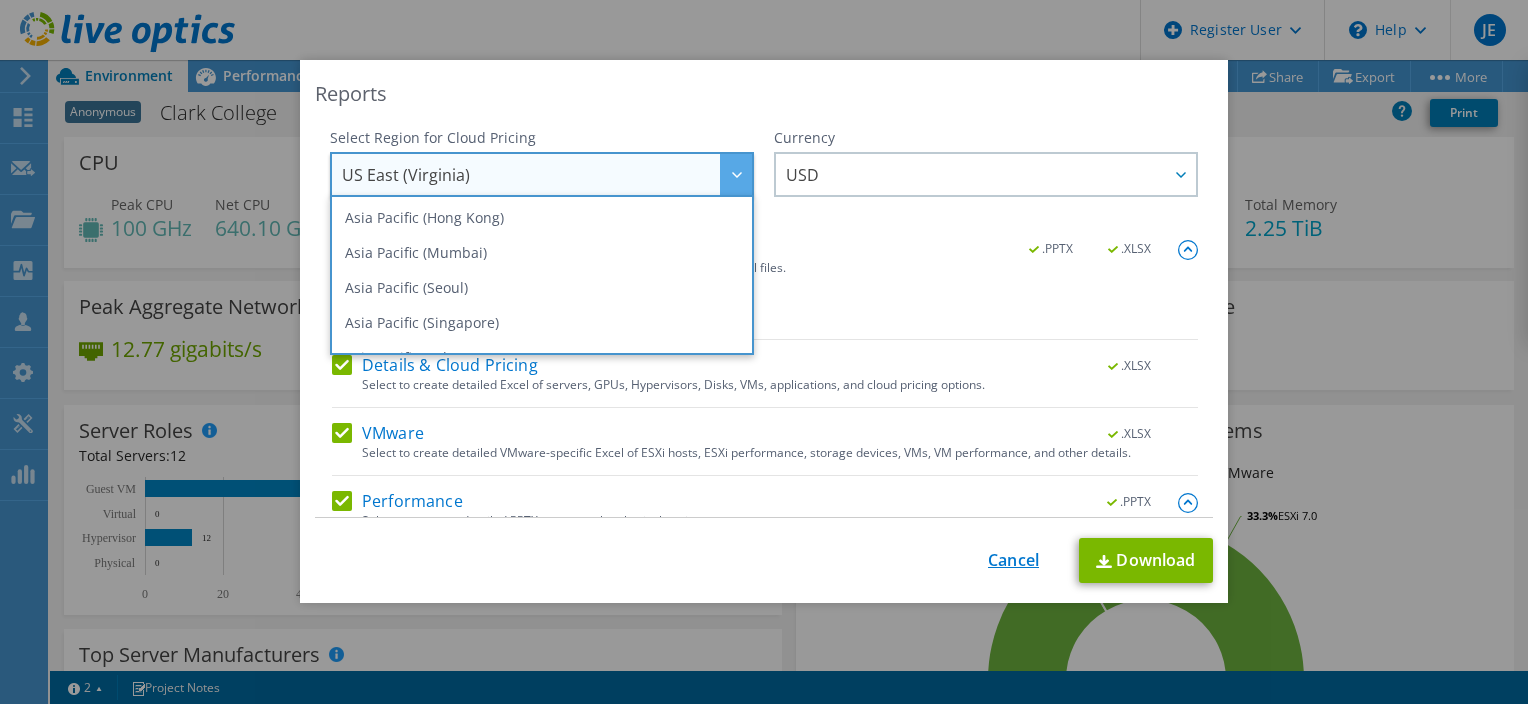 click on "Cancel" at bounding box center (1013, 560) 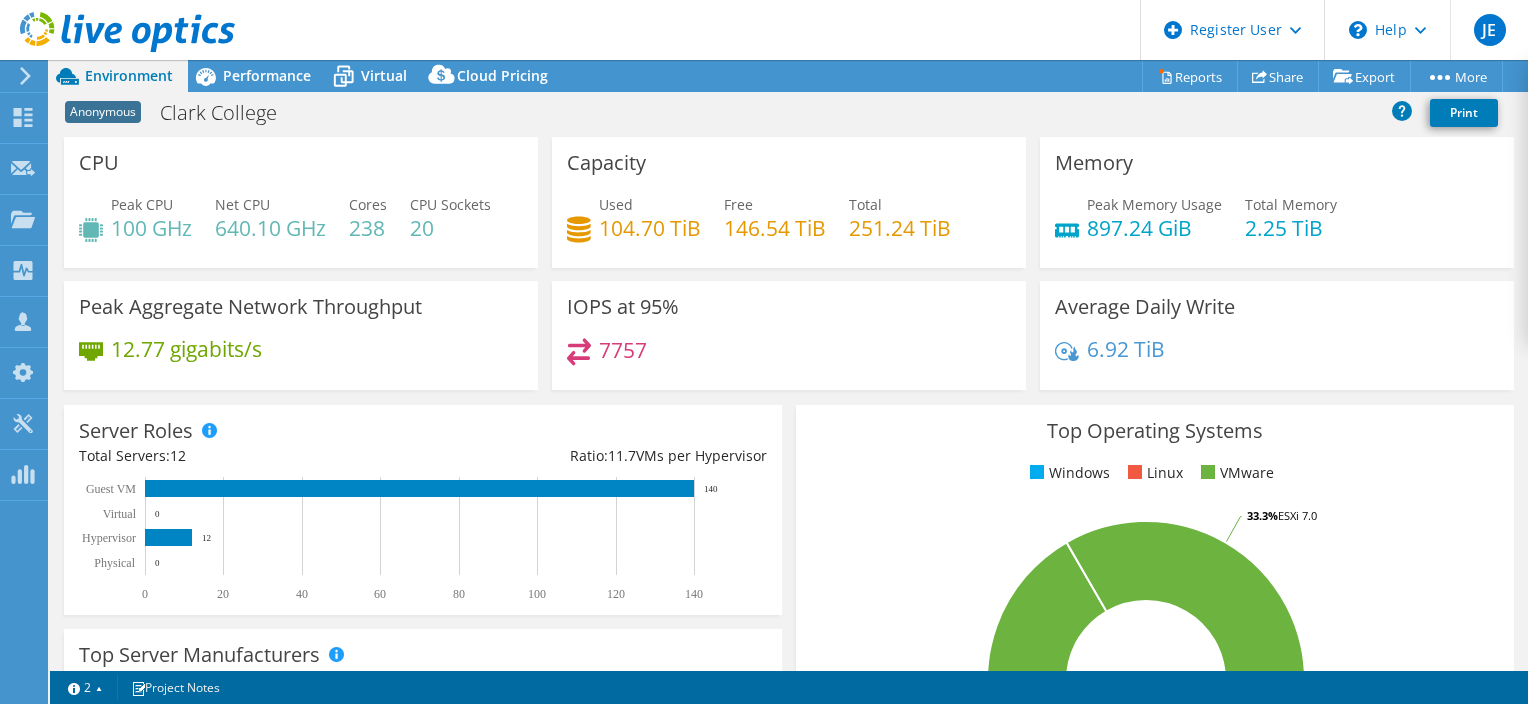 click on "Anonymous" at bounding box center [103, 112] 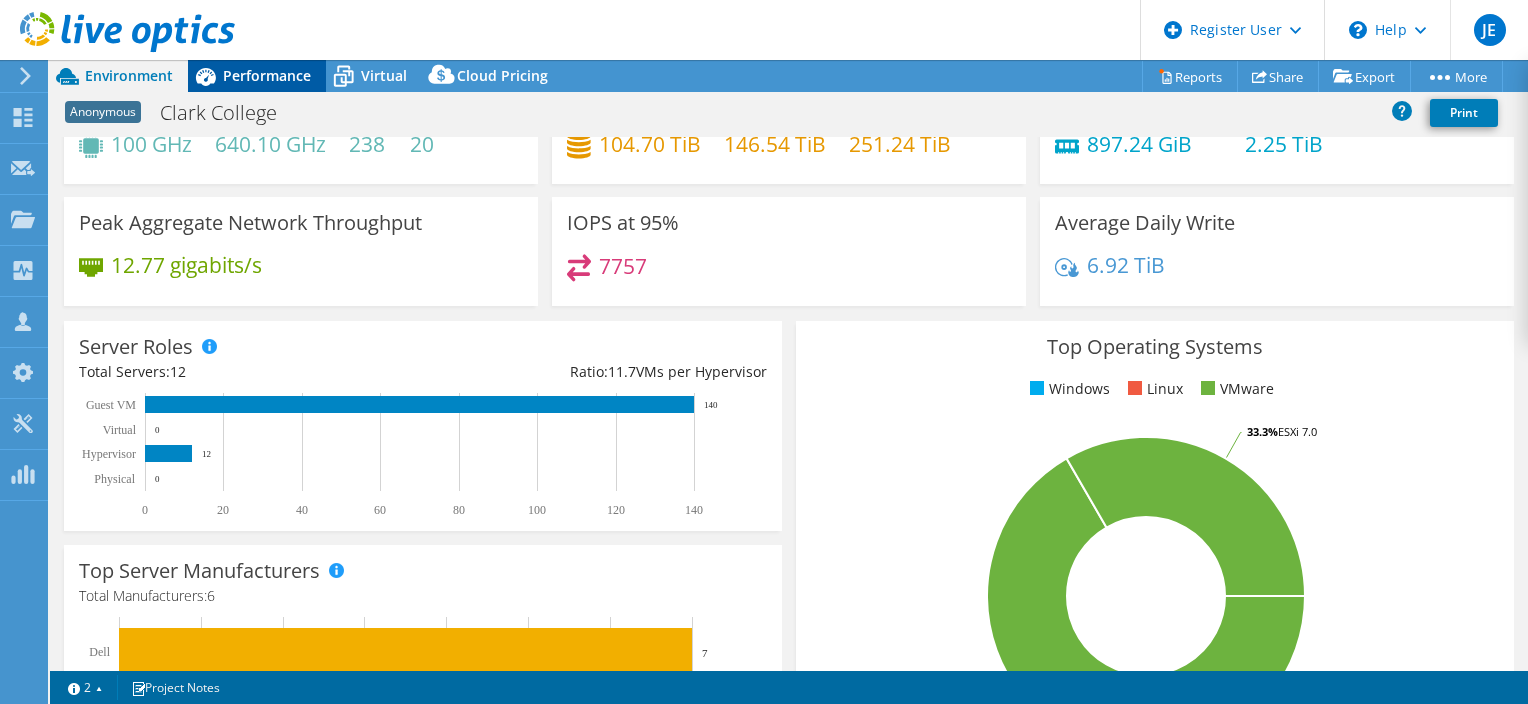 click on "Performance" at bounding box center (267, 75) 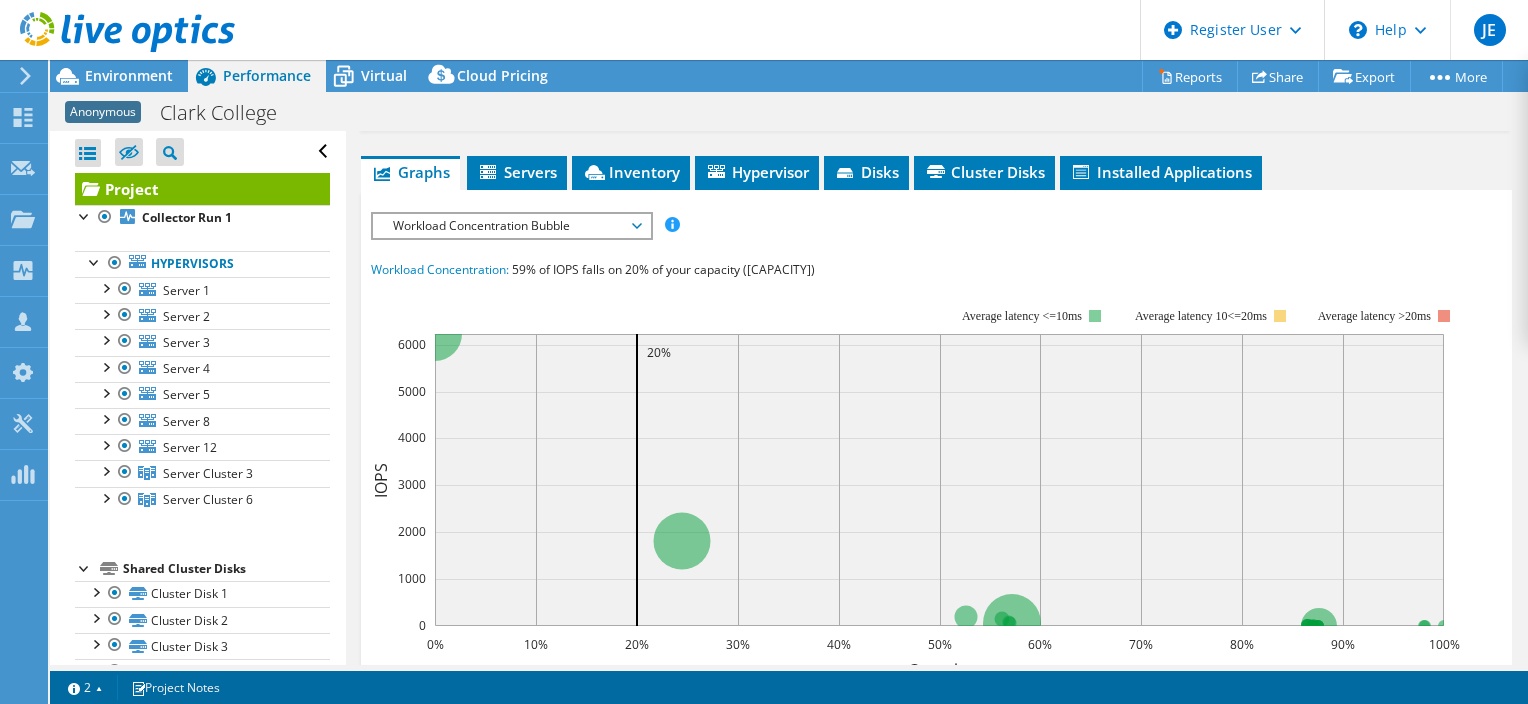 scroll, scrollTop: 0, scrollLeft: 0, axis: both 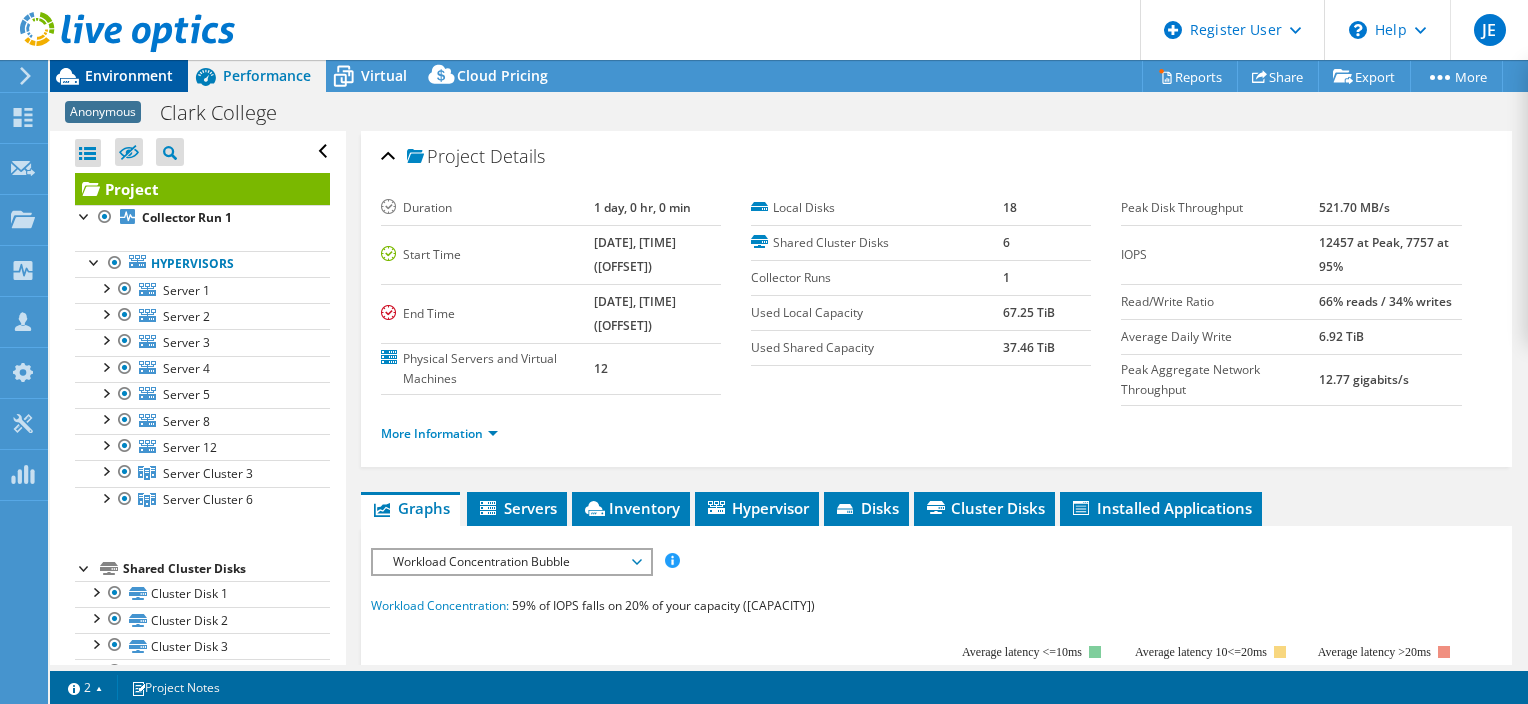 click on "Environment" at bounding box center (129, 75) 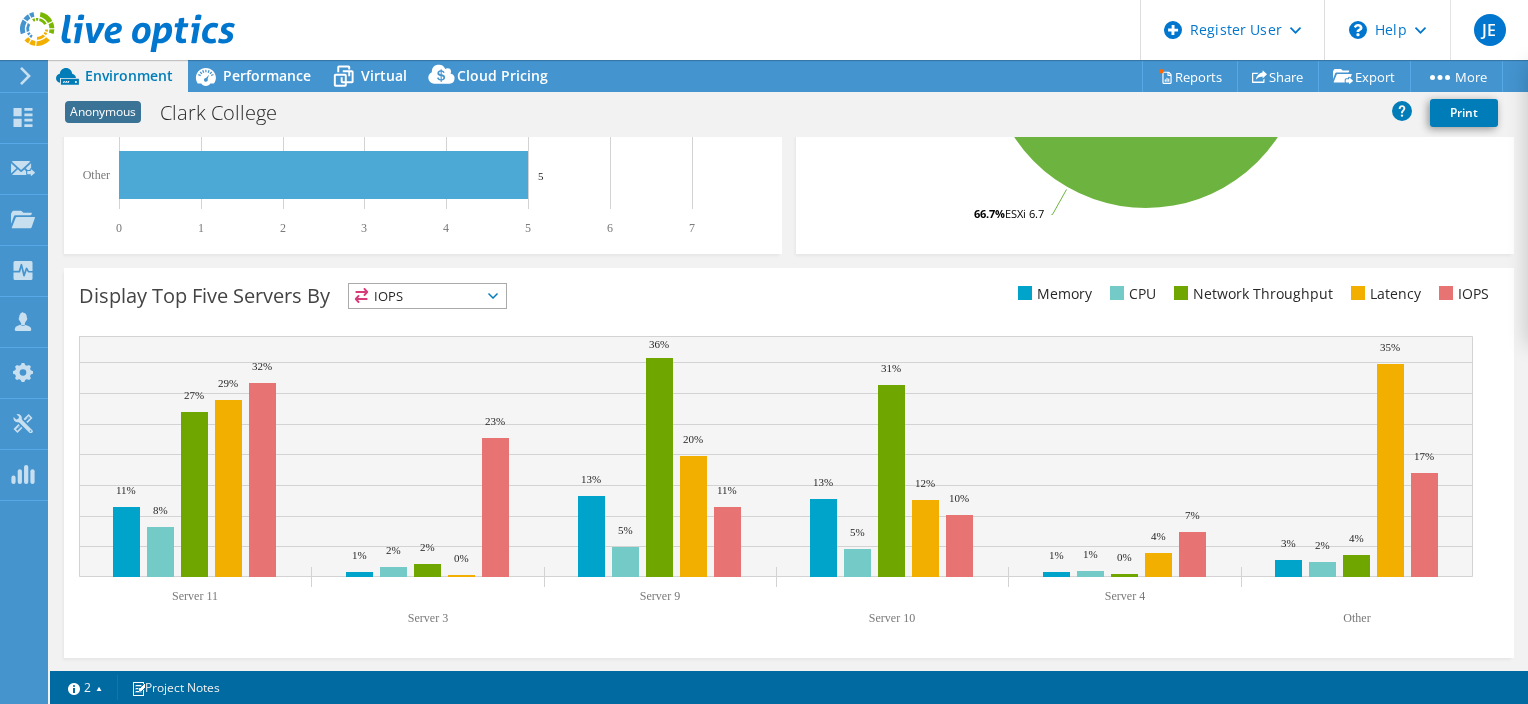scroll, scrollTop: 0, scrollLeft: 0, axis: both 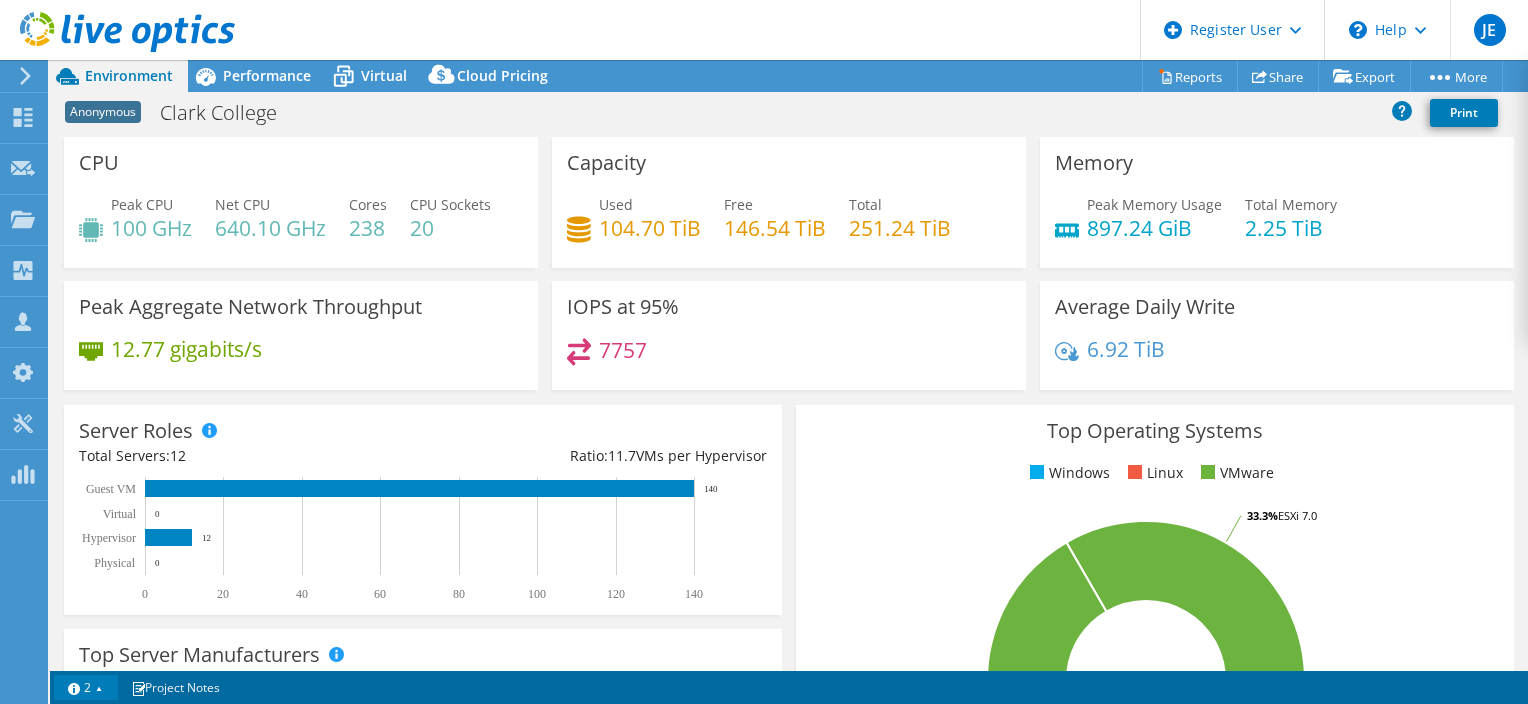 click on "2" at bounding box center [86, 687] 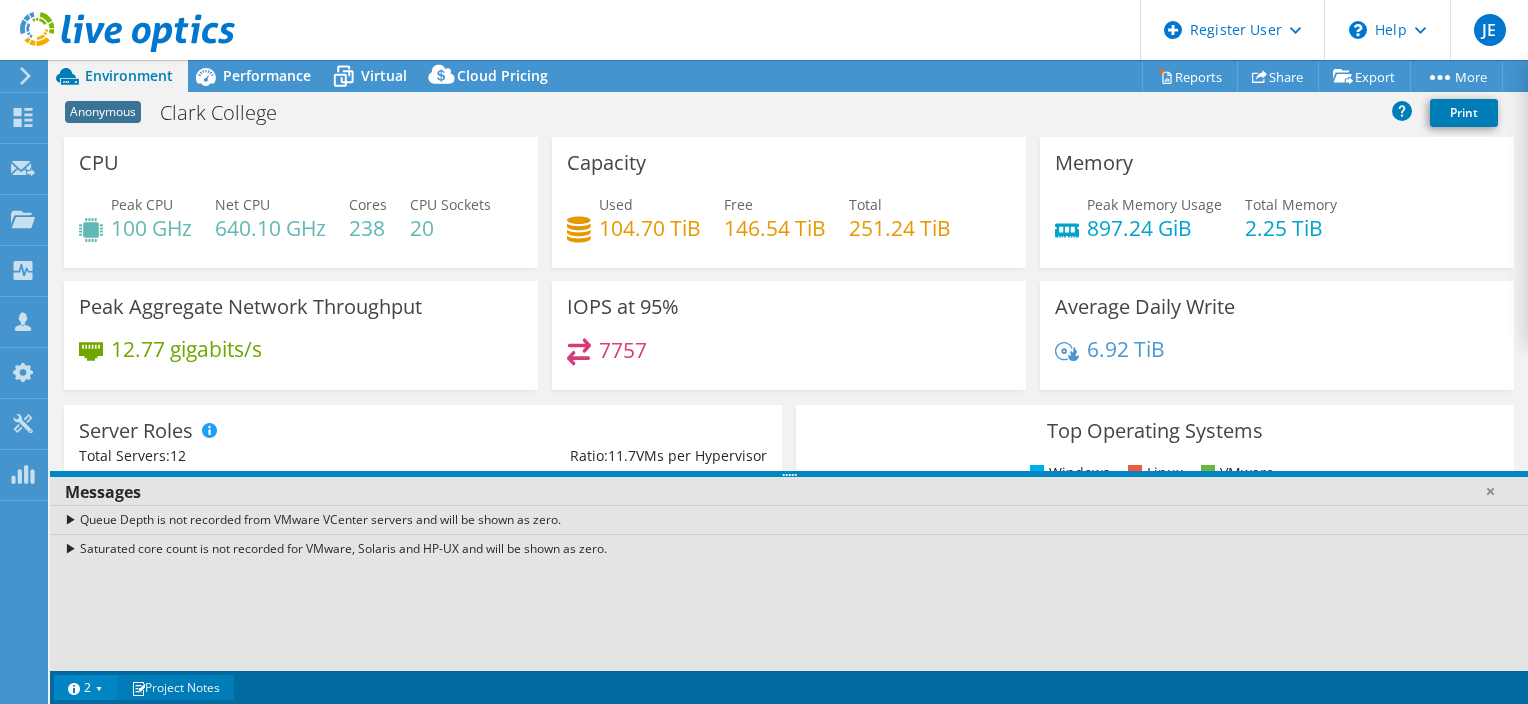 click on "Project Notes" at bounding box center [175, 687] 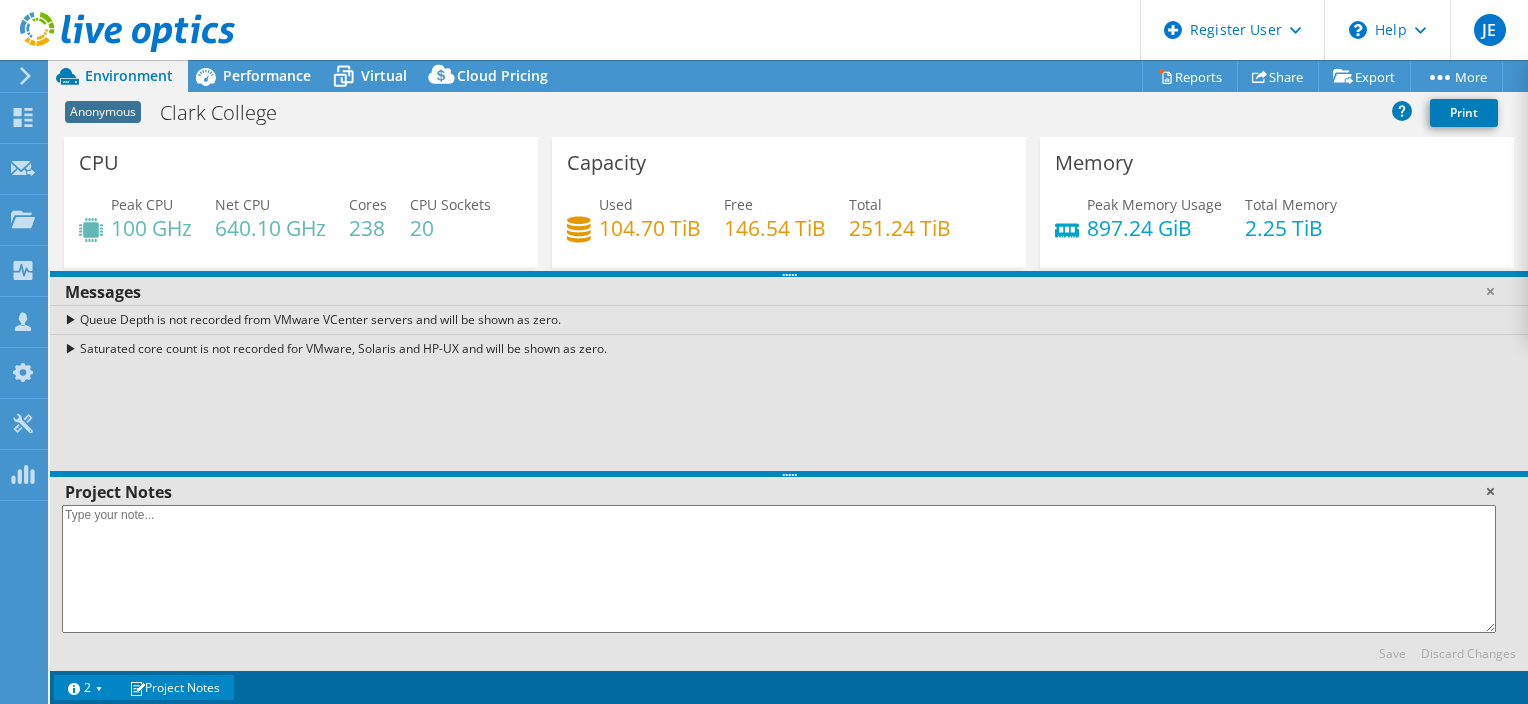 click at bounding box center [1490, 491] 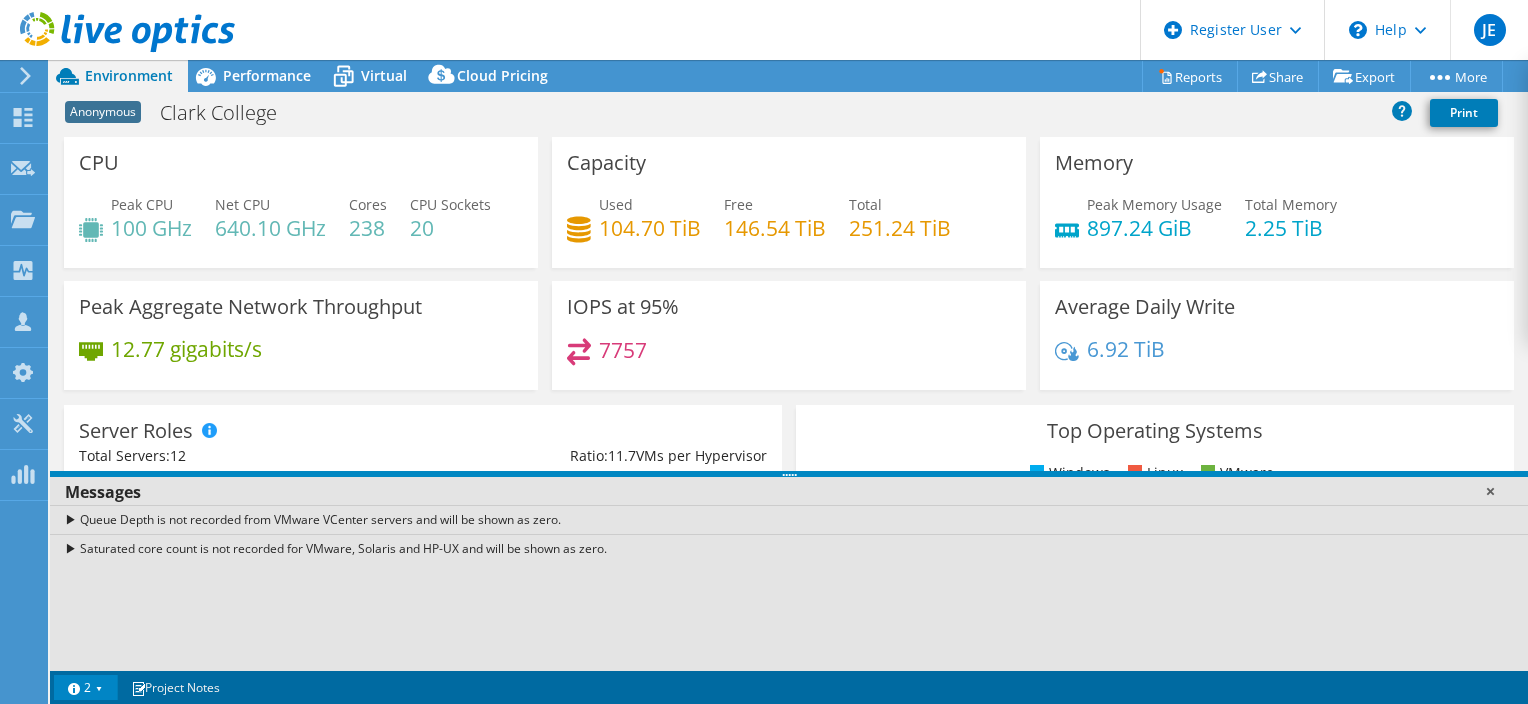 click at bounding box center [1490, 491] 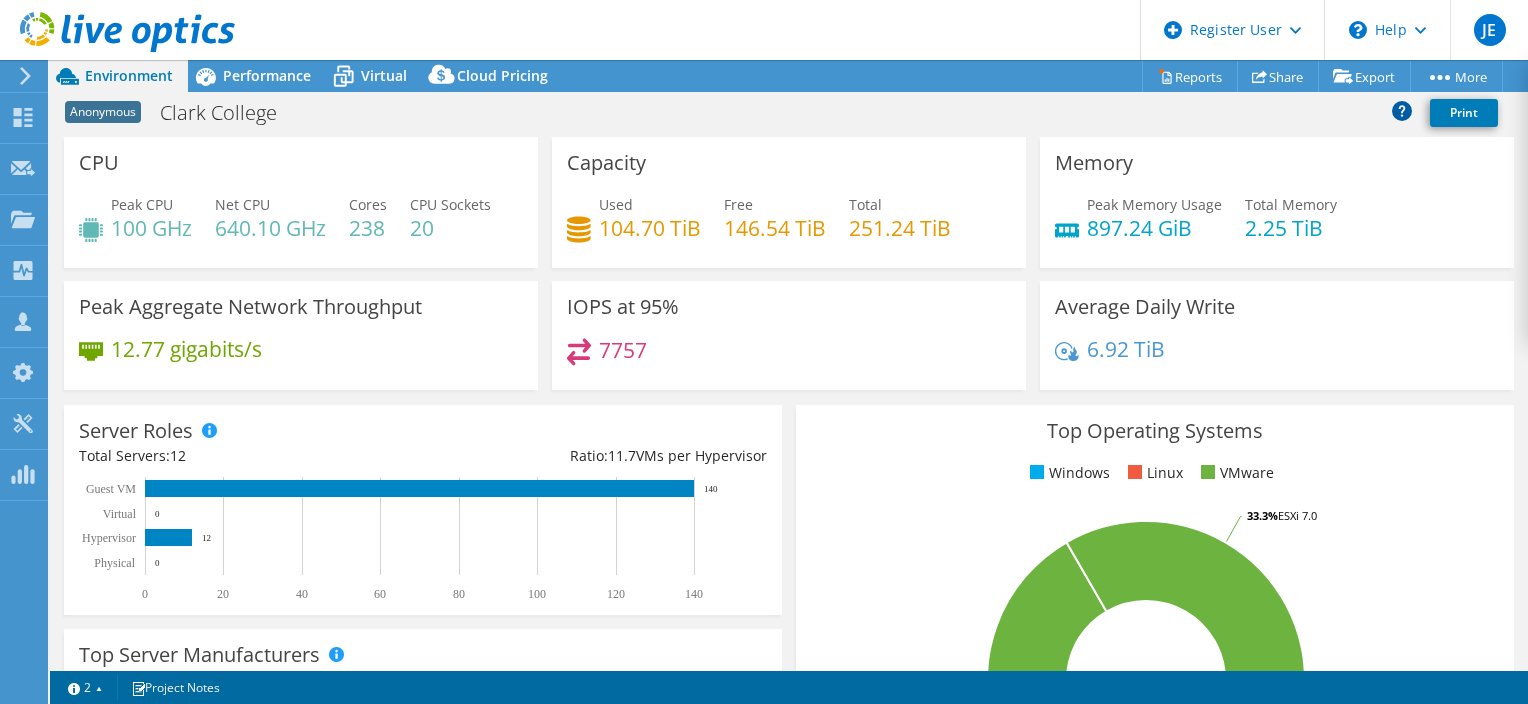 click 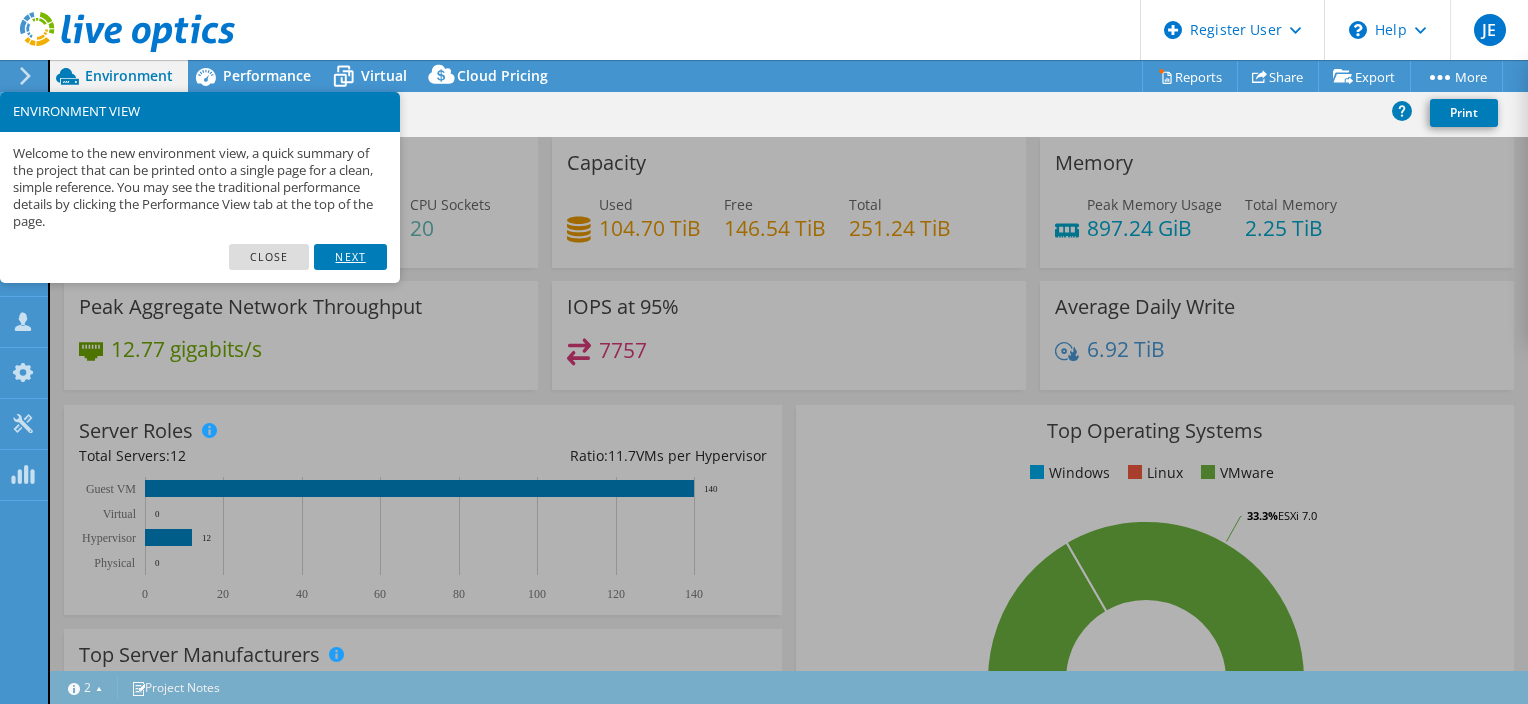 click on "Next" at bounding box center [350, 257] 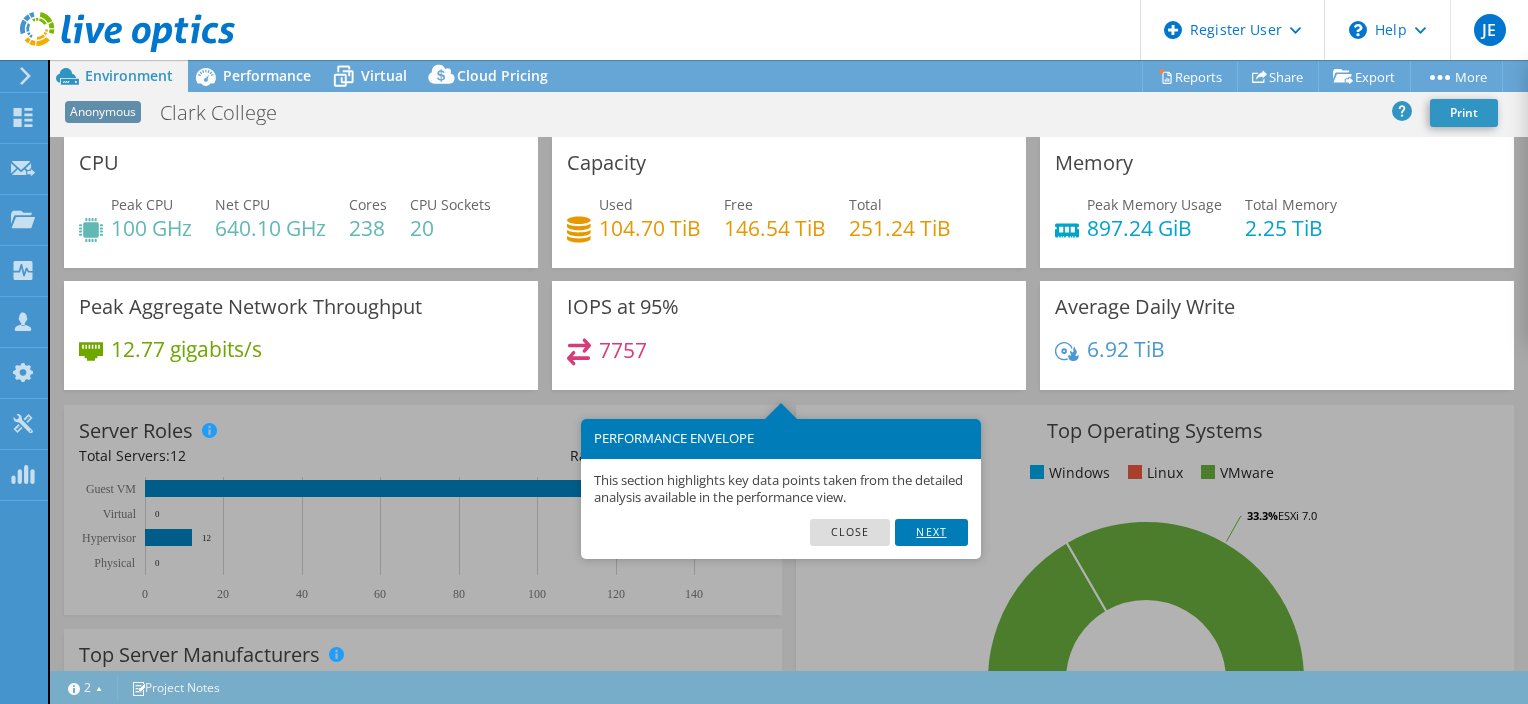click on "Next" at bounding box center [931, 532] 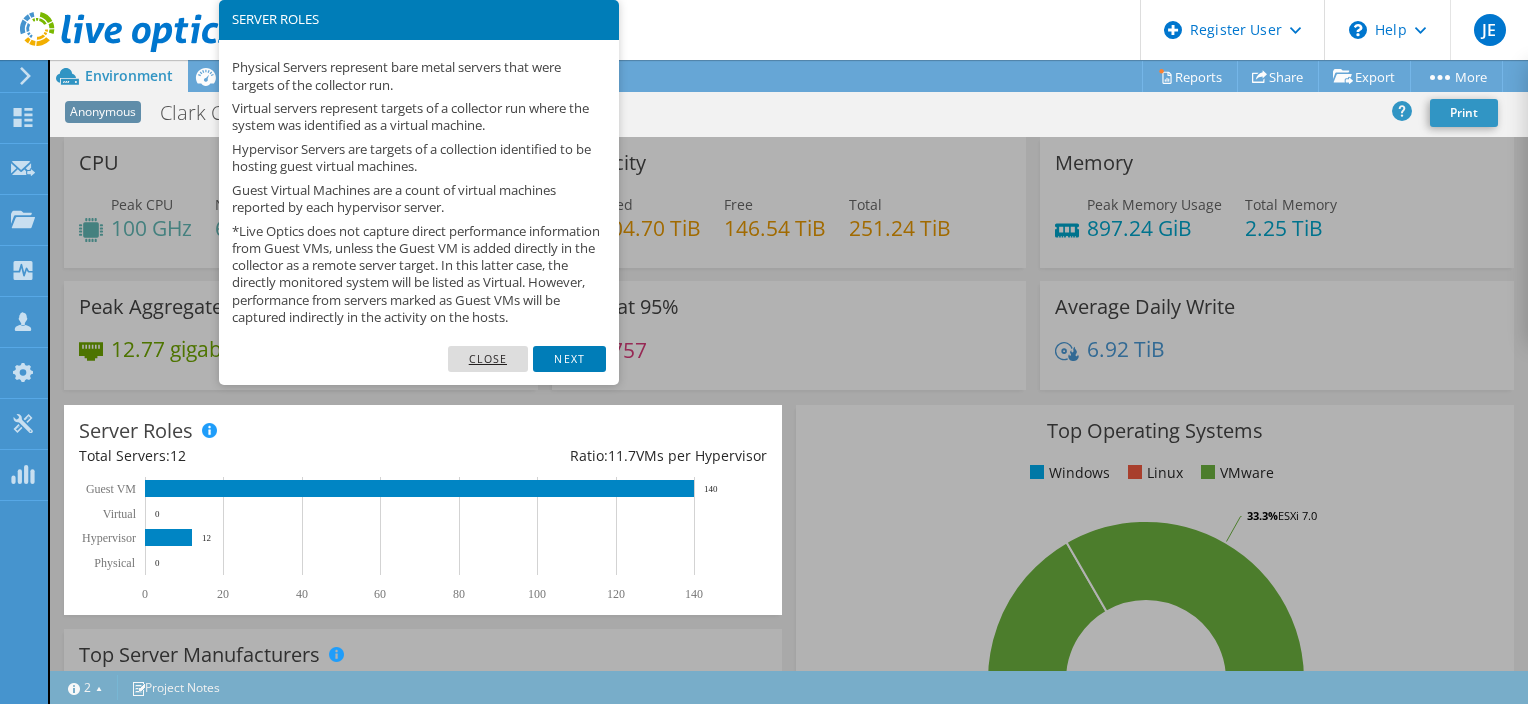 click on "Close" at bounding box center [488, 359] 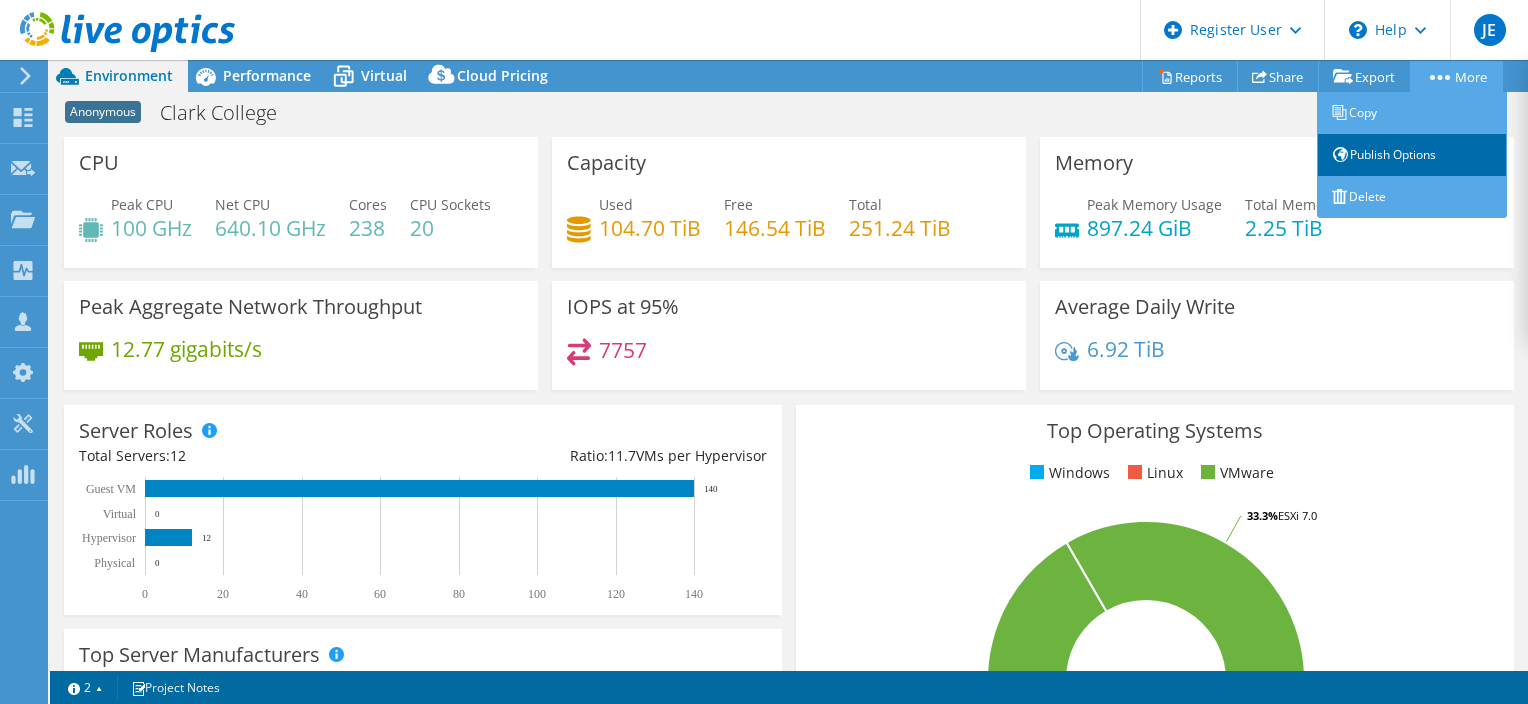 click on "Publish Options" at bounding box center [1412, 155] 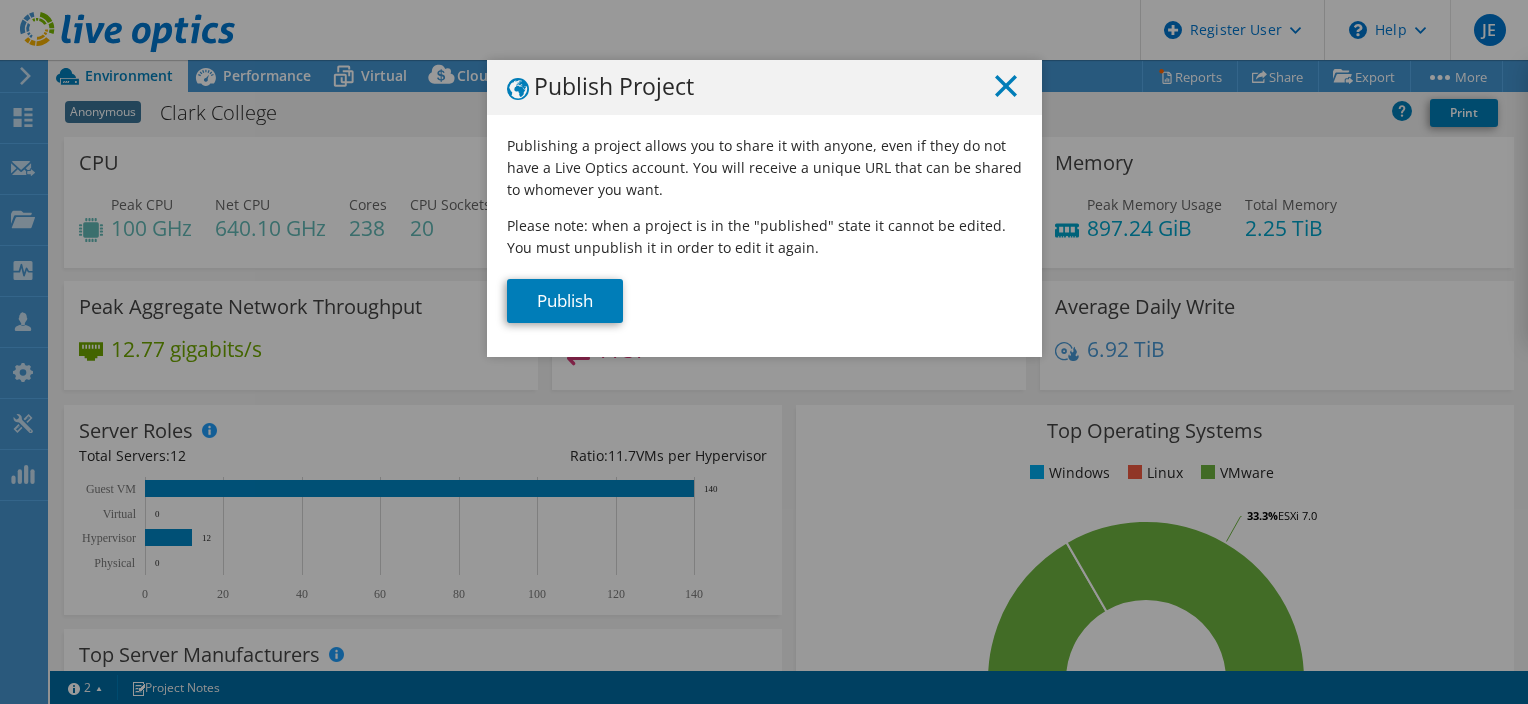 click 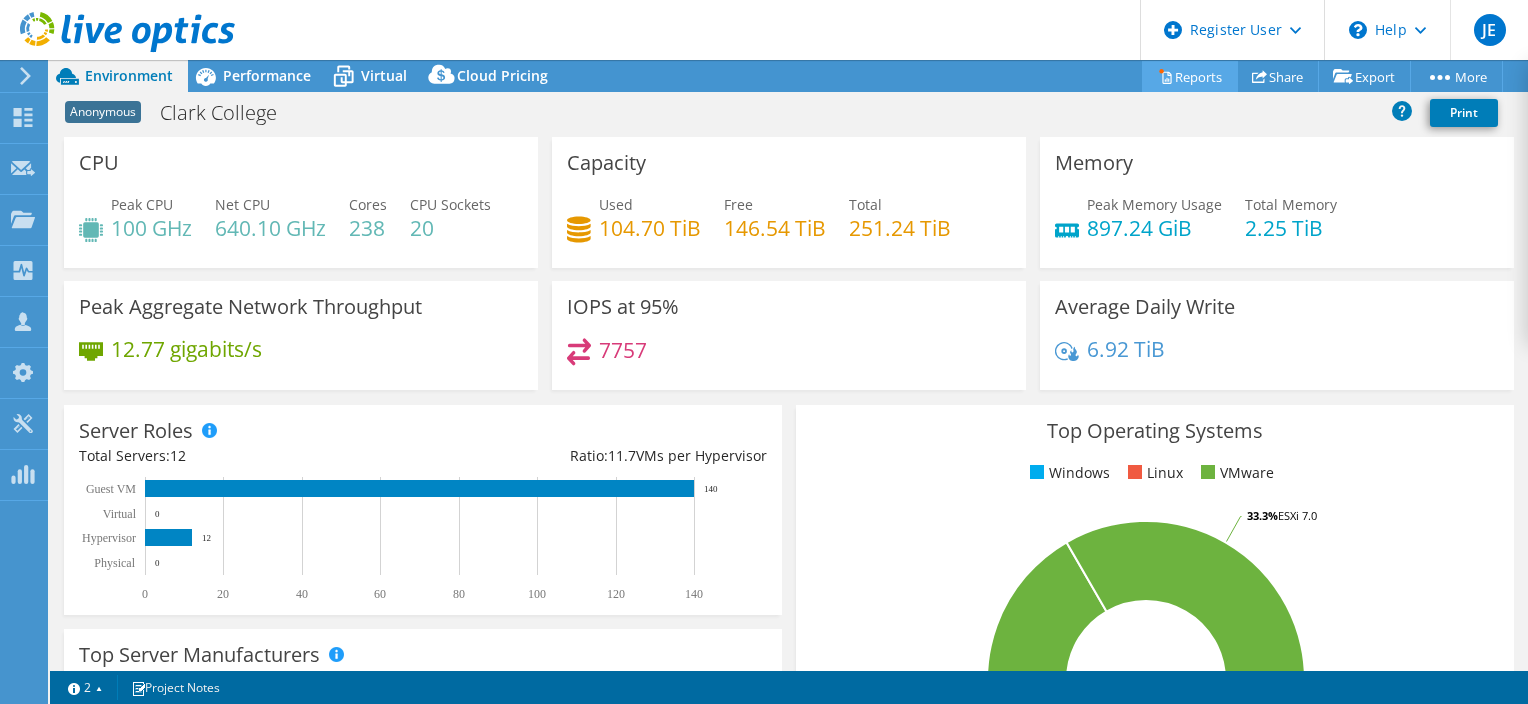 click on "Reports" at bounding box center [1190, 76] 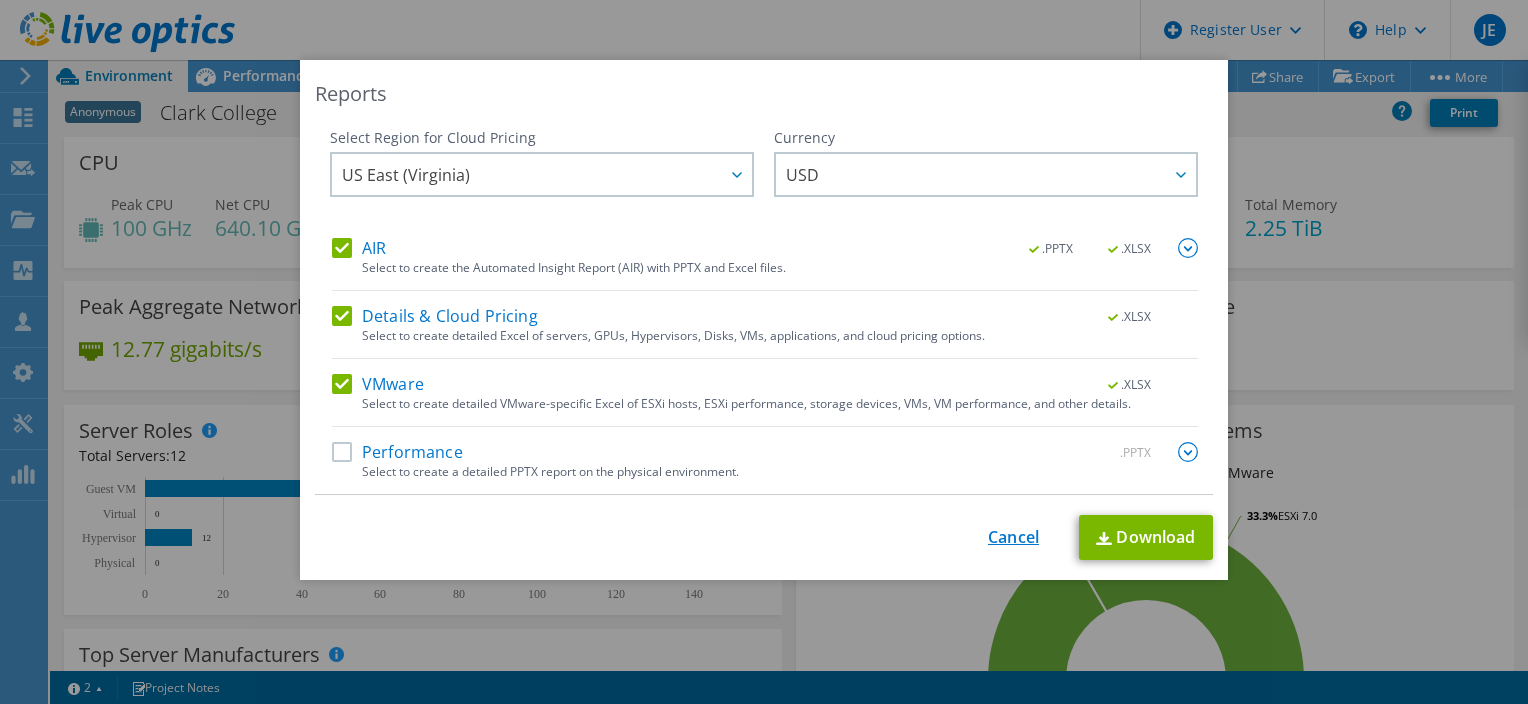 click on "Cancel" at bounding box center [1013, 537] 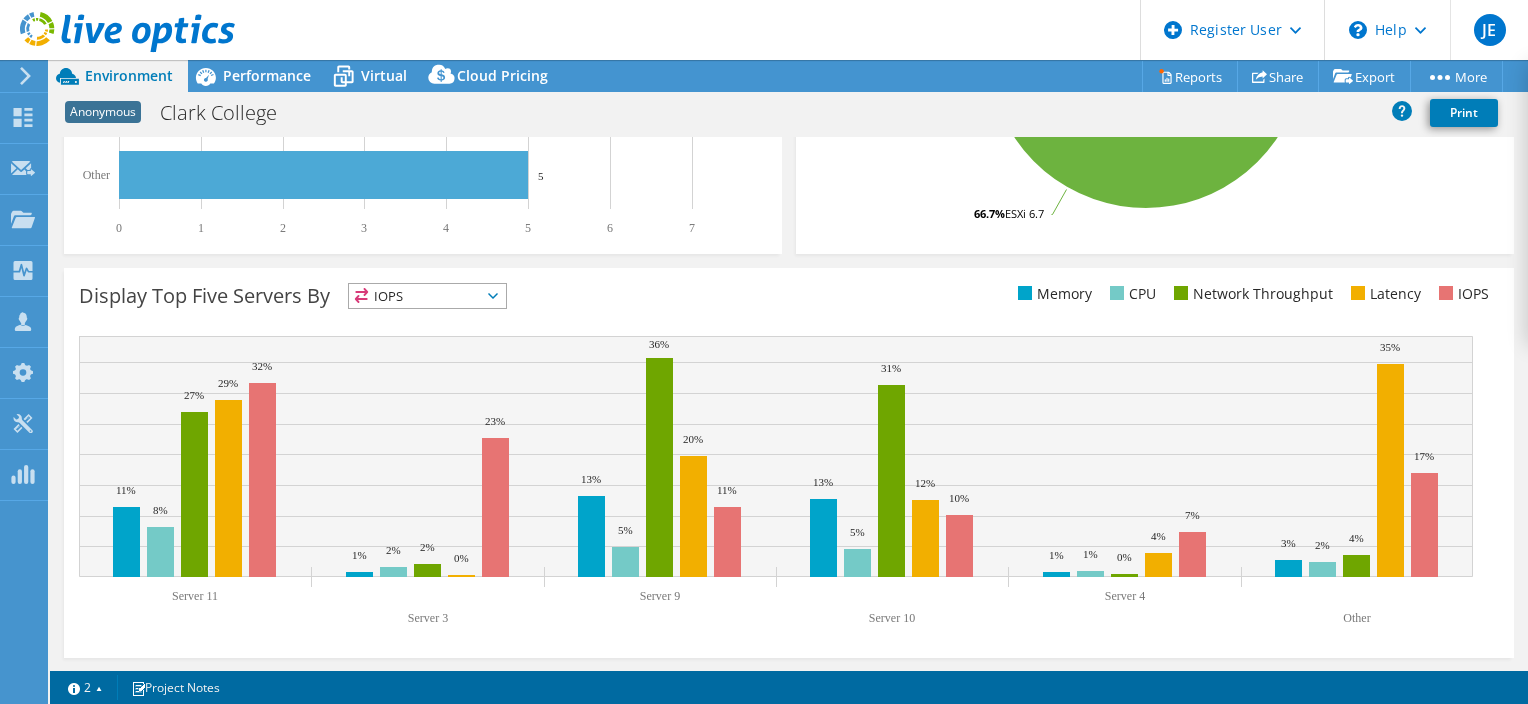 scroll, scrollTop: 0, scrollLeft: 0, axis: both 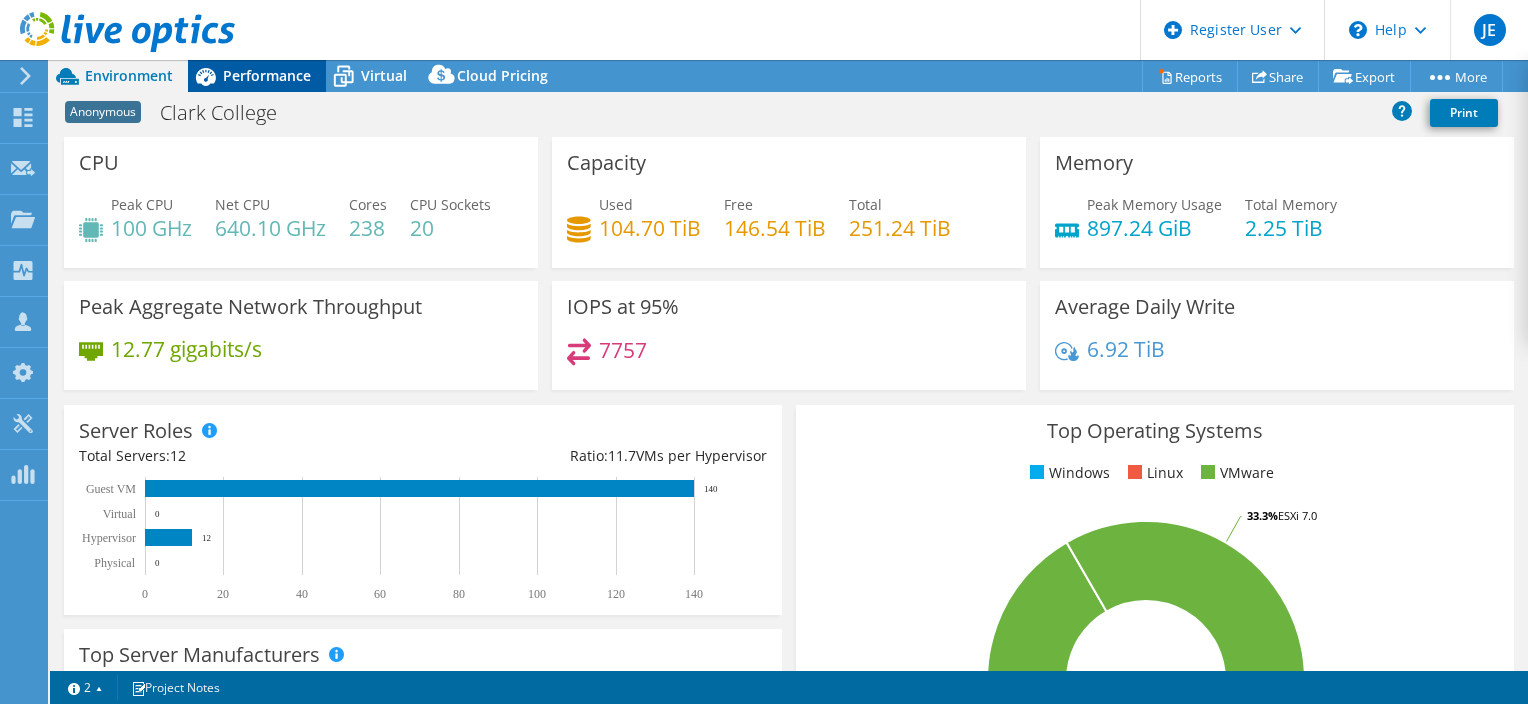 click on "Performance" at bounding box center [267, 75] 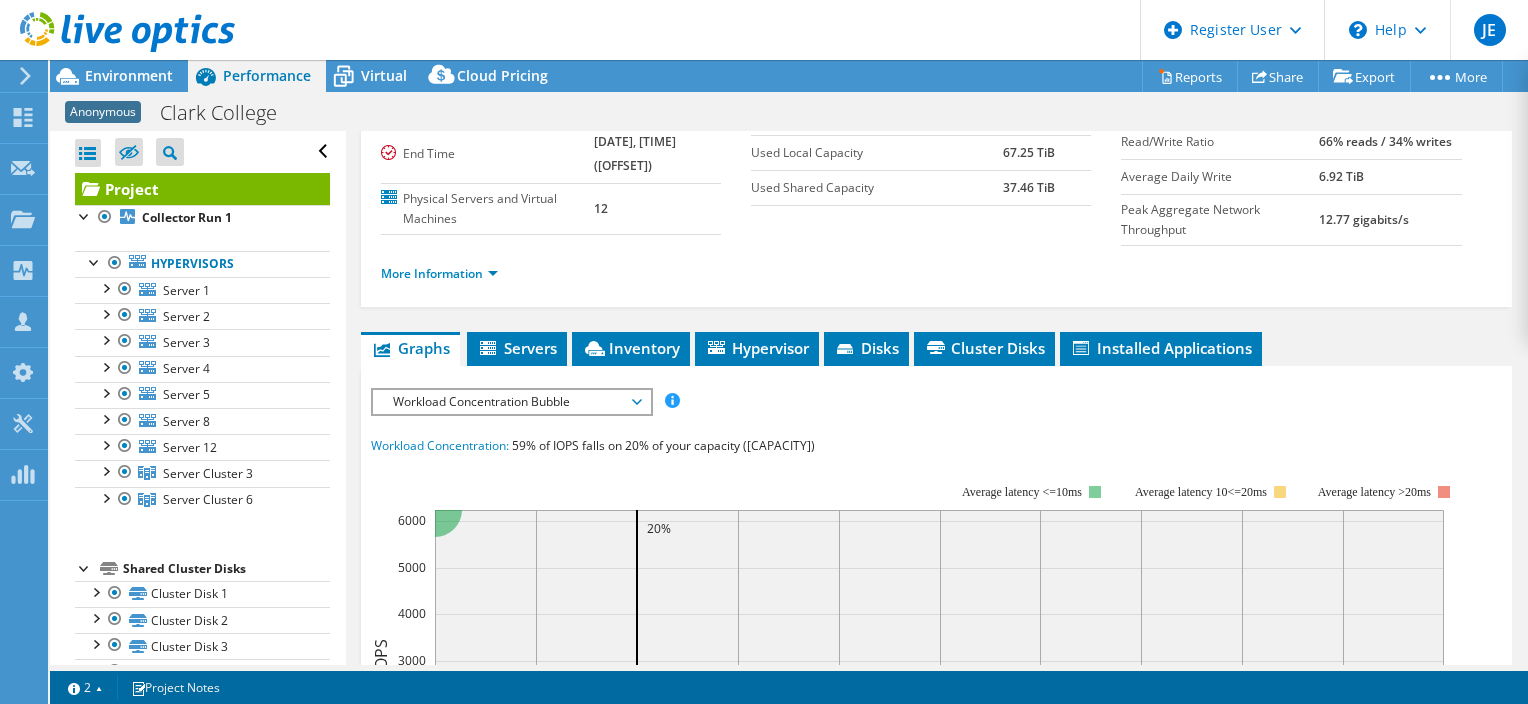 scroll, scrollTop: 0, scrollLeft: 0, axis: both 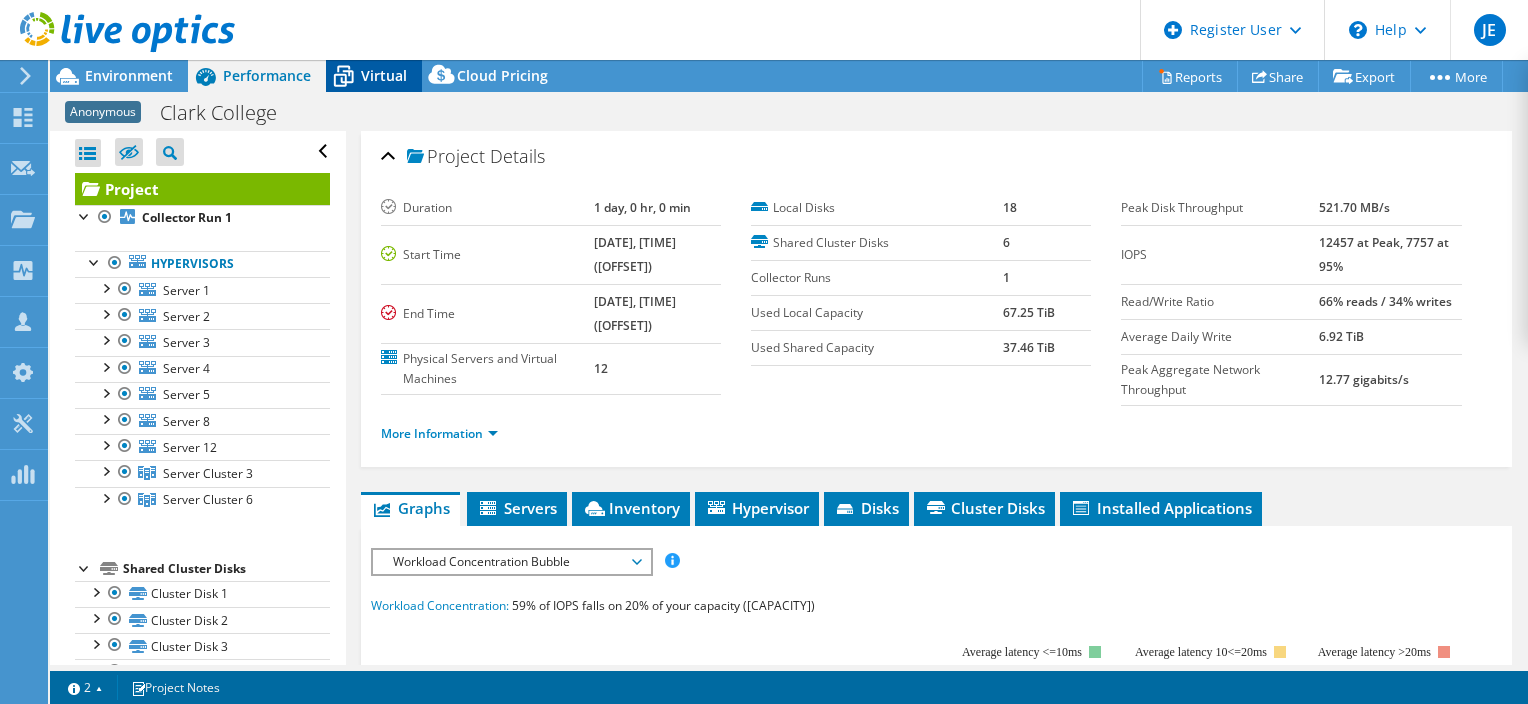 click 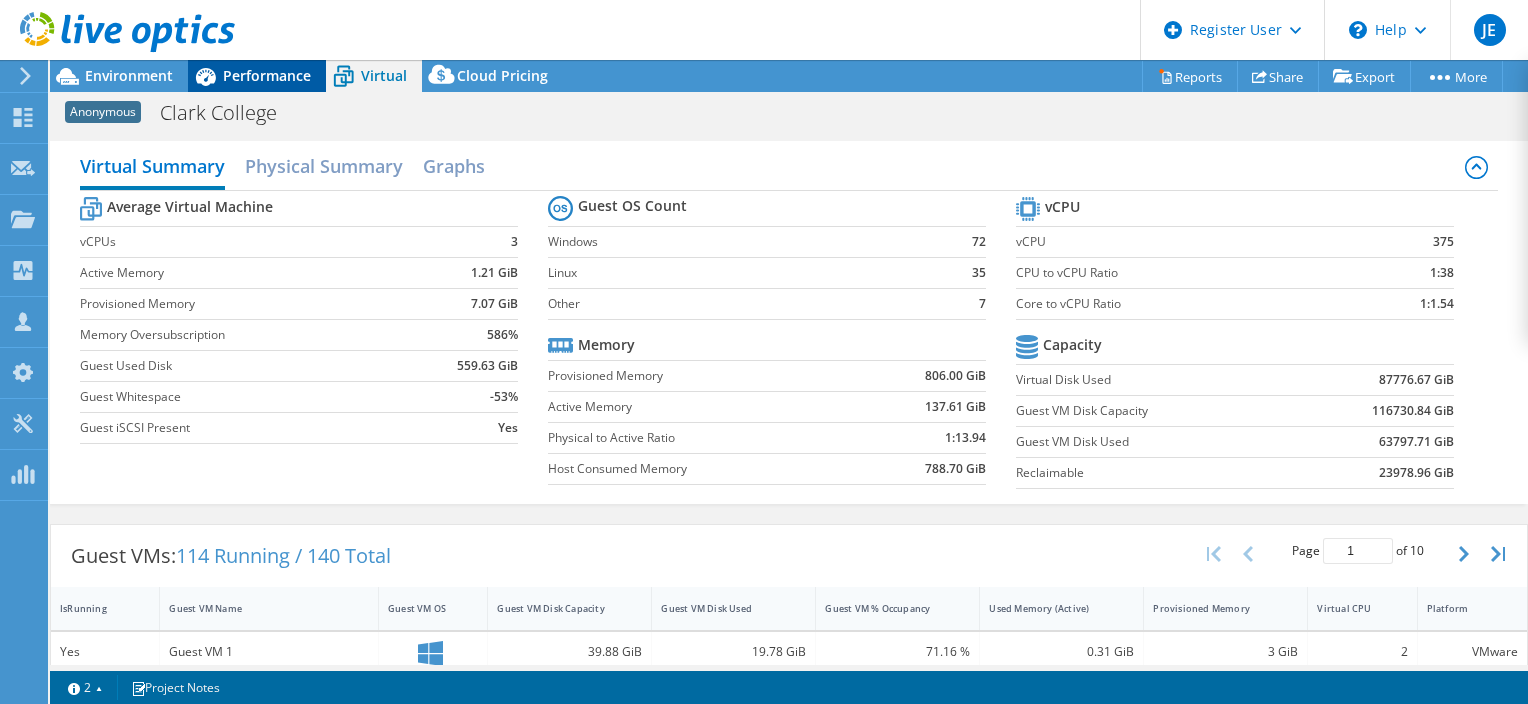 click on "Performance" at bounding box center [267, 75] 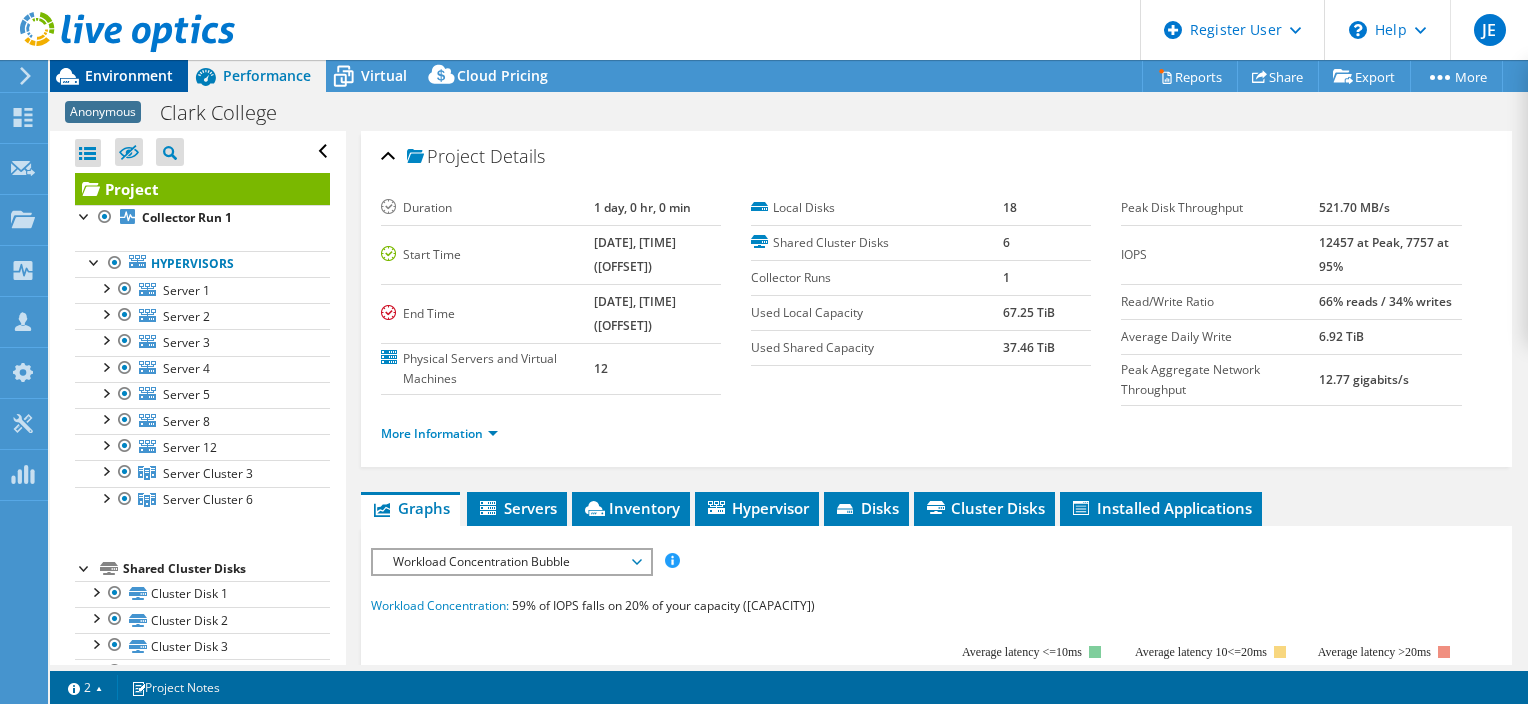 click on "Environment" at bounding box center (129, 75) 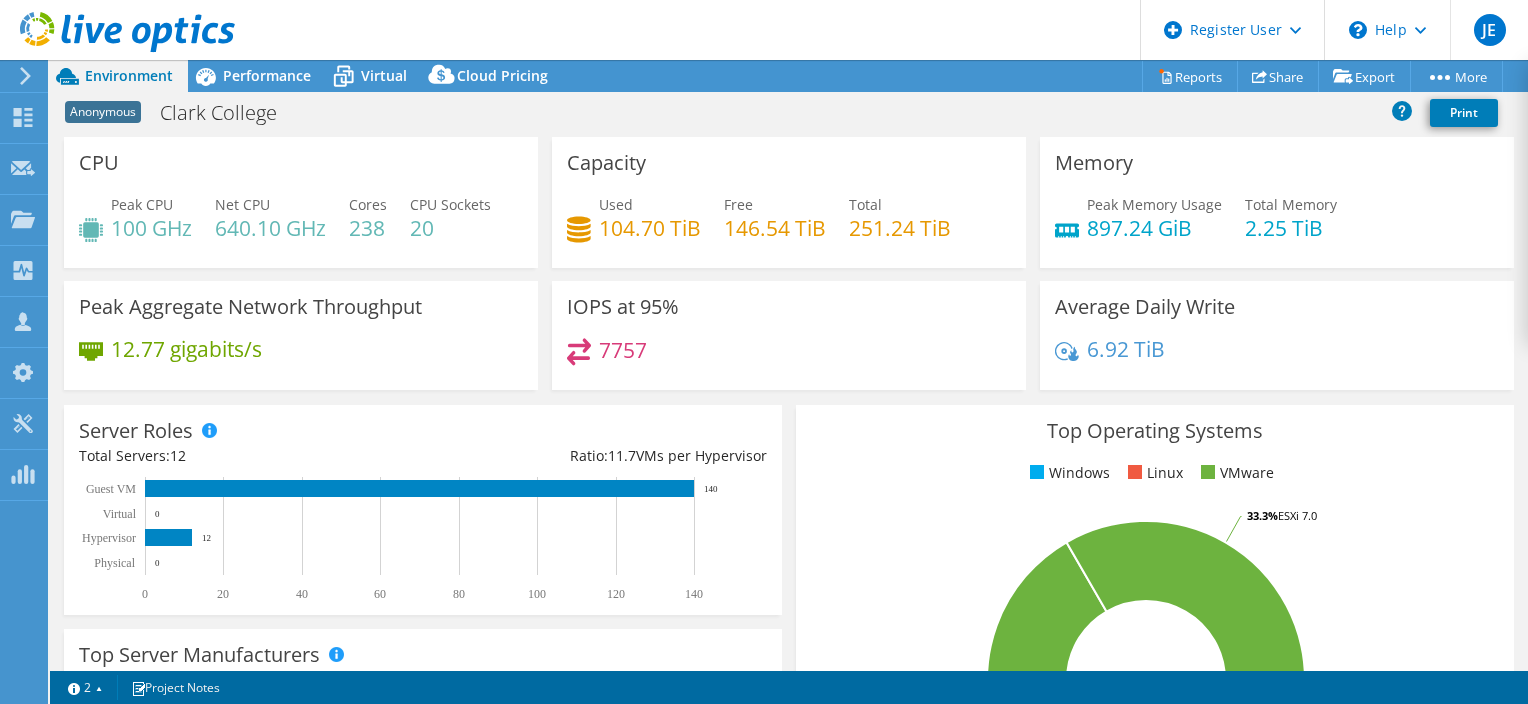click on "Peak Aggregate Network Throughput
12.77 gigabits/s" at bounding box center (301, 335) 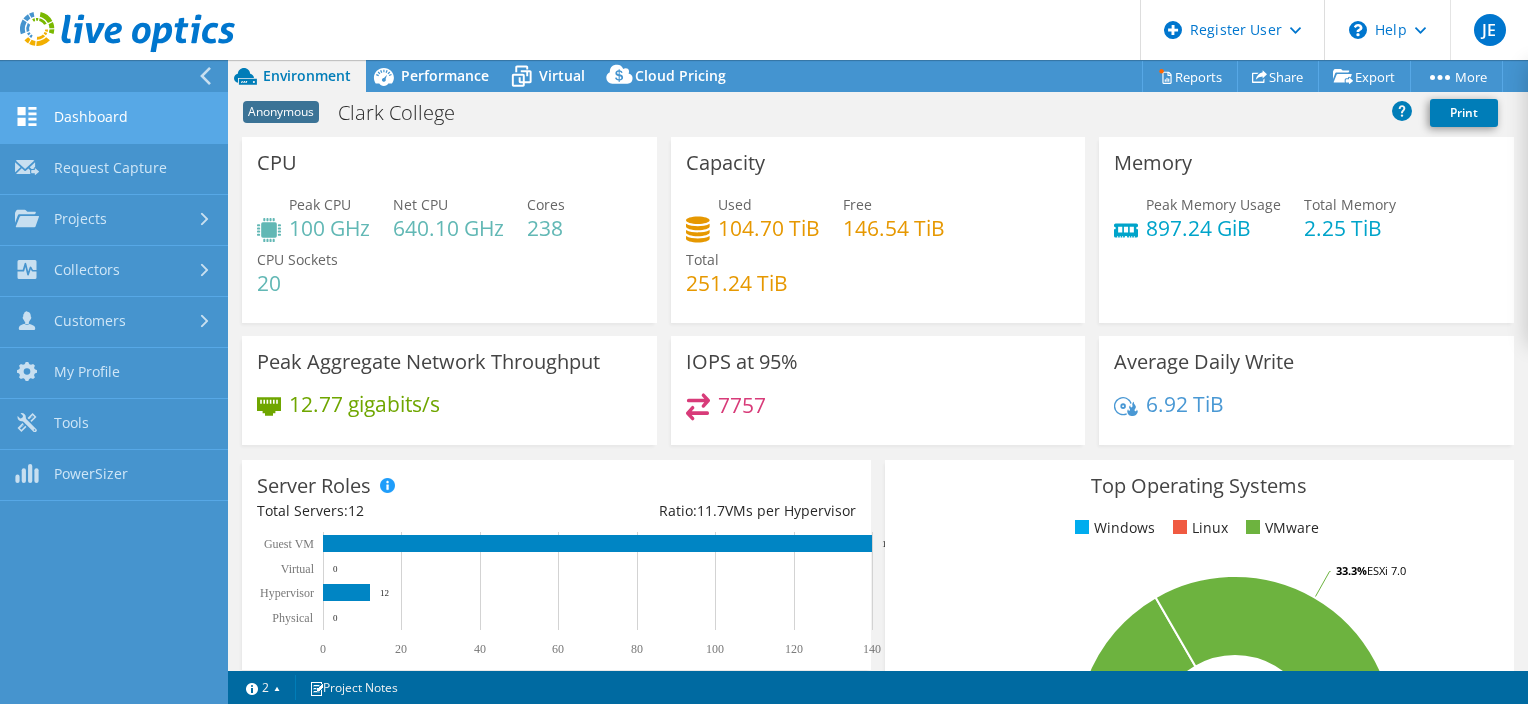 click on "Dashboard" at bounding box center (114, 118) 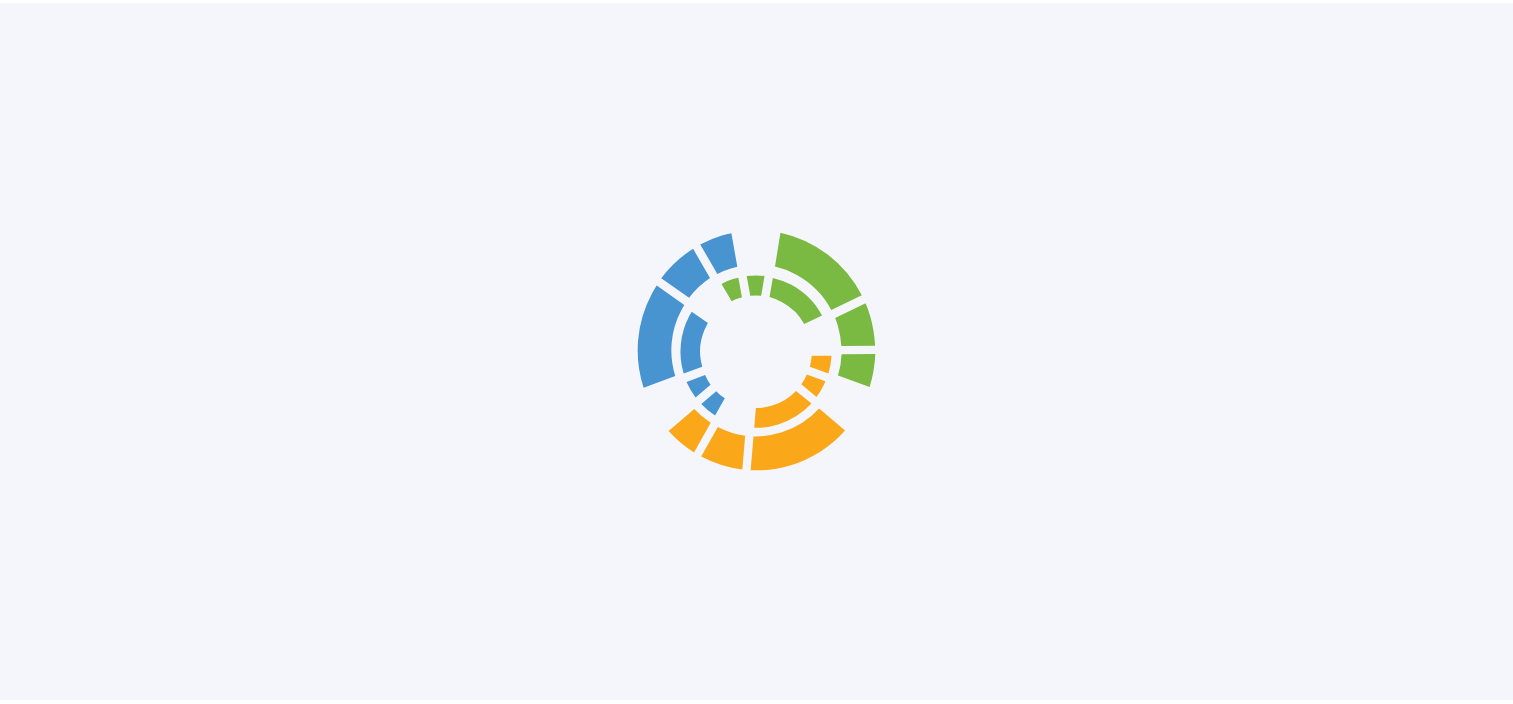 scroll, scrollTop: 0, scrollLeft: 0, axis: both 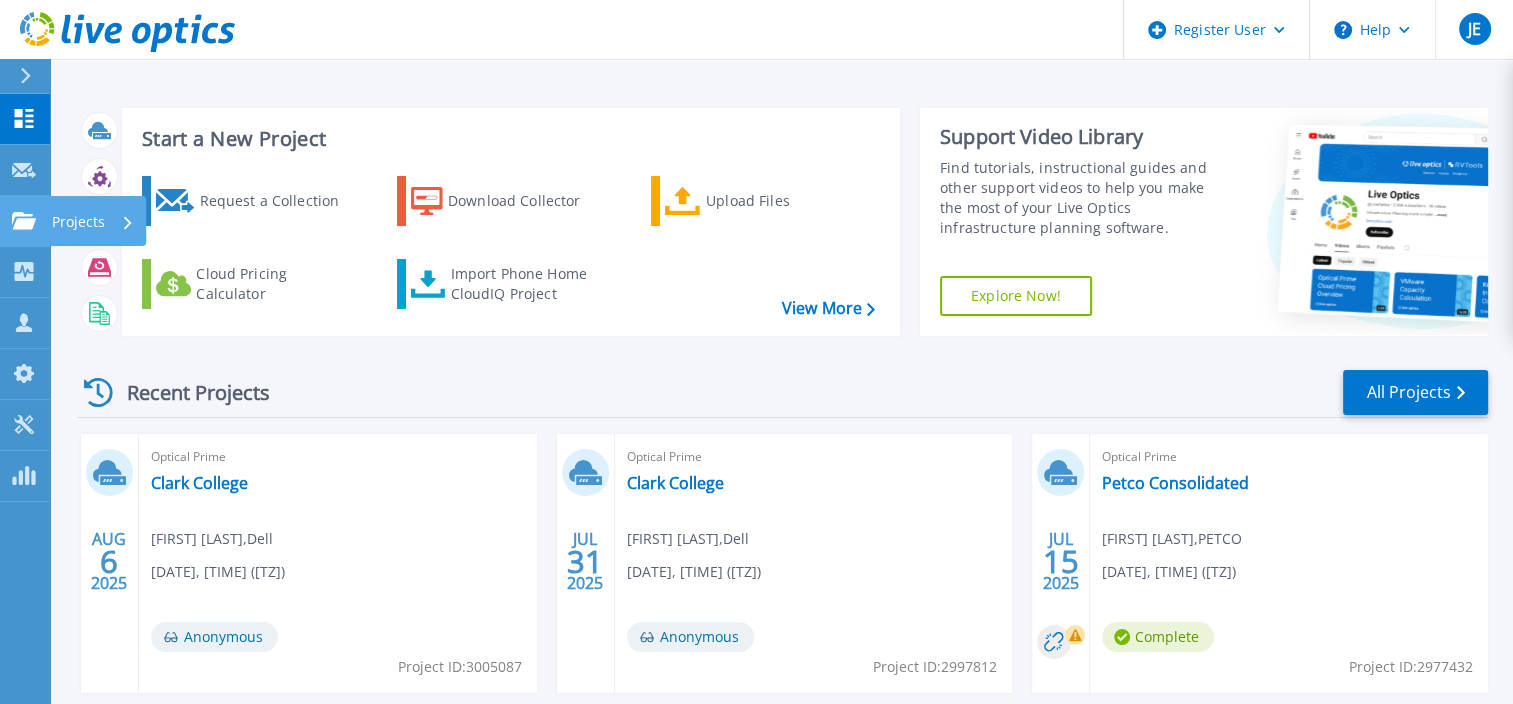 click on "Projects" at bounding box center [78, 222] 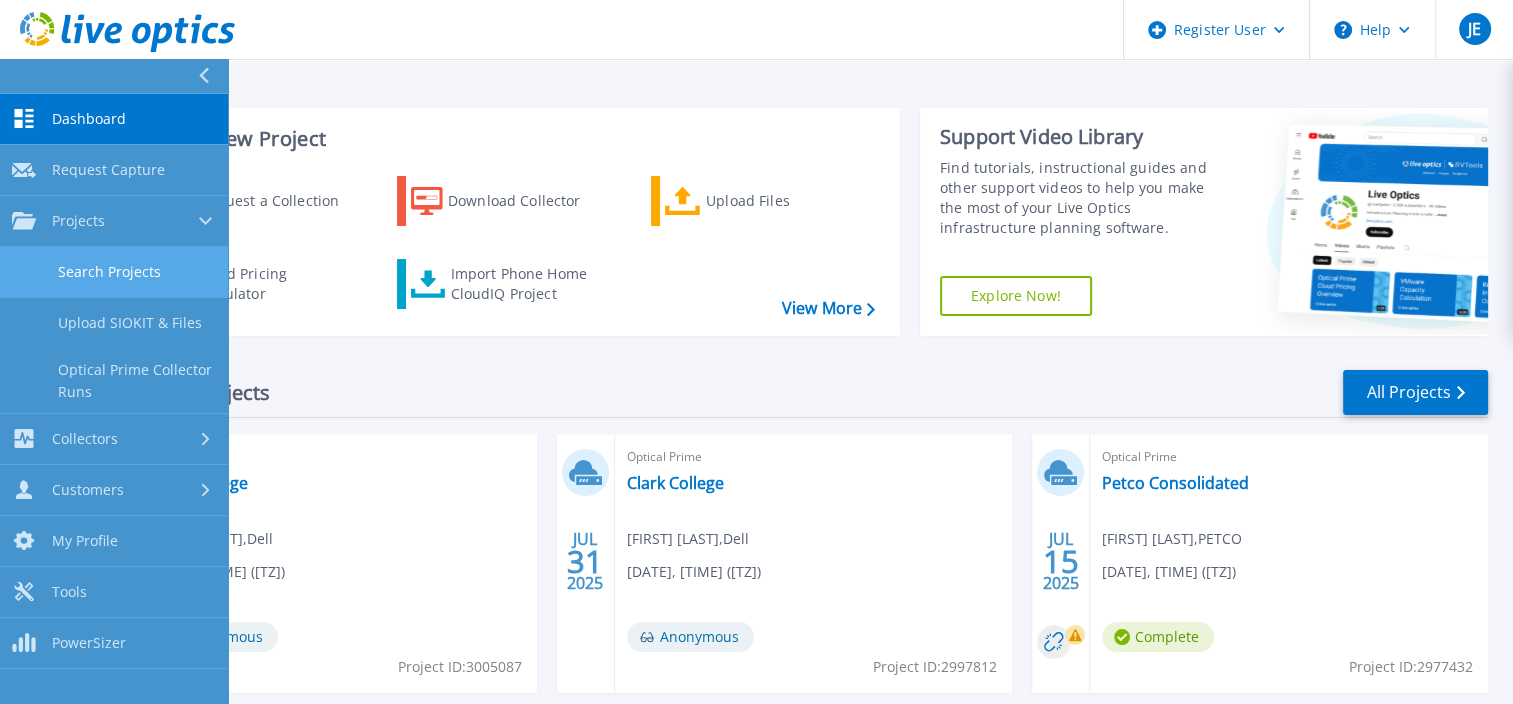click on "Search Projects" at bounding box center (114, 272) 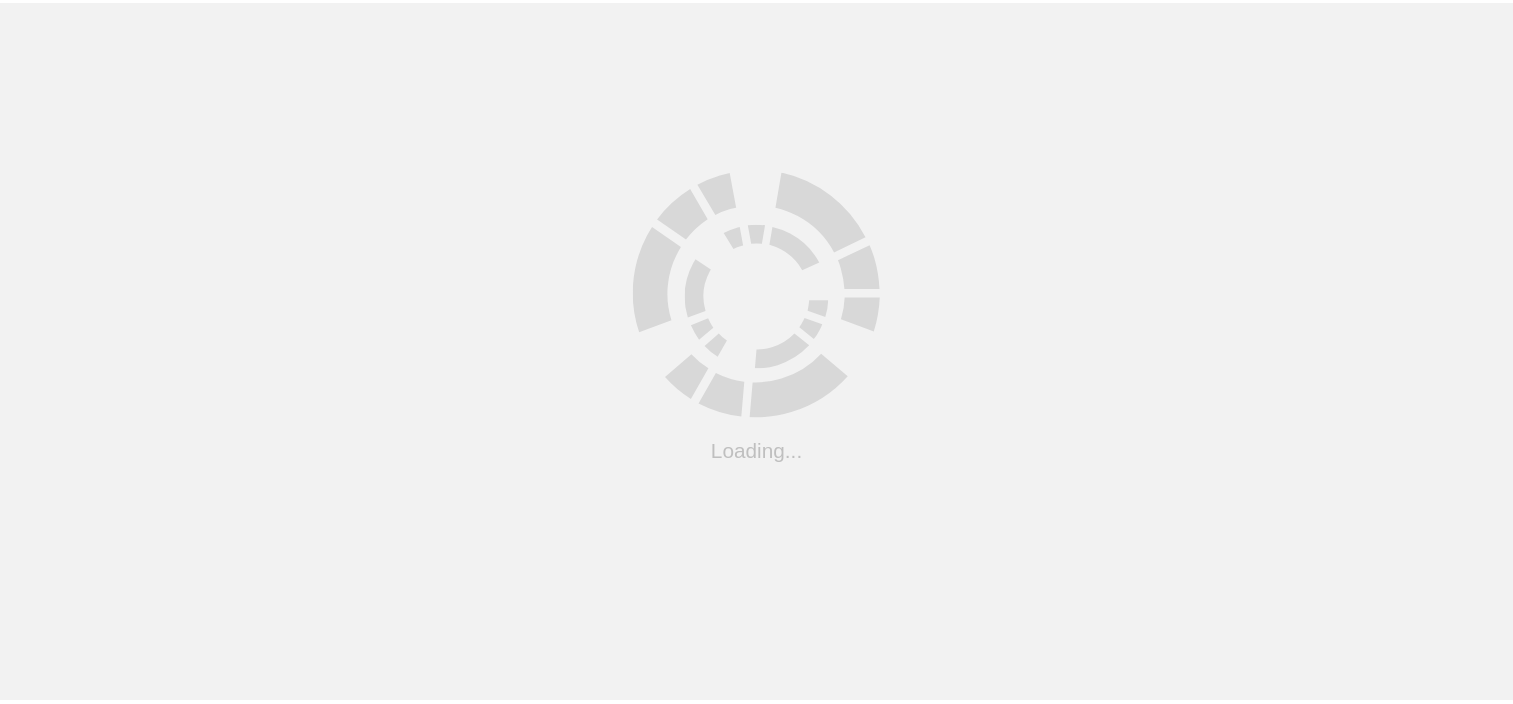 scroll, scrollTop: 0, scrollLeft: 0, axis: both 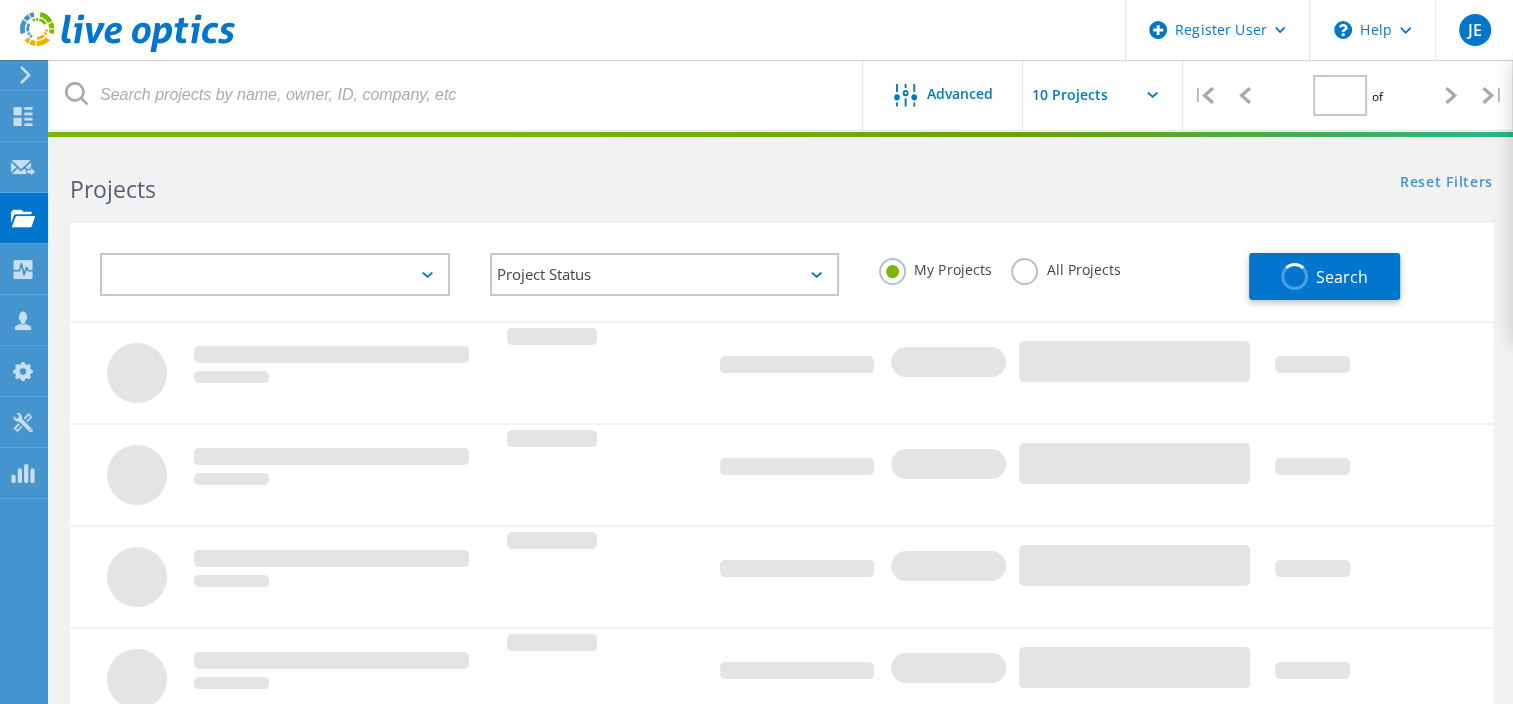 type on "1" 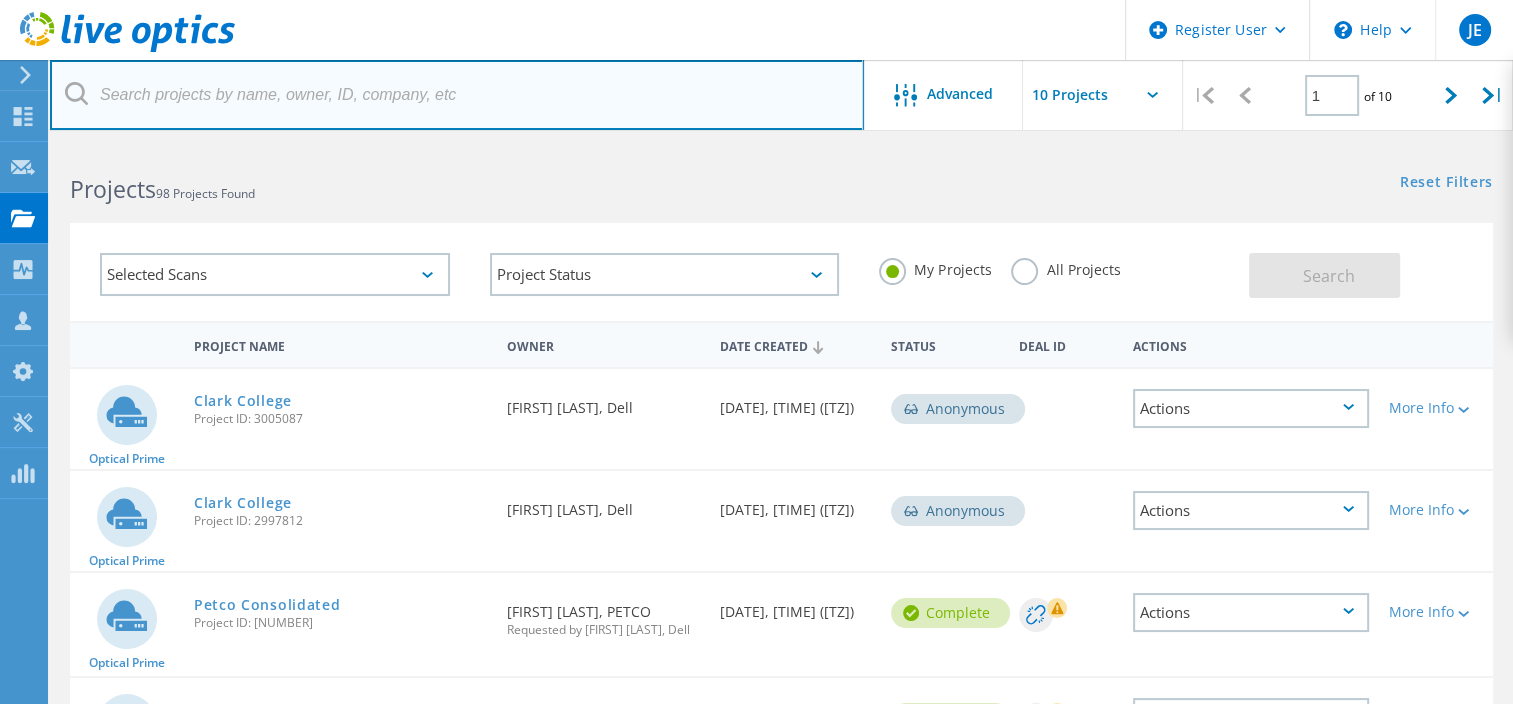 click at bounding box center [457, 95] 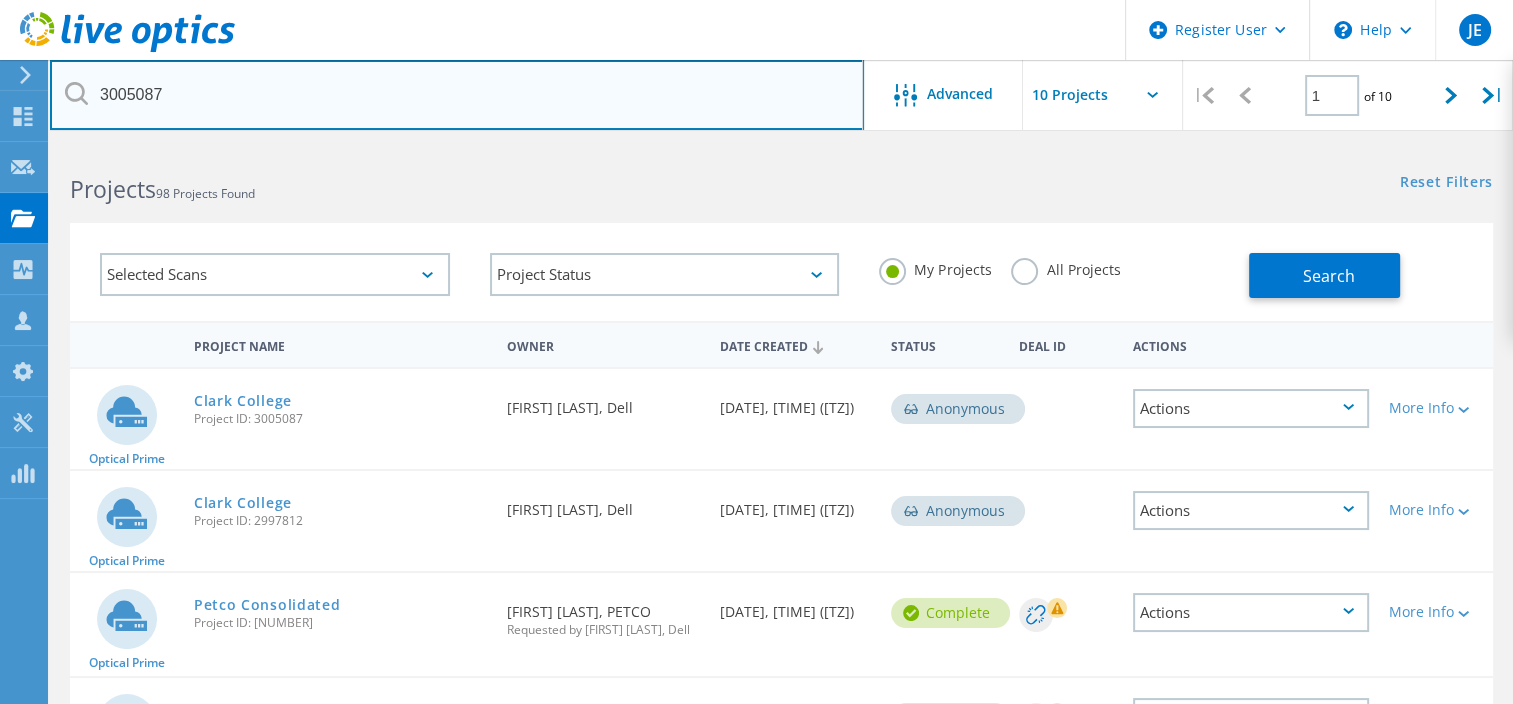 type on "3005087" 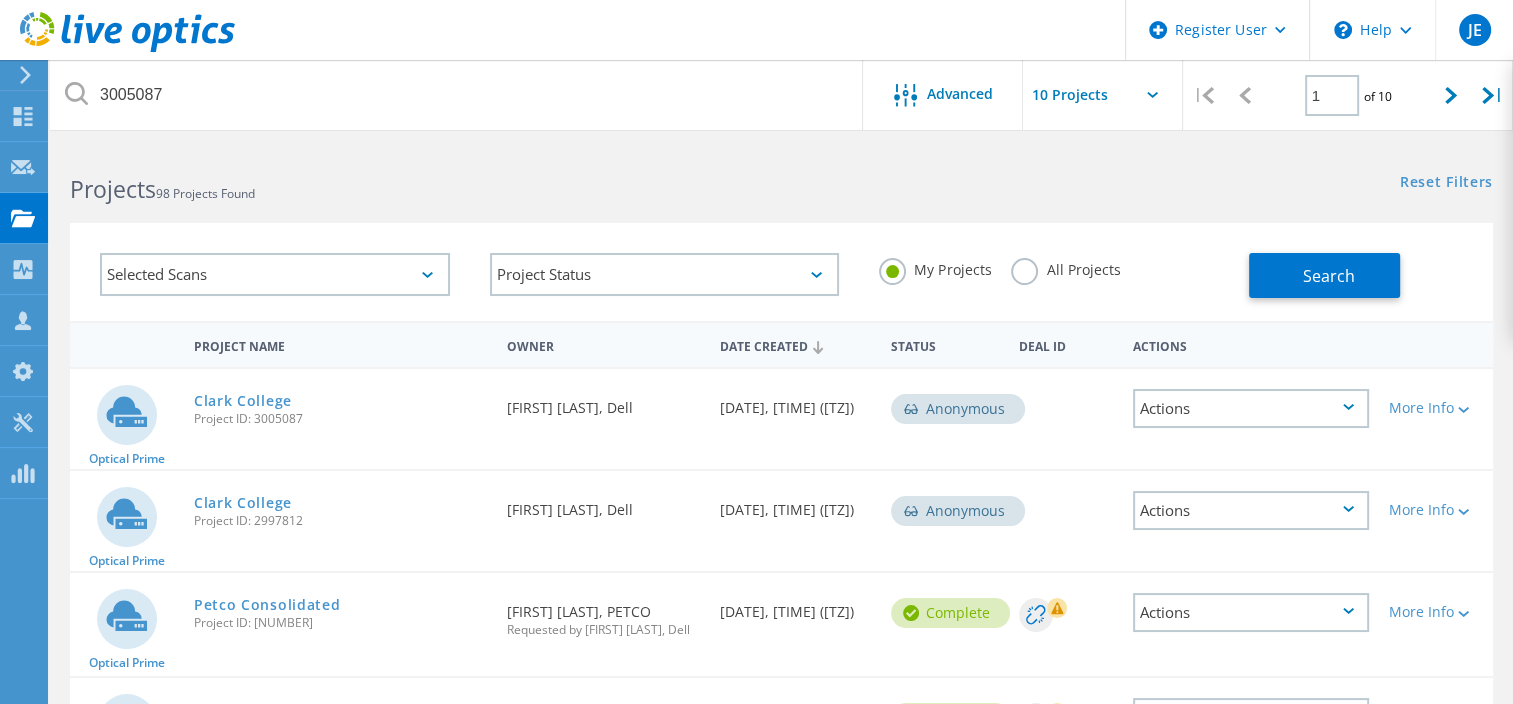click on "All Projects" 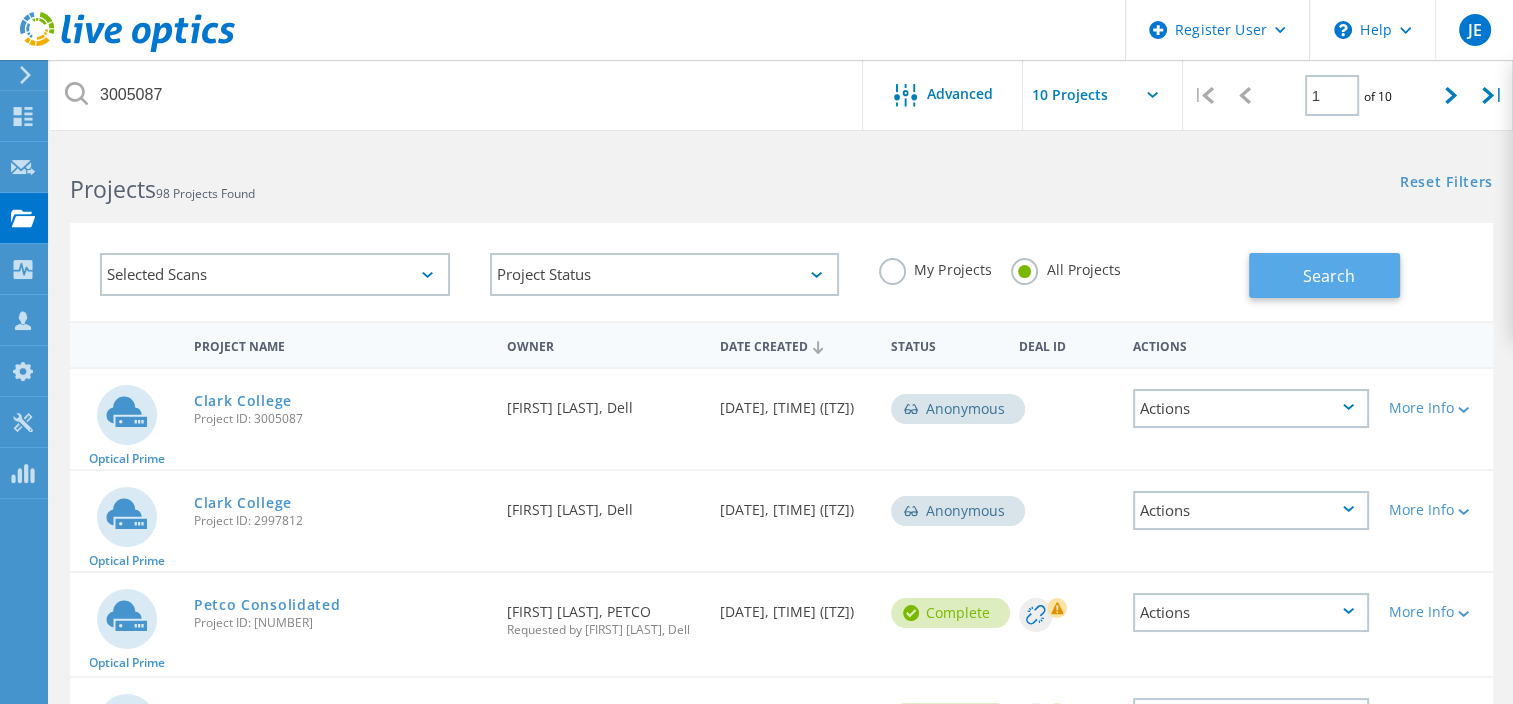 click on "Search" 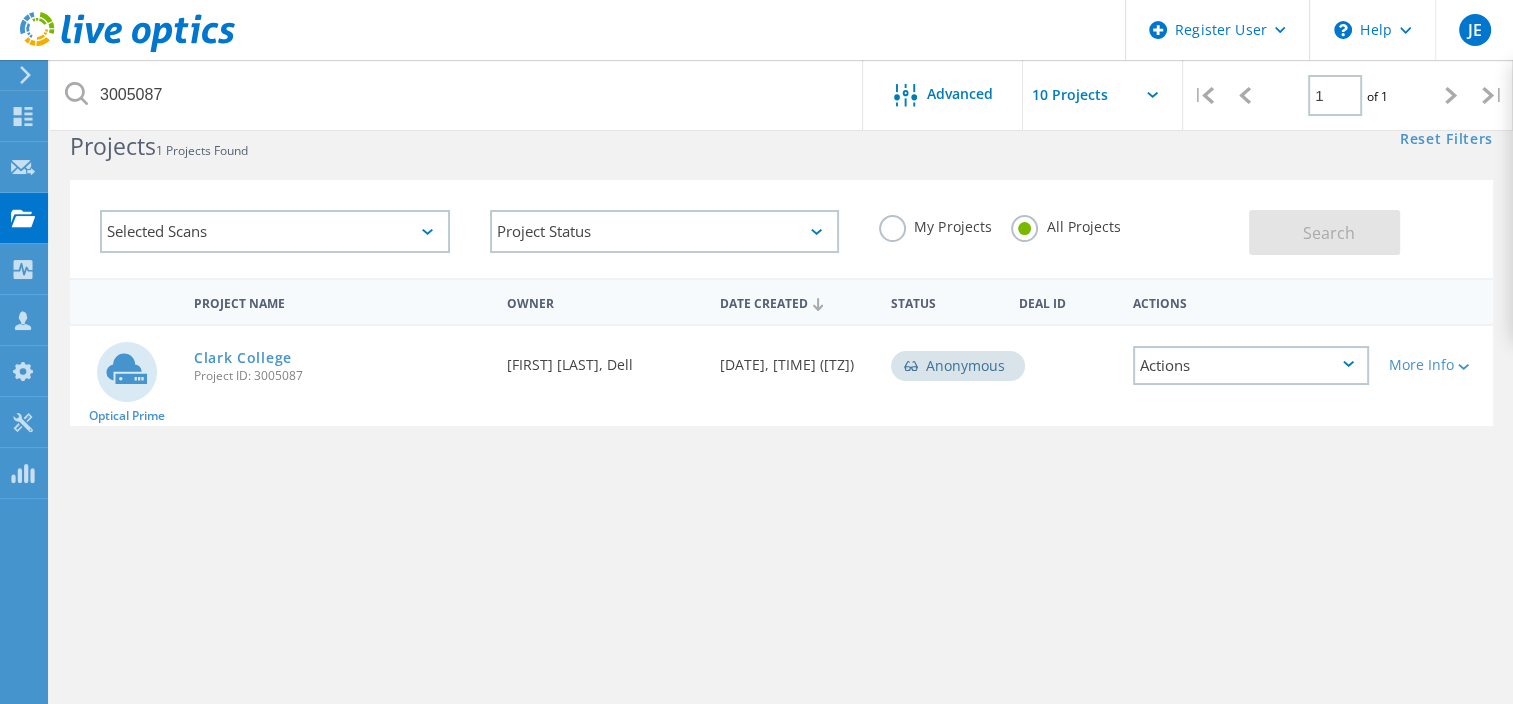 scroll, scrollTop: 92, scrollLeft: 0, axis: vertical 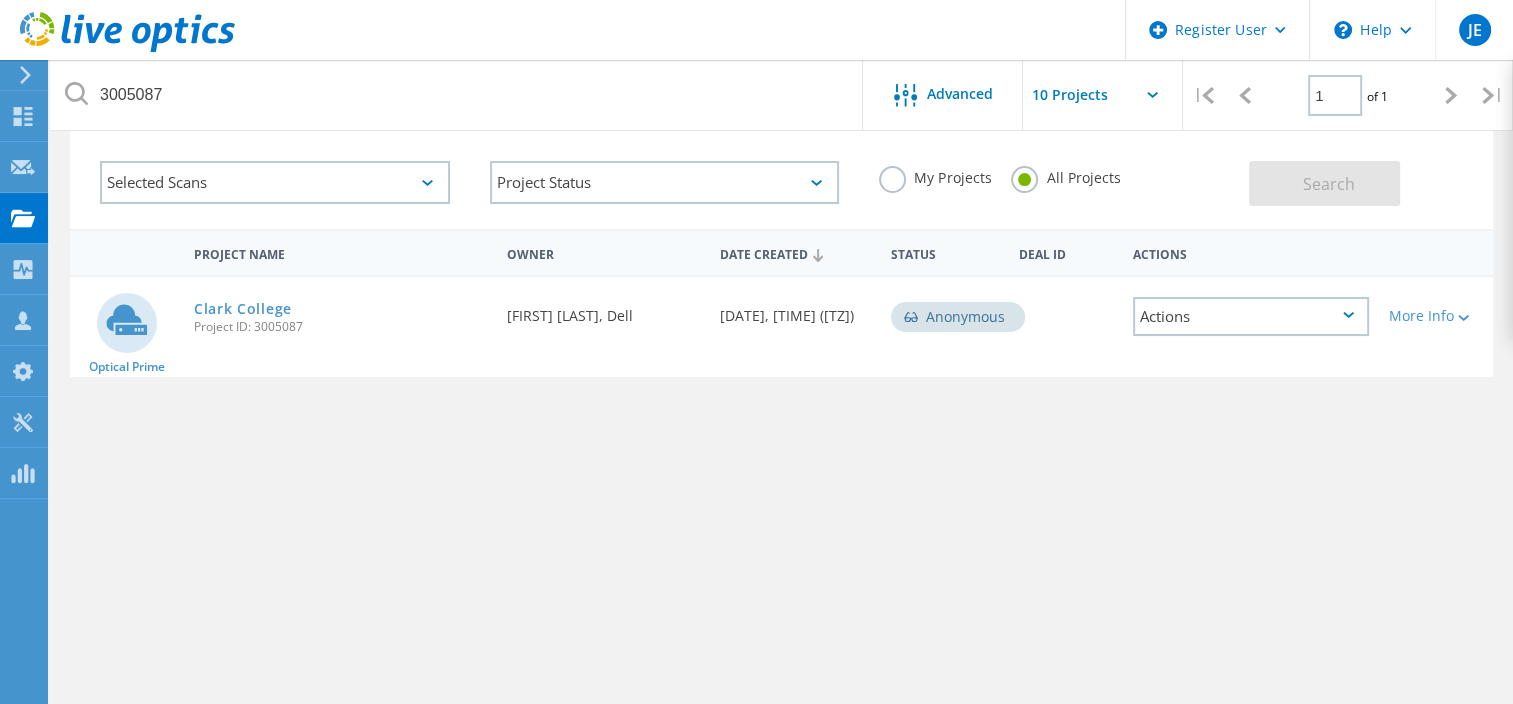 click 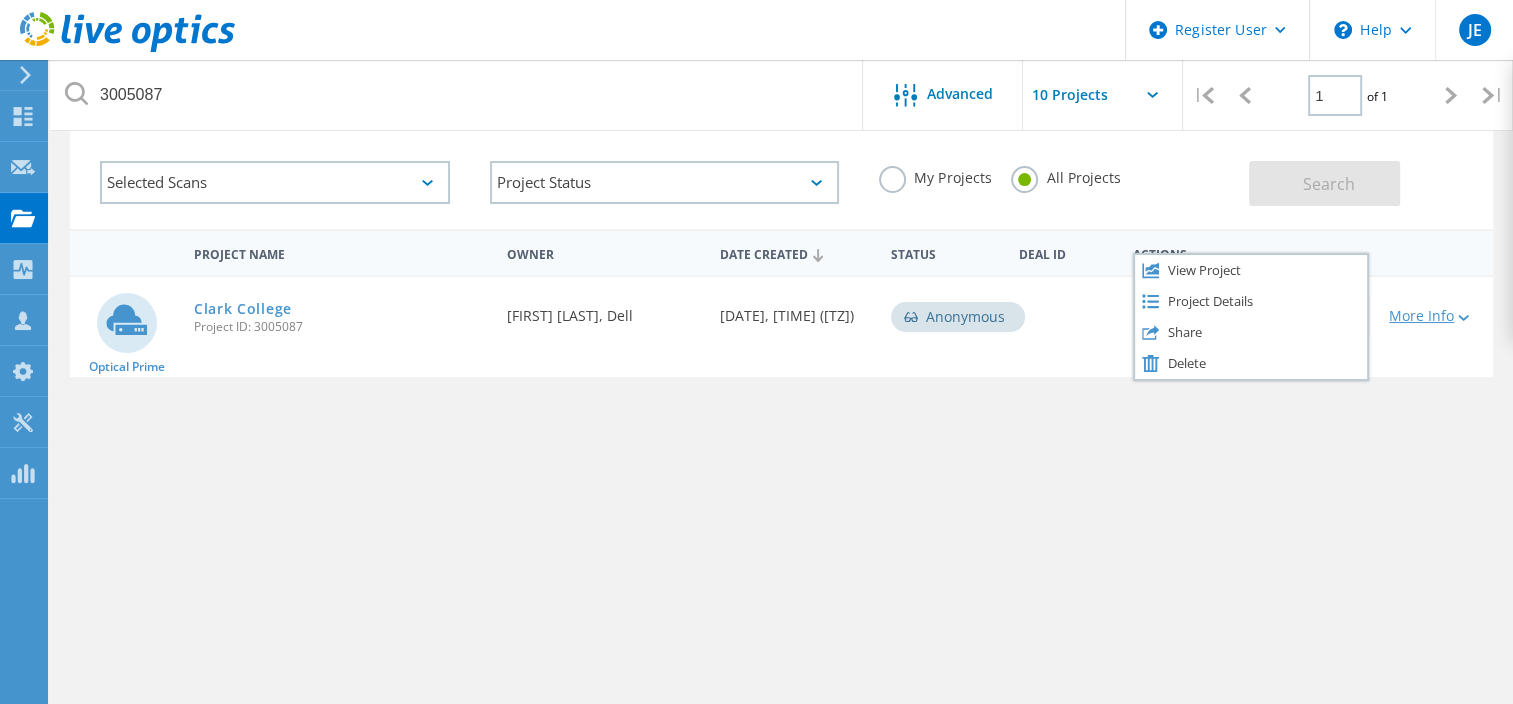 click on "More Info" 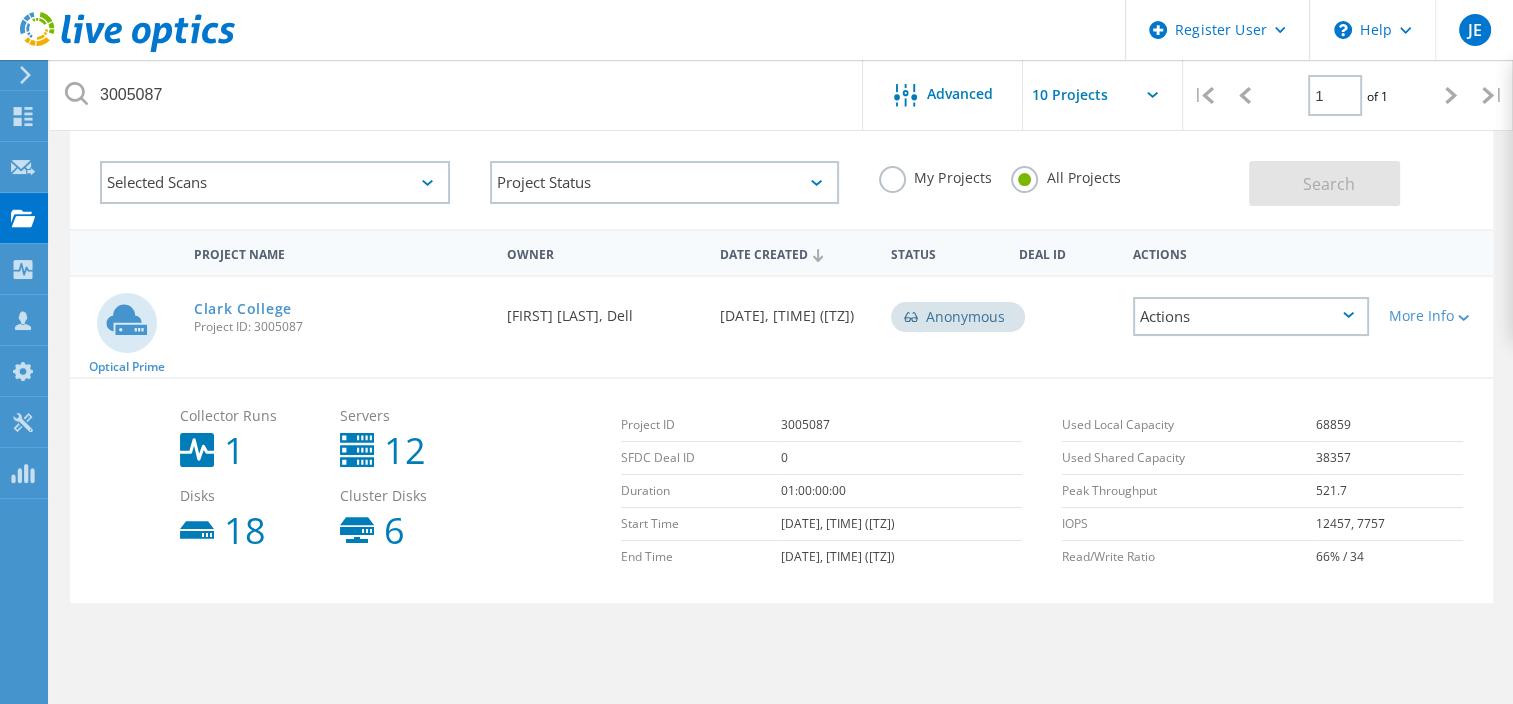 click on "Actions" 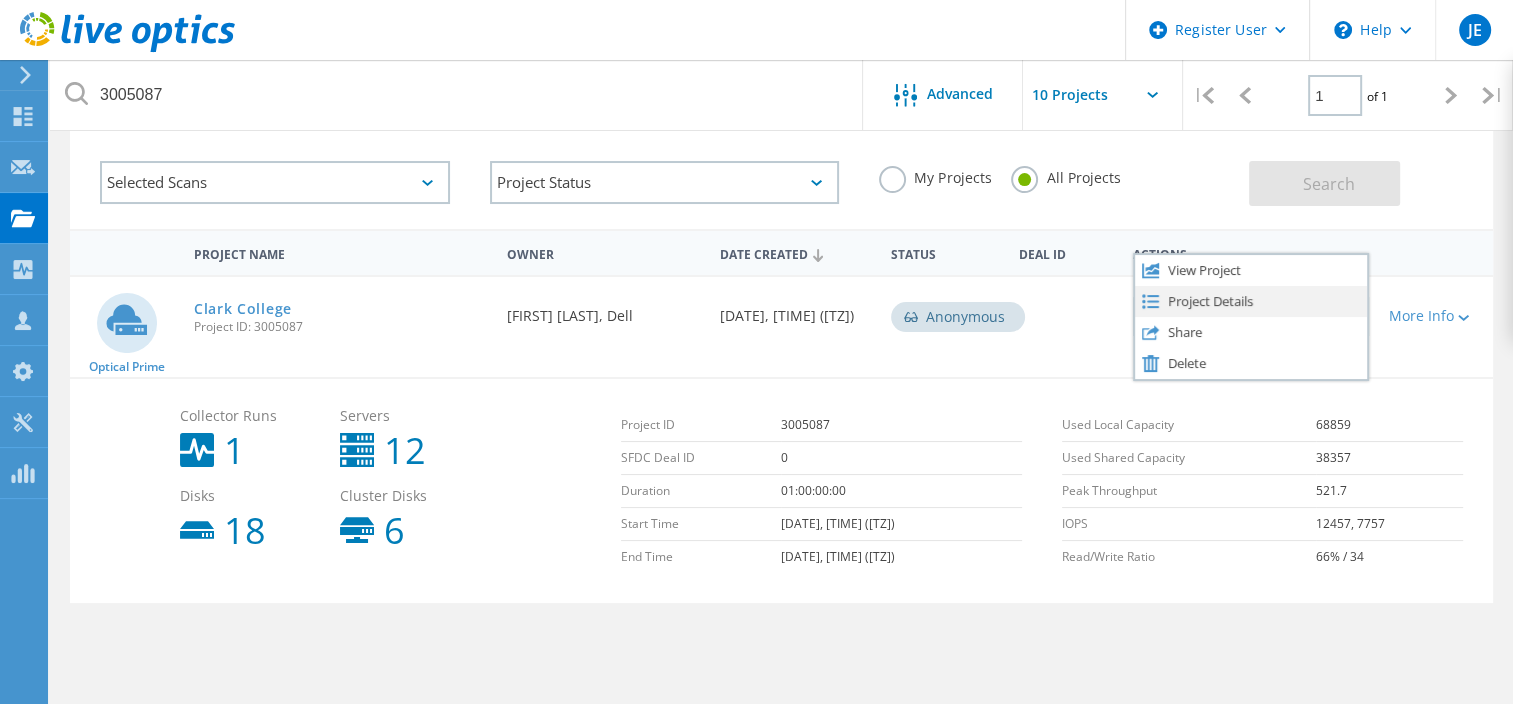 click on "Project Details" 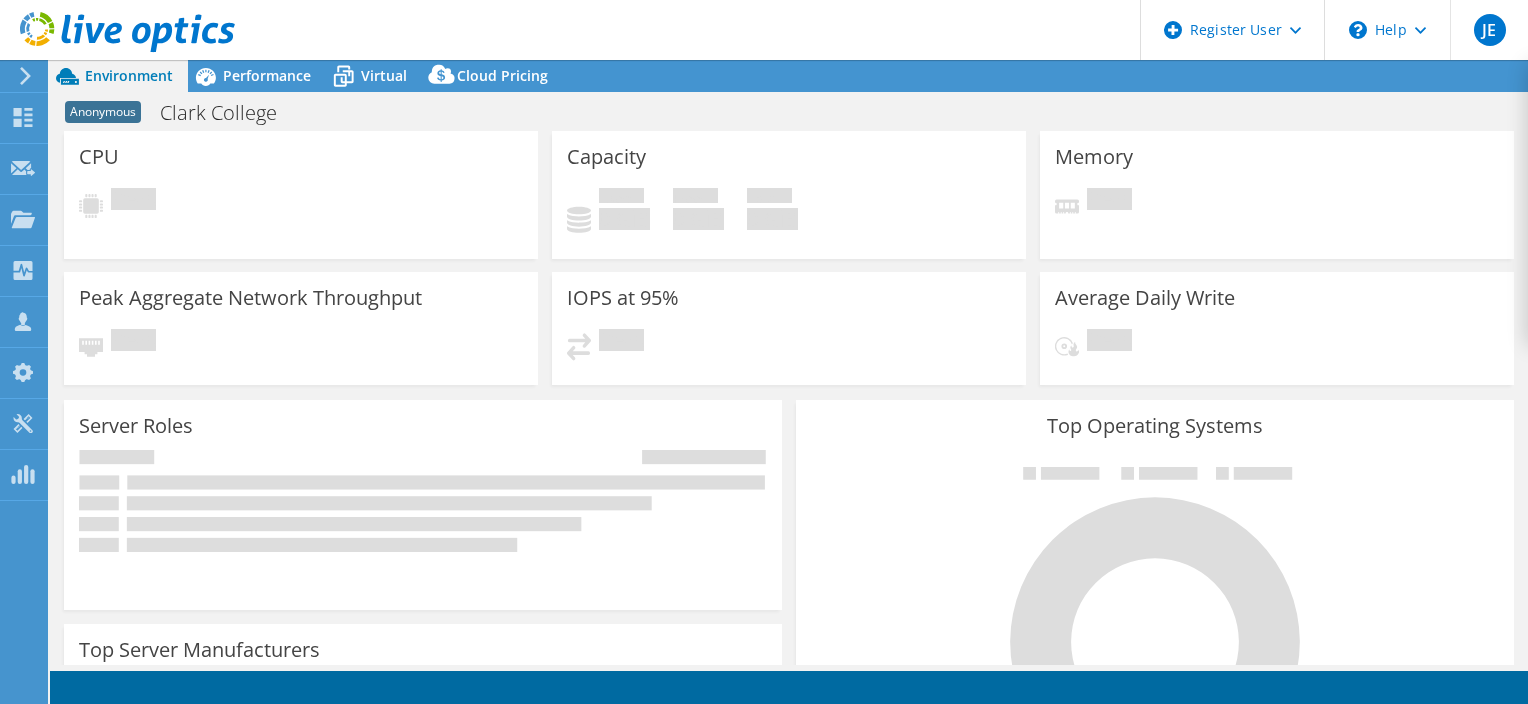 scroll, scrollTop: 0, scrollLeft: 0, axis: both 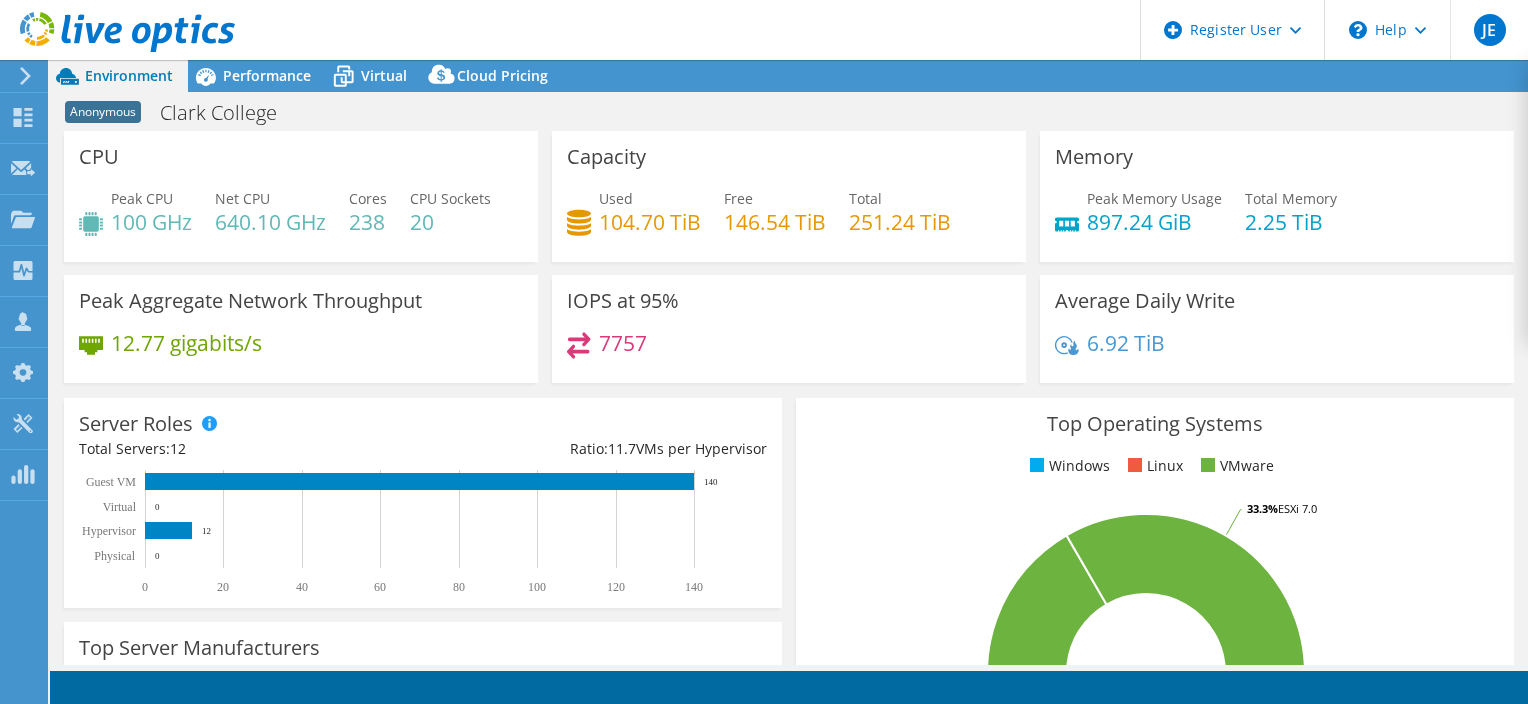 select on "USD" 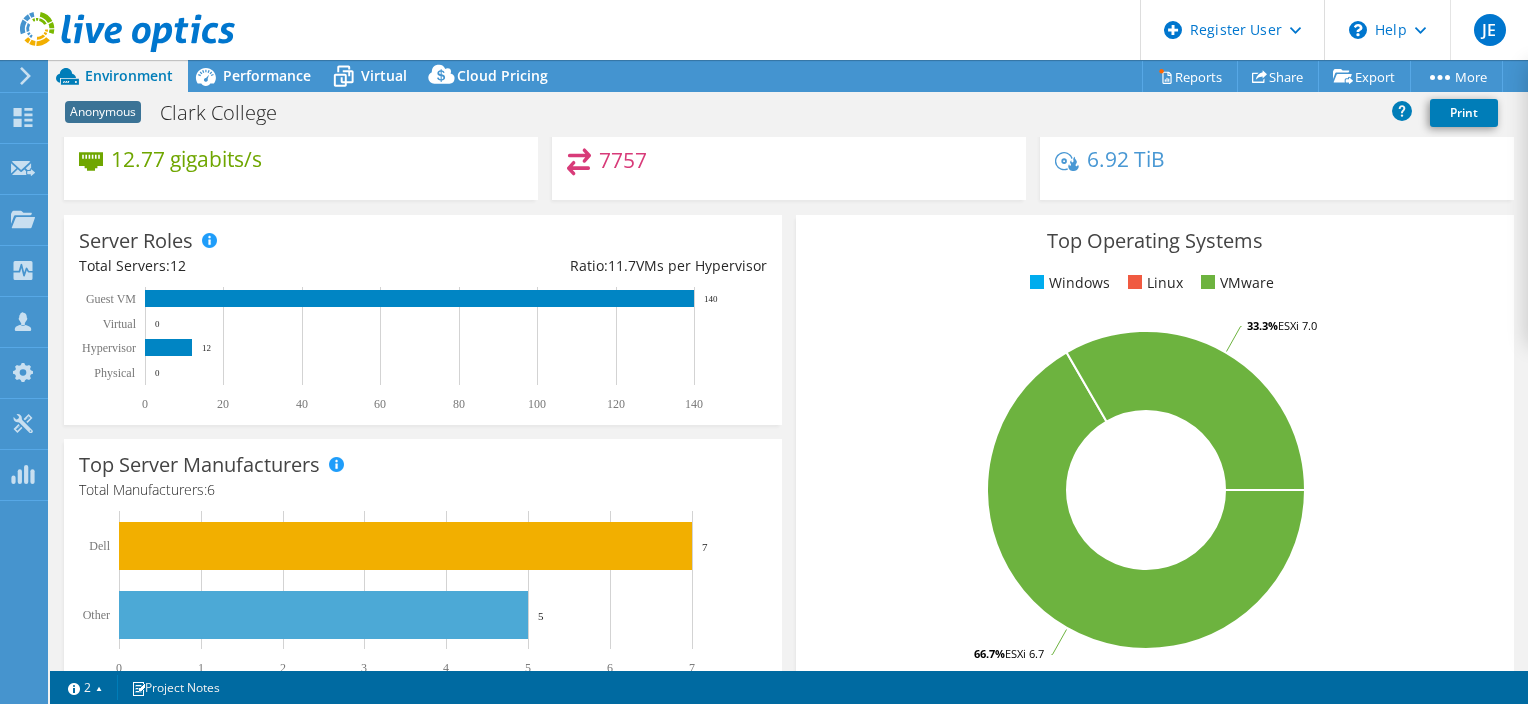 scroll, scrollTop: 0, scrollLeft: 0, axis: both 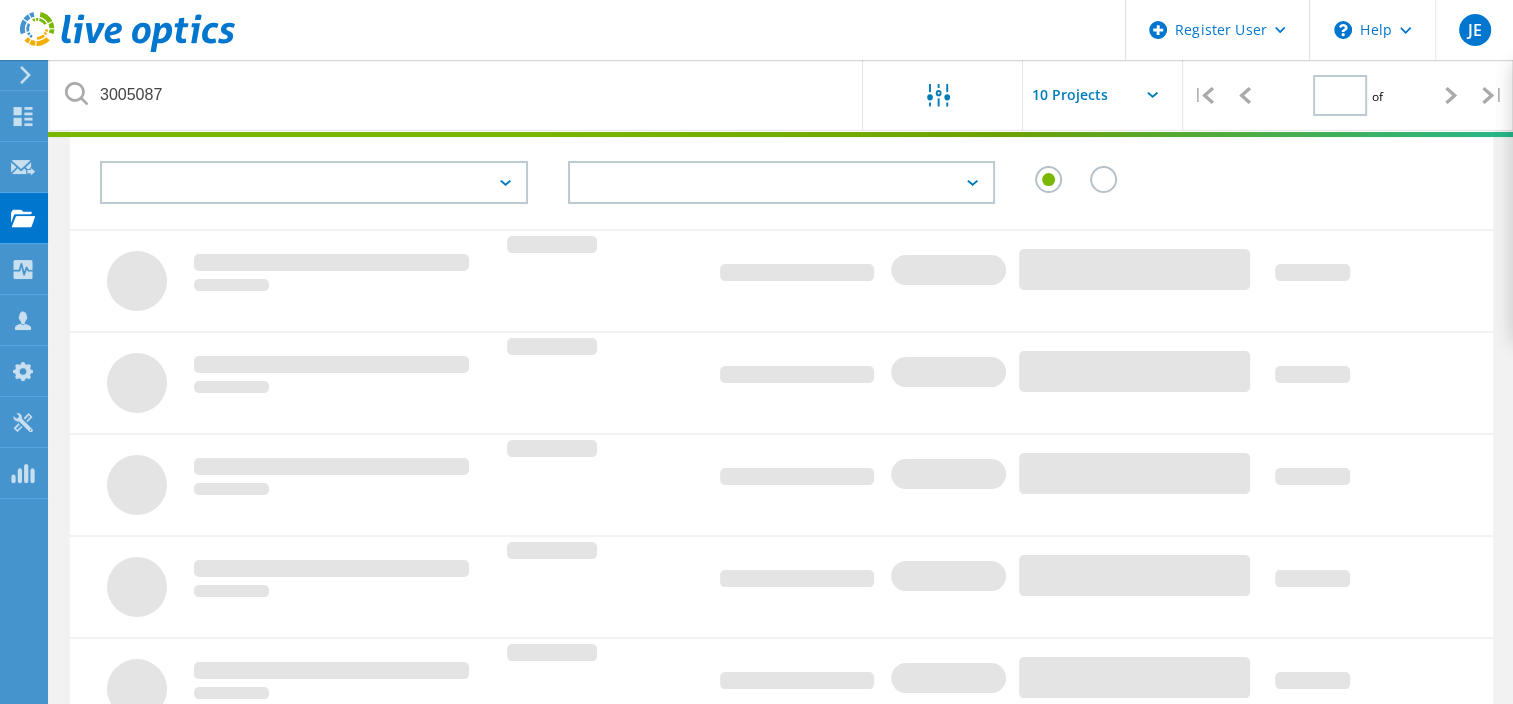type on "1" 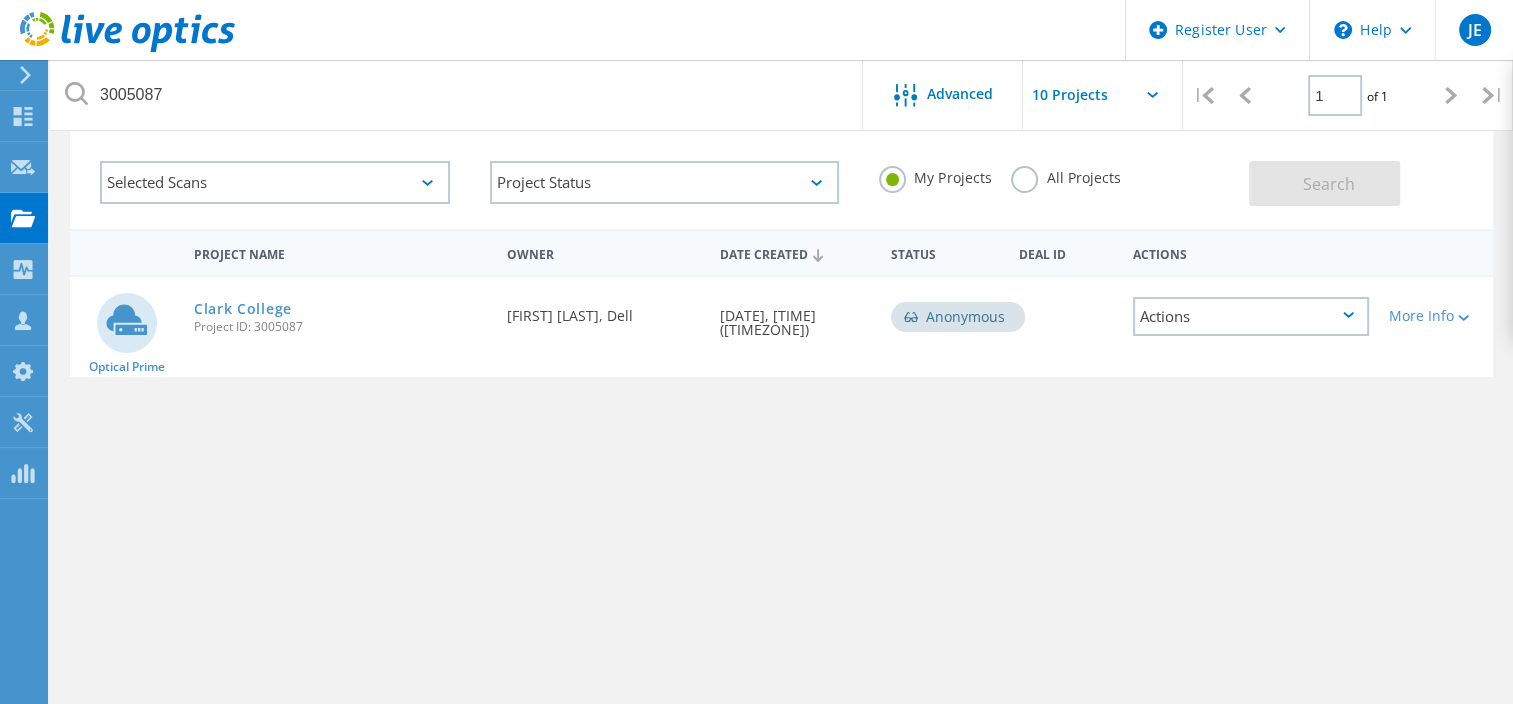 click on "Optical Prime" 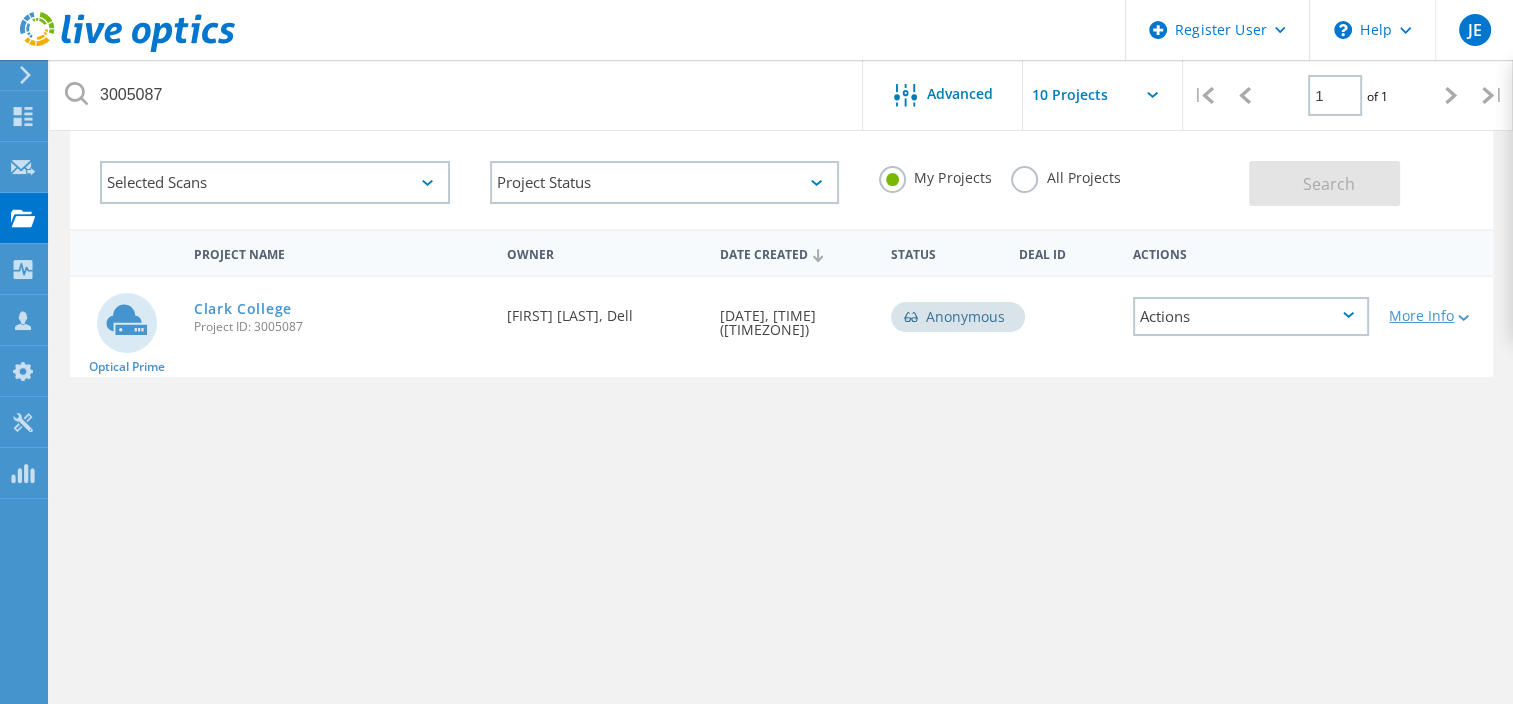 drag, startPoint x: 1450, startPoint y: 300, endPoint x: 1472, endPoint y: 317, distance: 27.802877 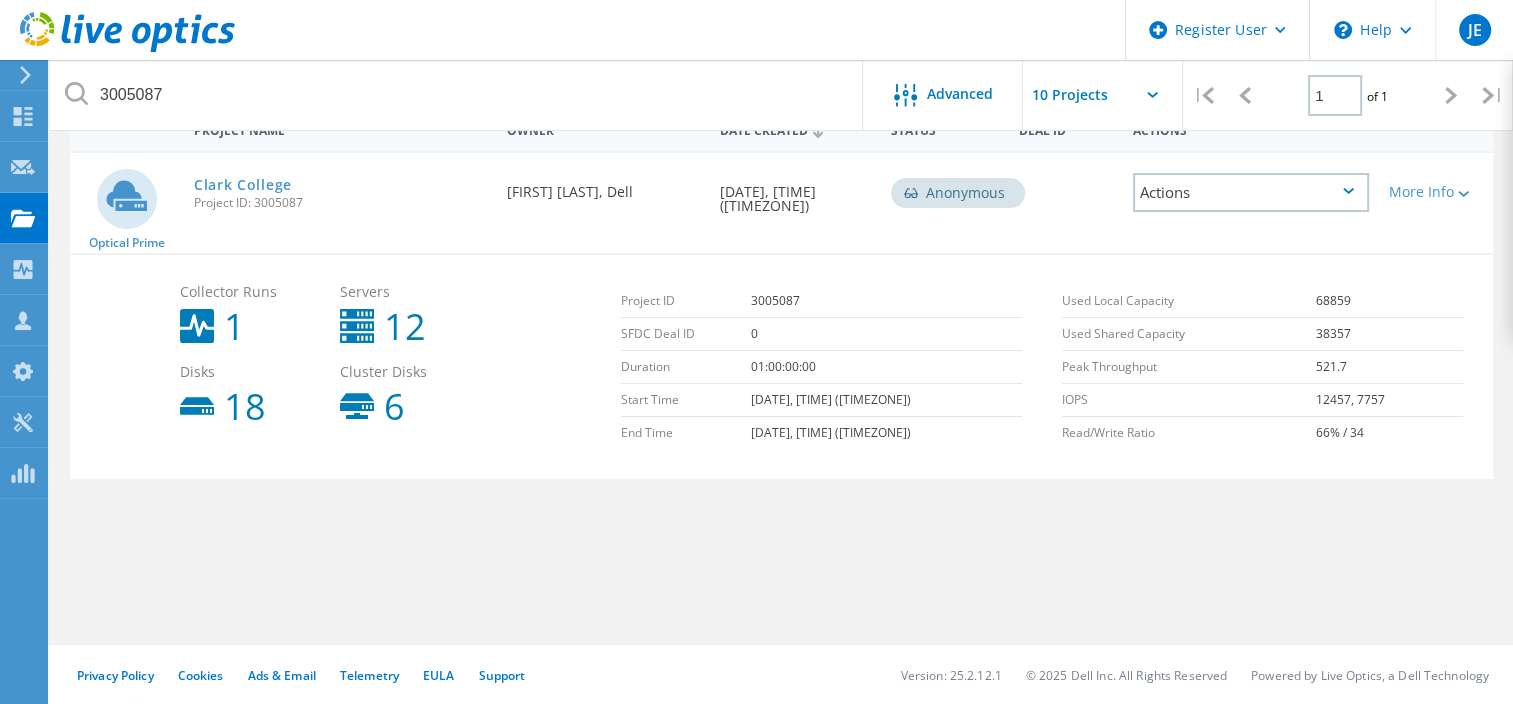 scroll, scrollTop: 0, scrollLeft: 0, axis: both 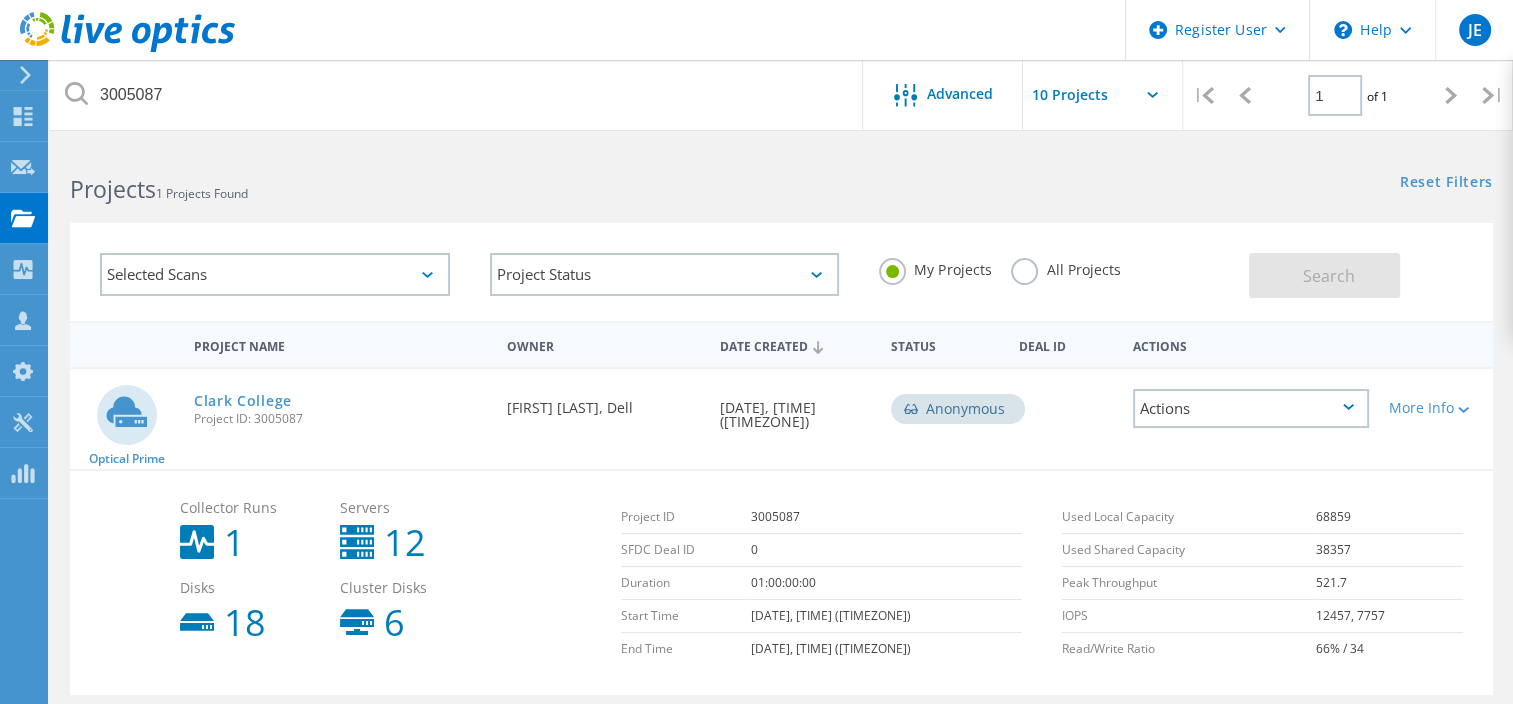 click on "Anonymous" 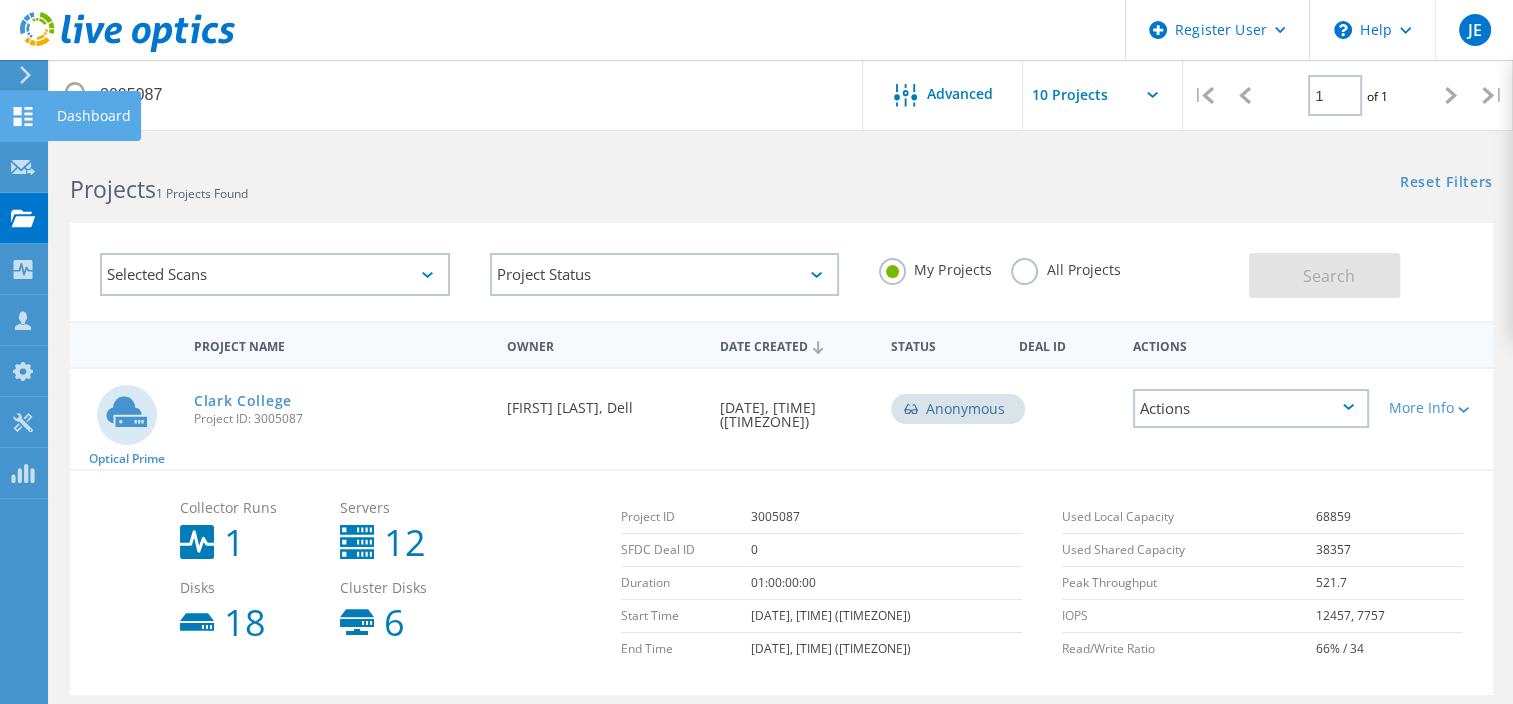 click on "Dashboard" at bounding box center (-66, 116) 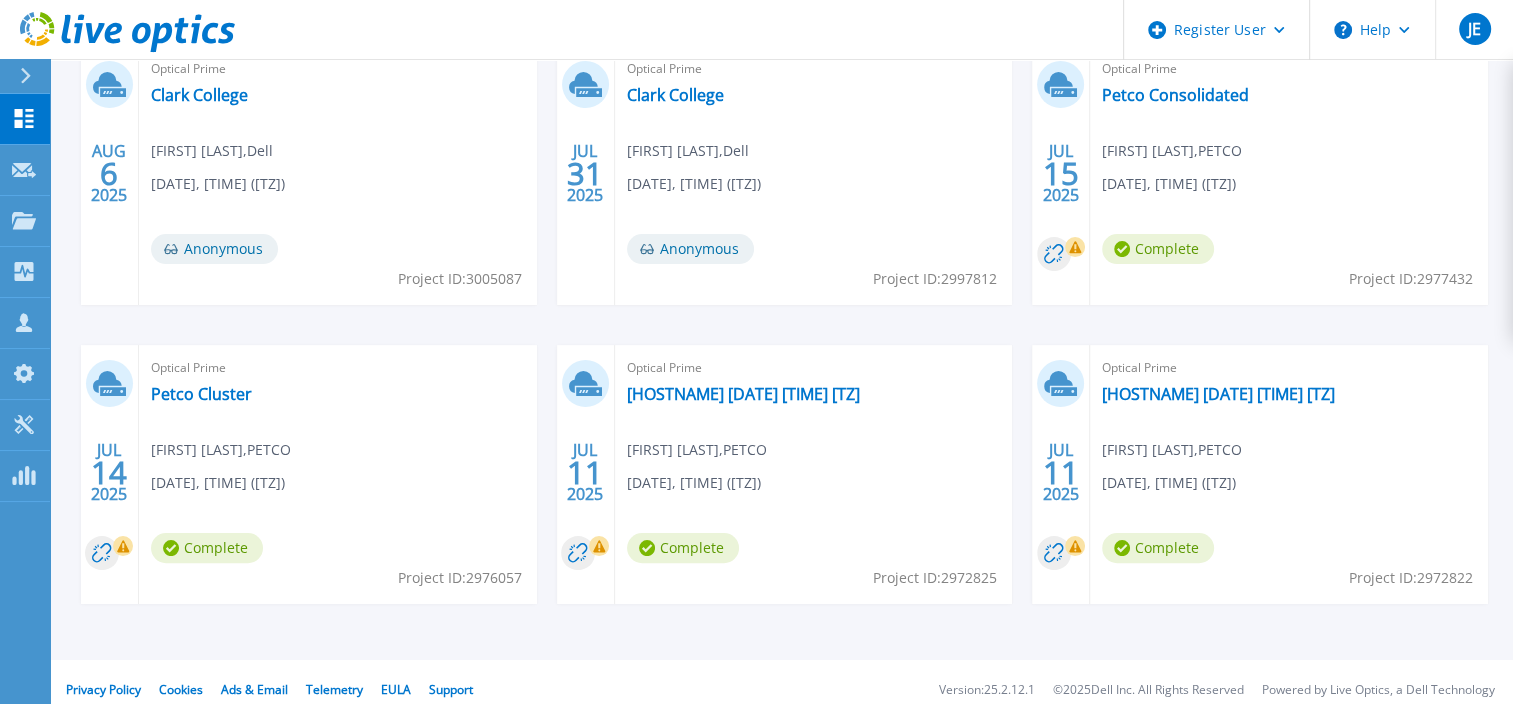 scroll, scrollTop: 404, scrollLeft: 0, axis: vertical 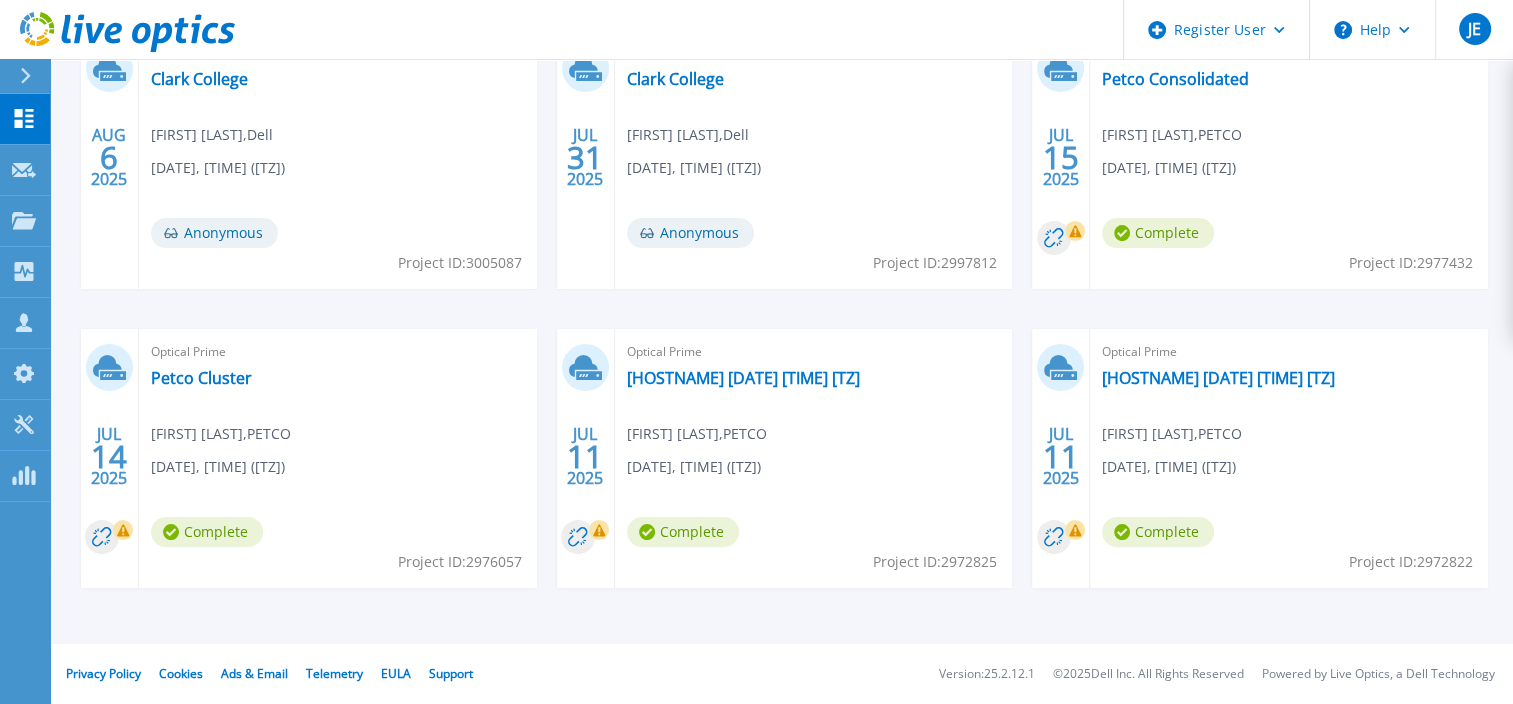 click on "Project ID:  2972825" at bounding box center [460, 263] 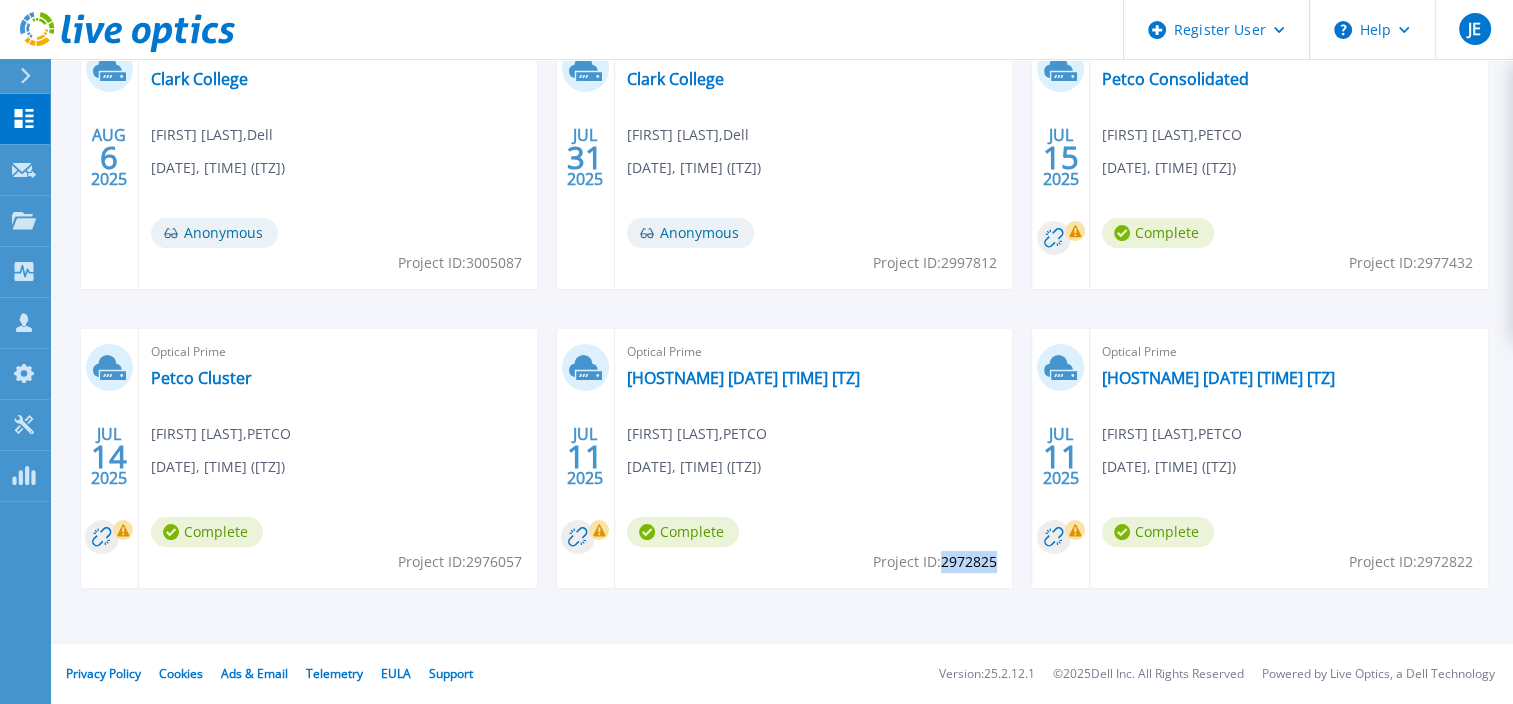 click on "Project ID:  2972825" at bounding box center [460, 263] 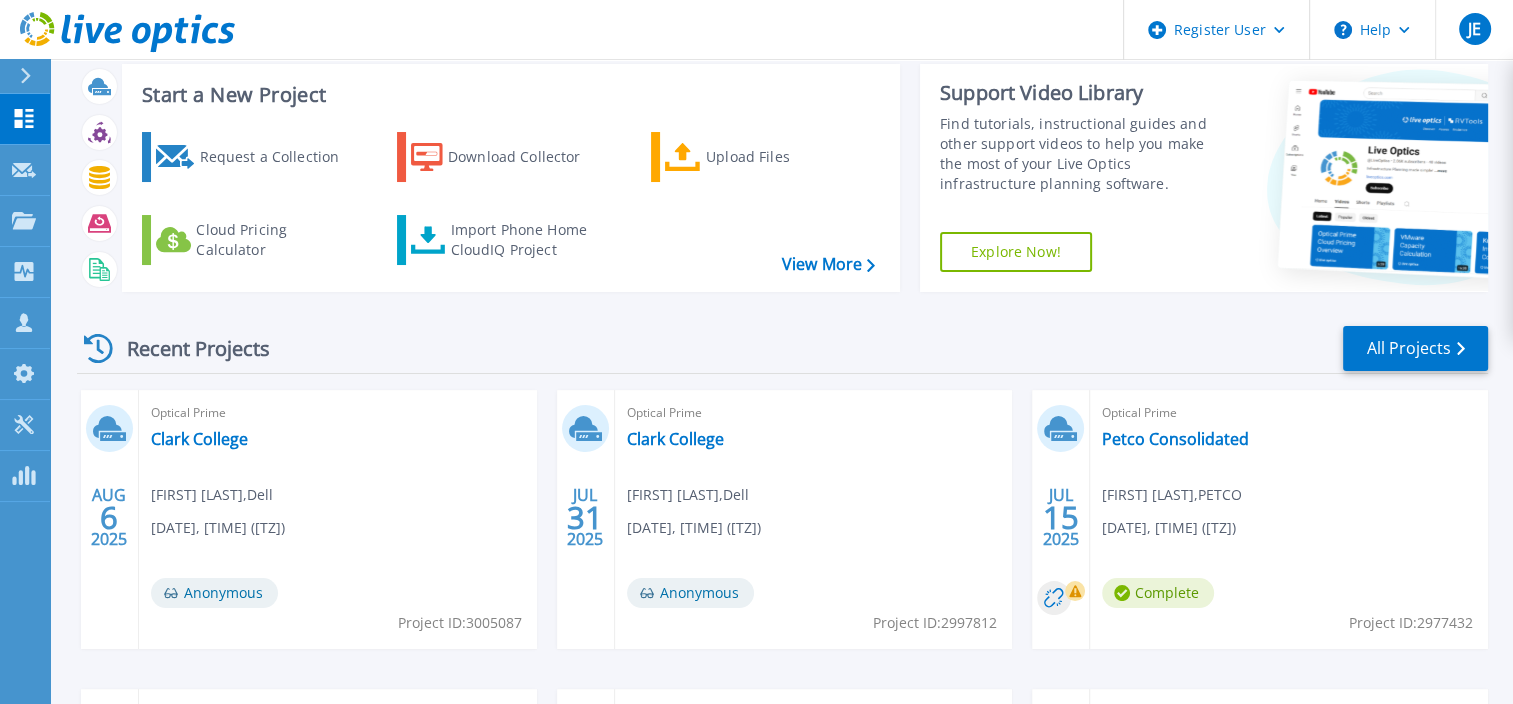 scroll, scrollTop: 0, scrollLeft: 0, axis: both 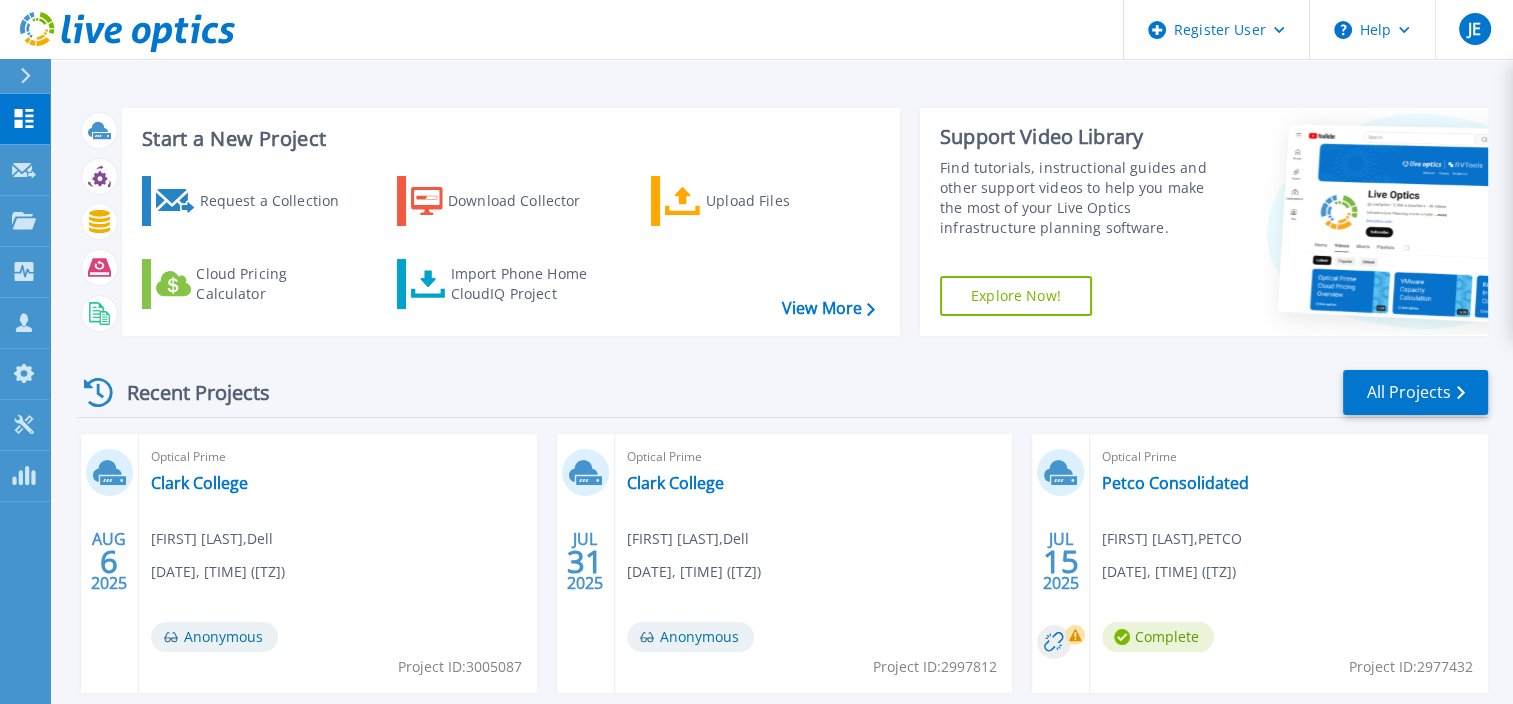 click at bounding box center (25, 76) 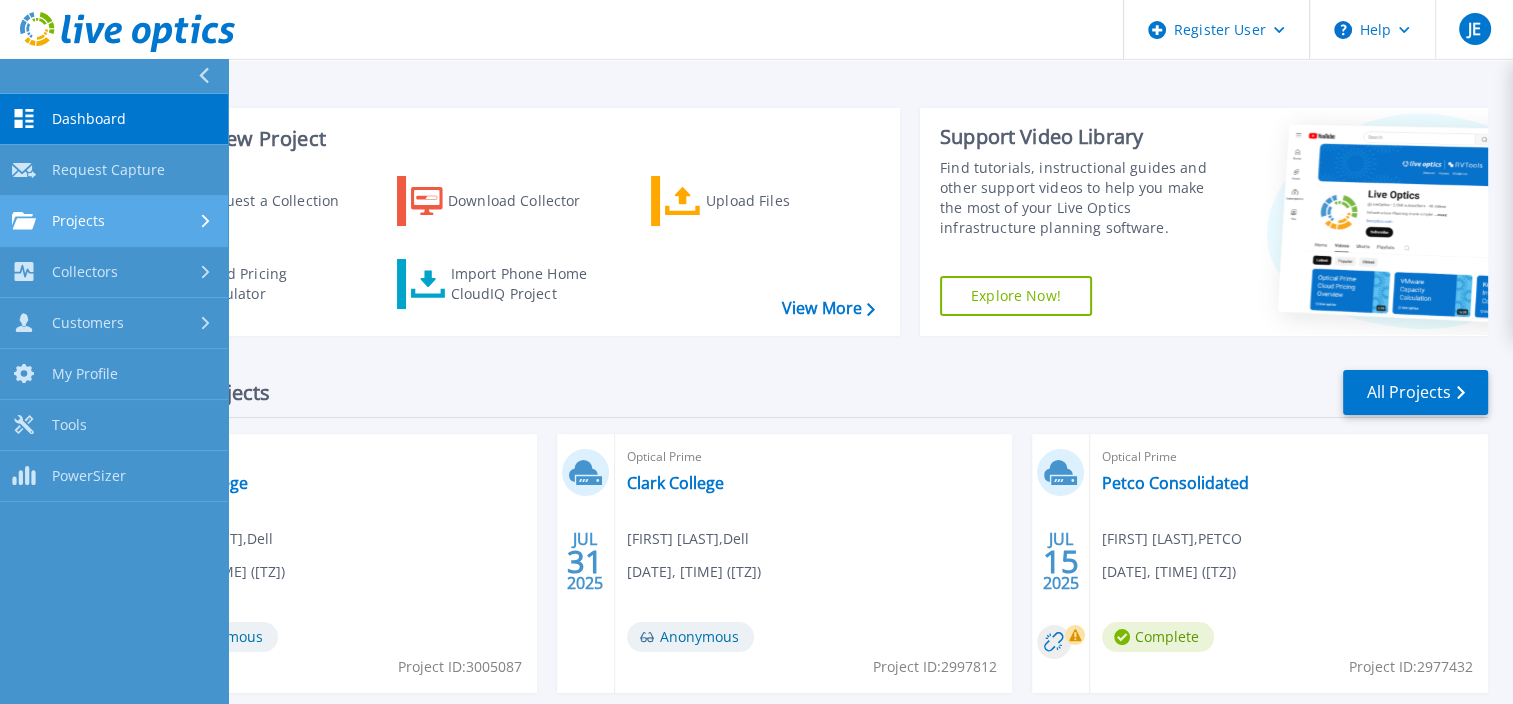 click on "Projects Projects" at bounding box center (114, 221) 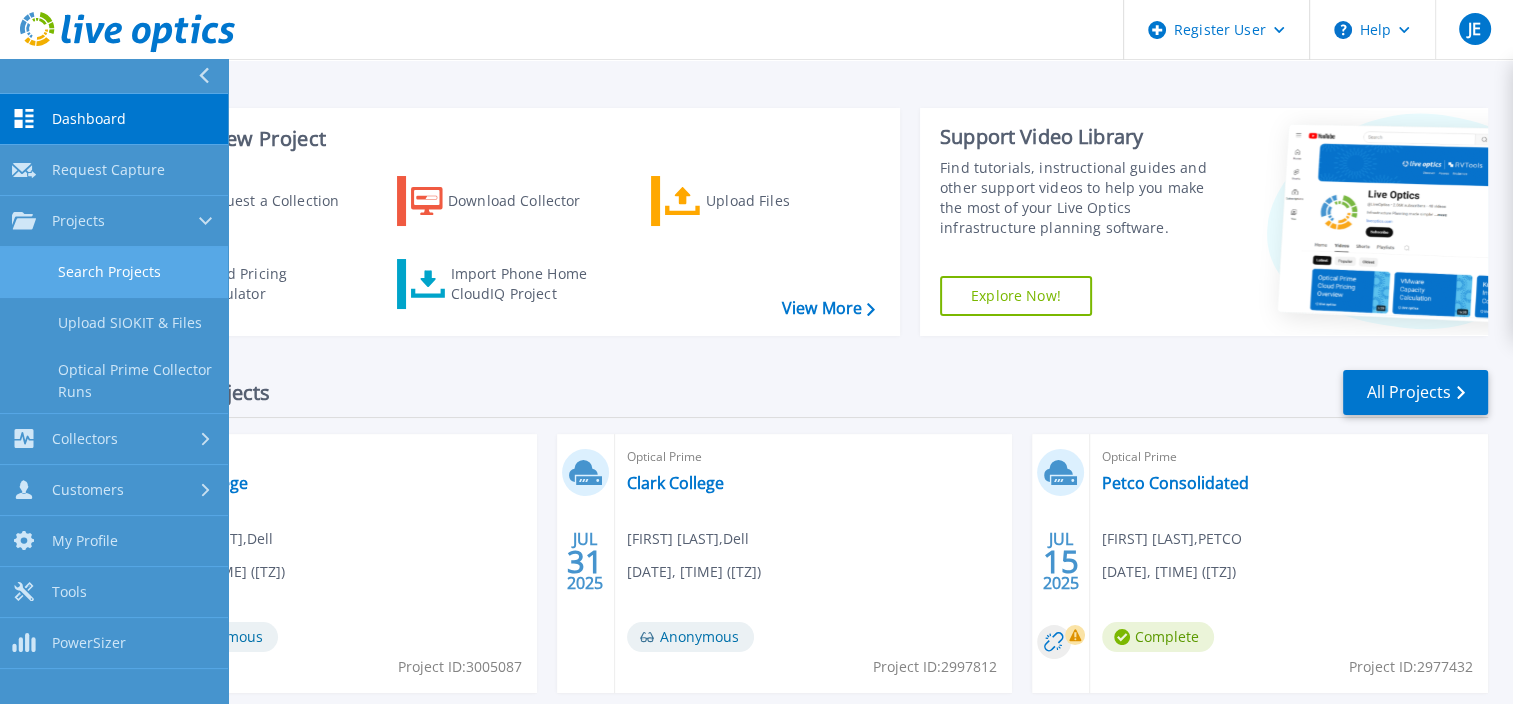 click on "Search Projects" at bounding box center (114, 272) 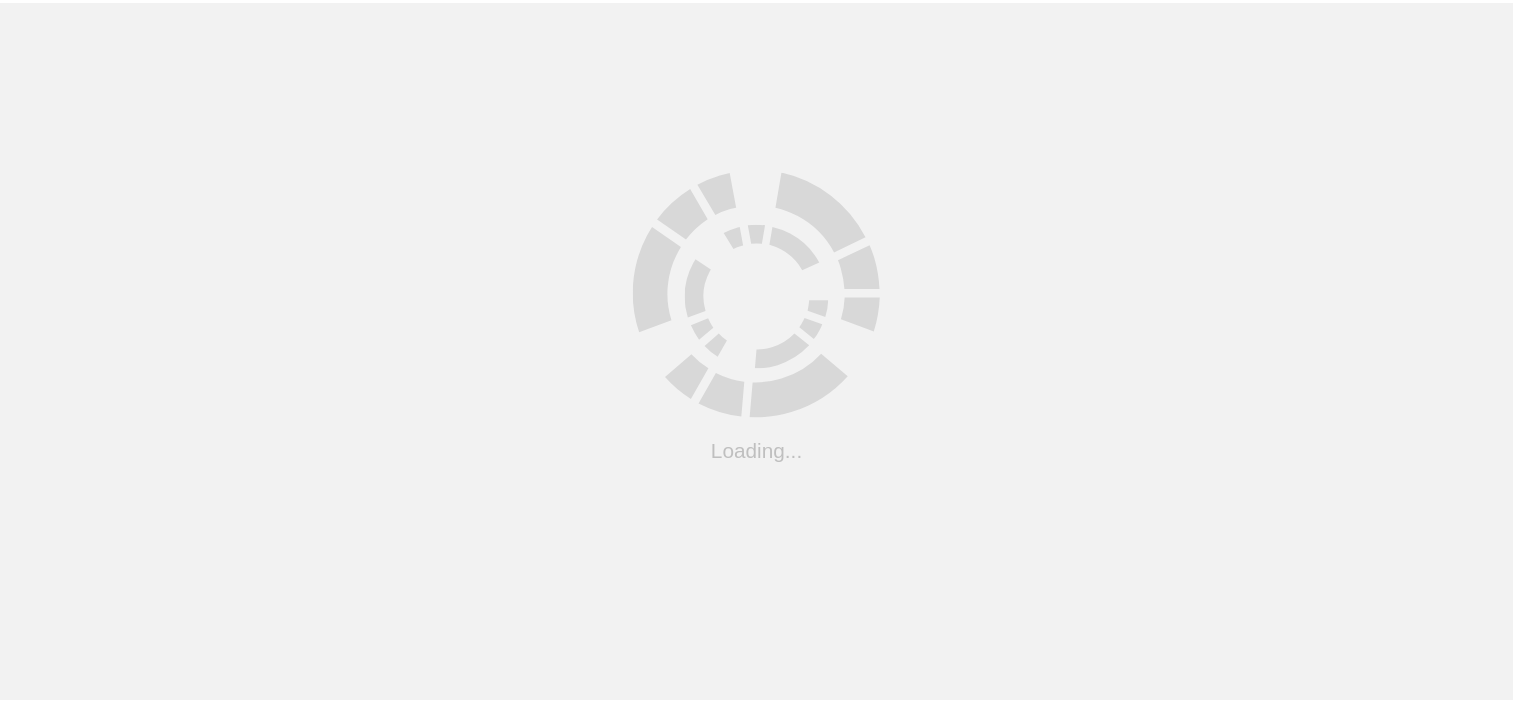 scroll, scrollTop: 0, scrollLeft: 0, axis: both 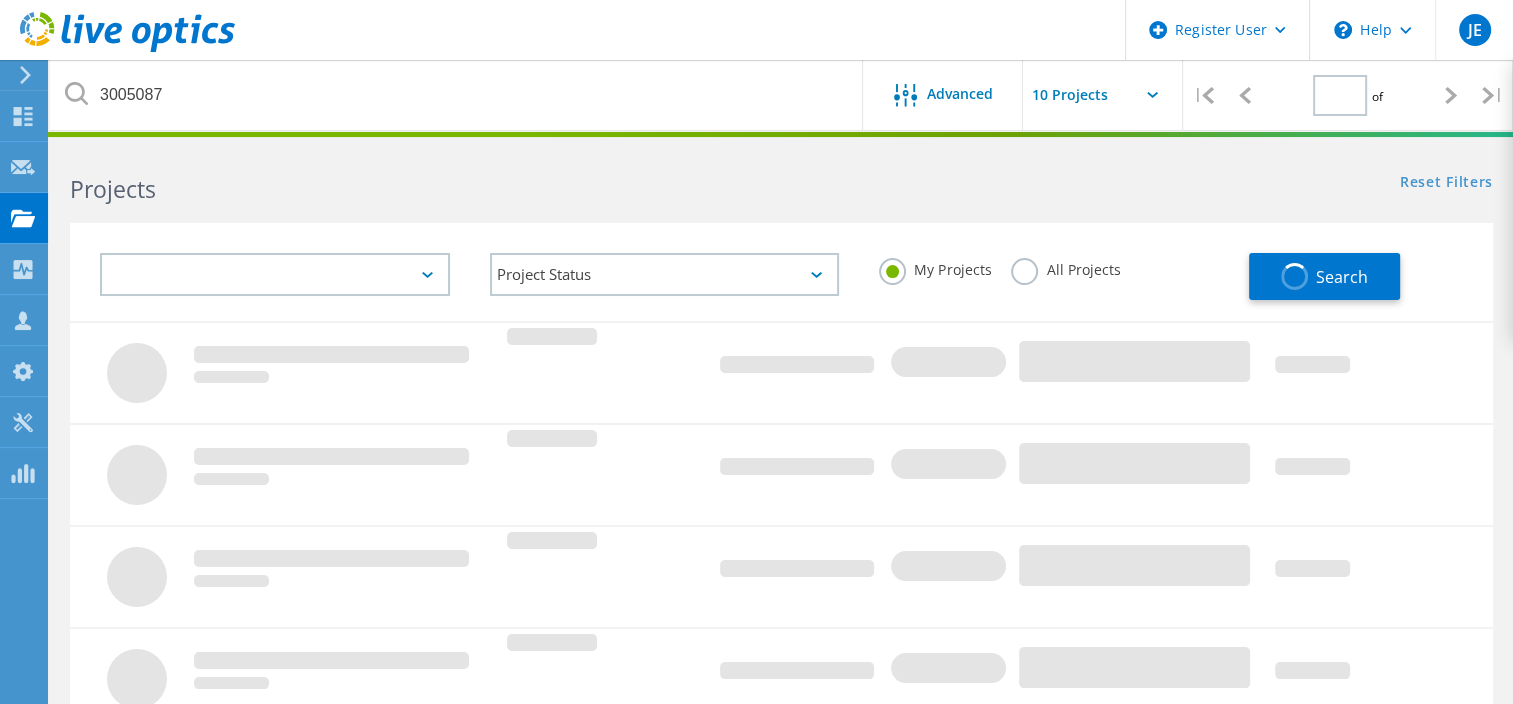 type on "1" 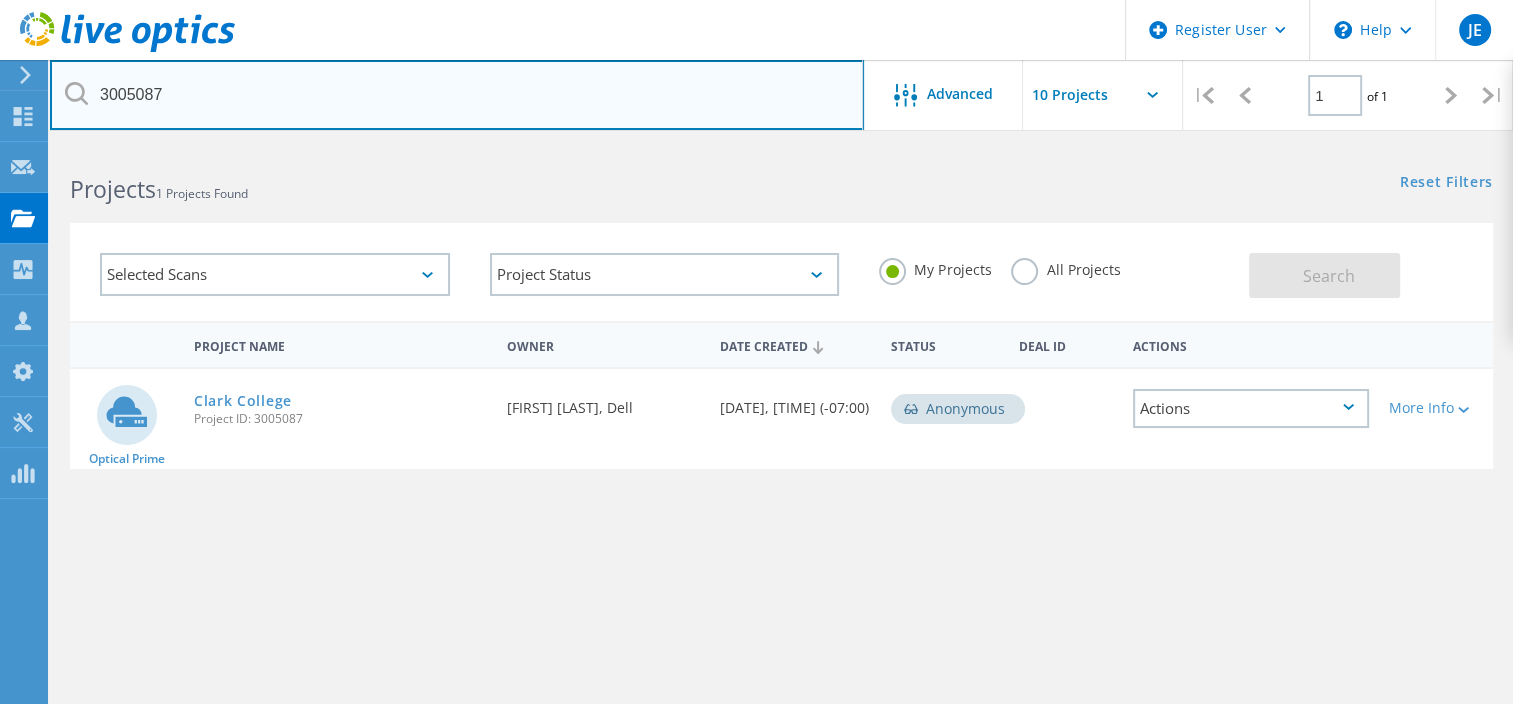 click on "3005087" at bounding box center (457, 95) 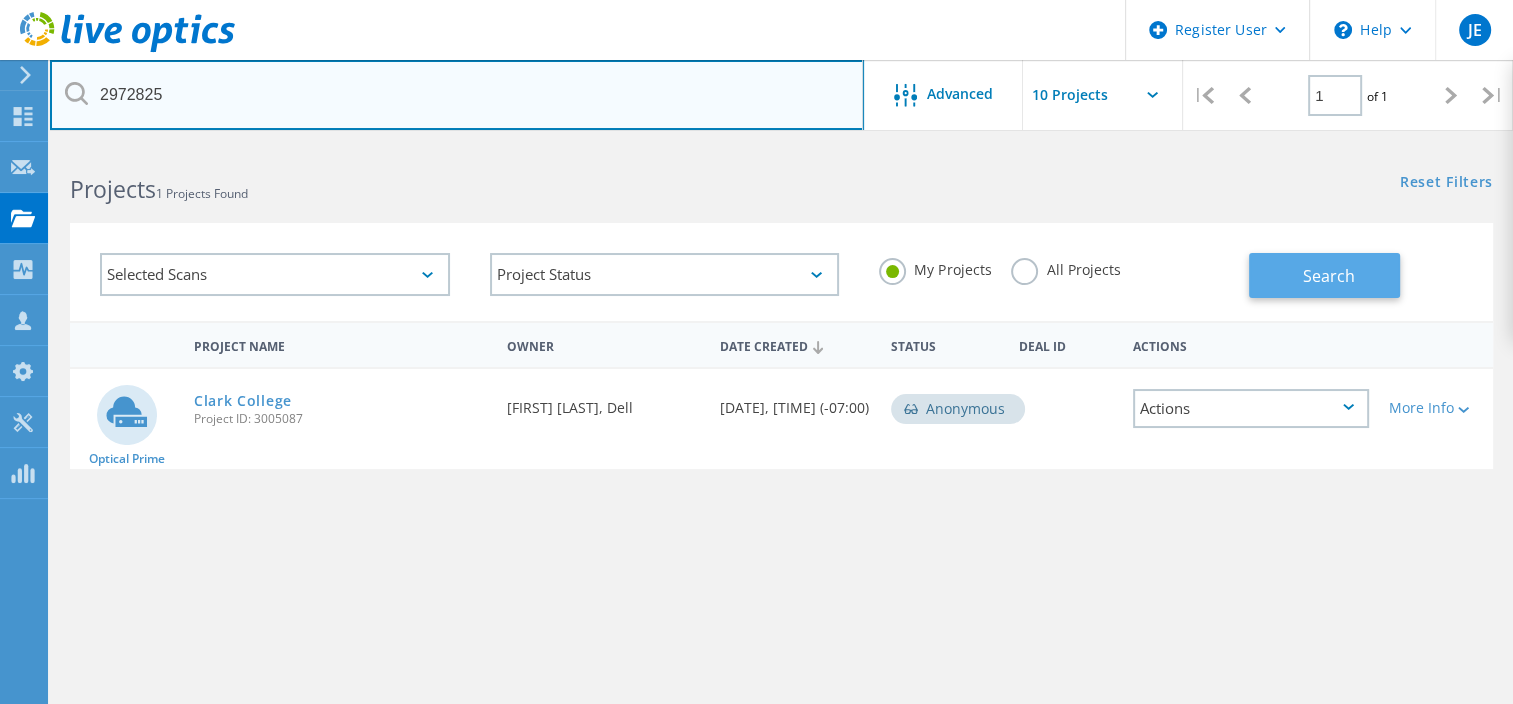 type on "2972825" 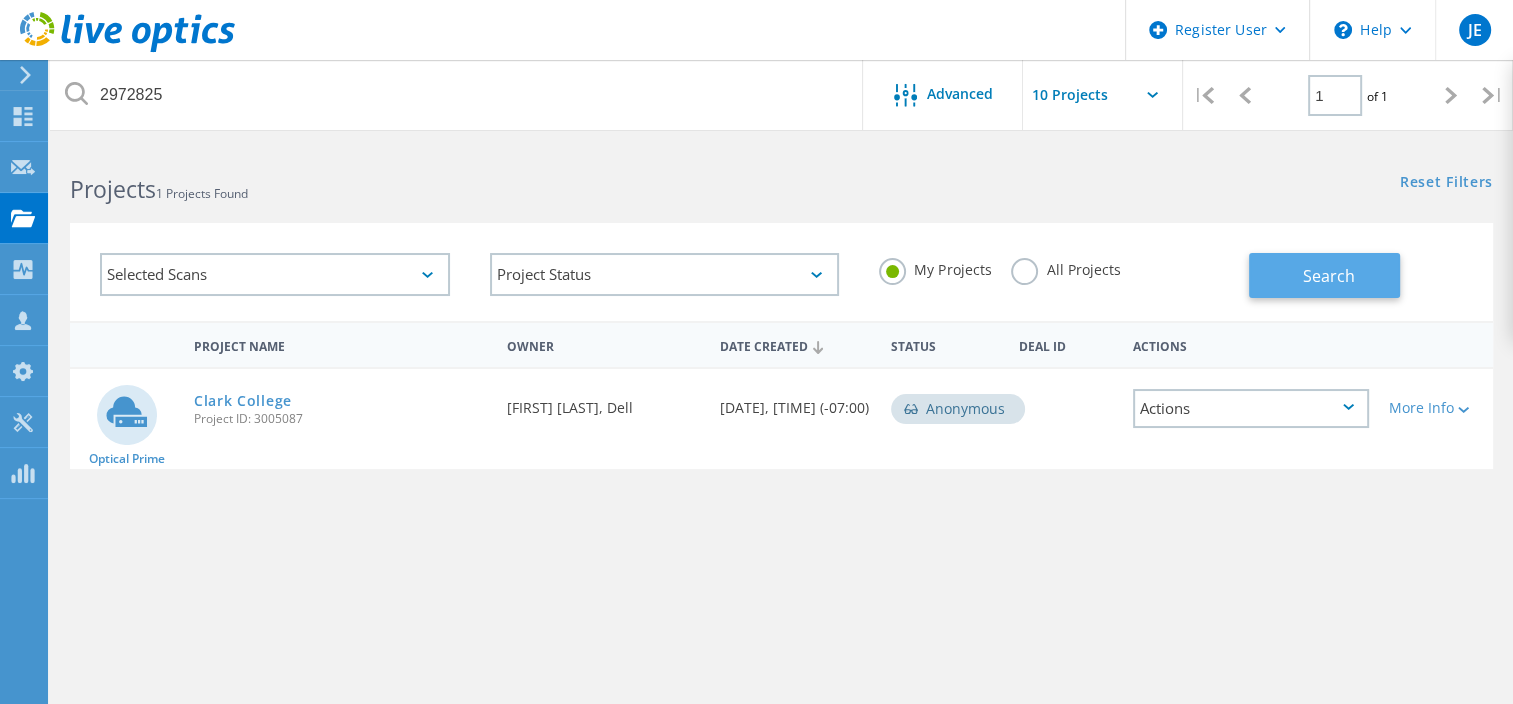 click on "Search" 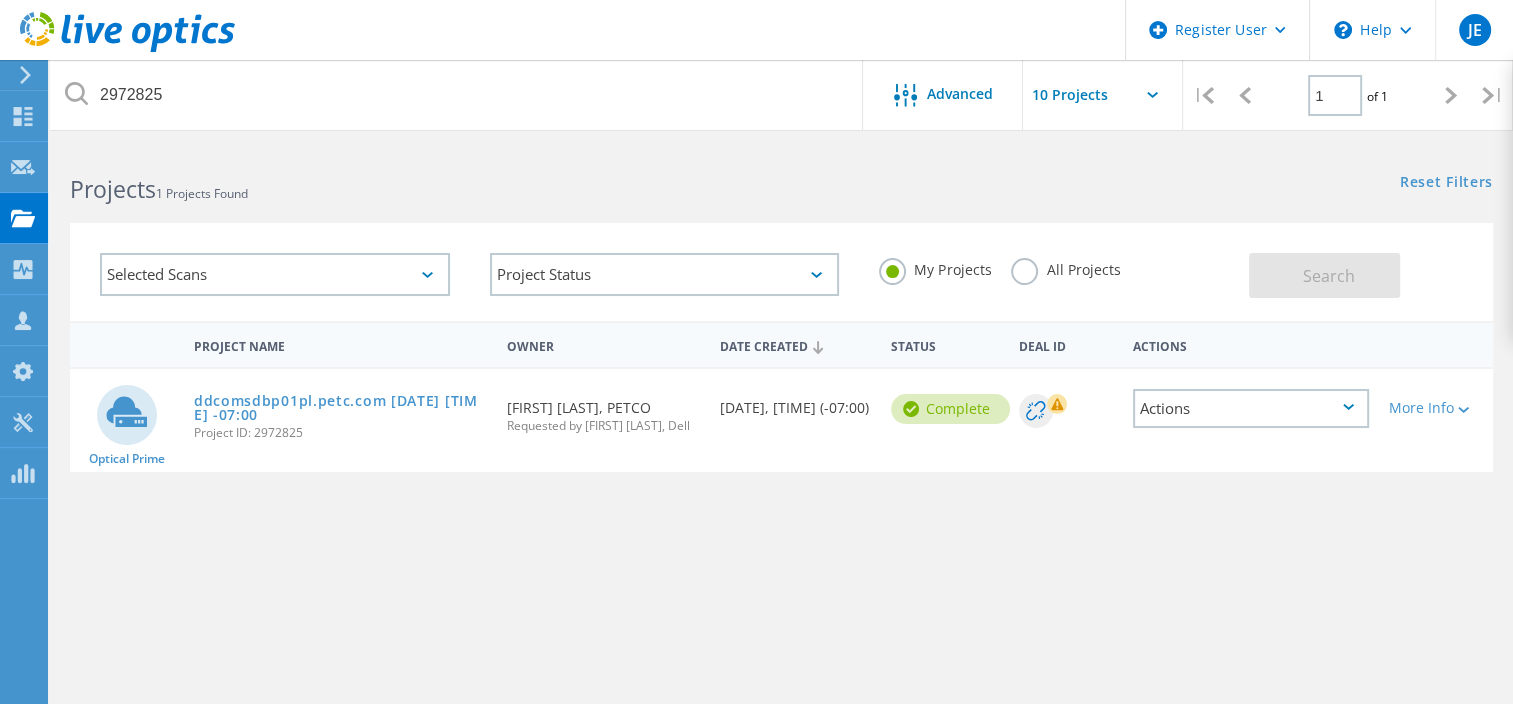 click on "All Projects" 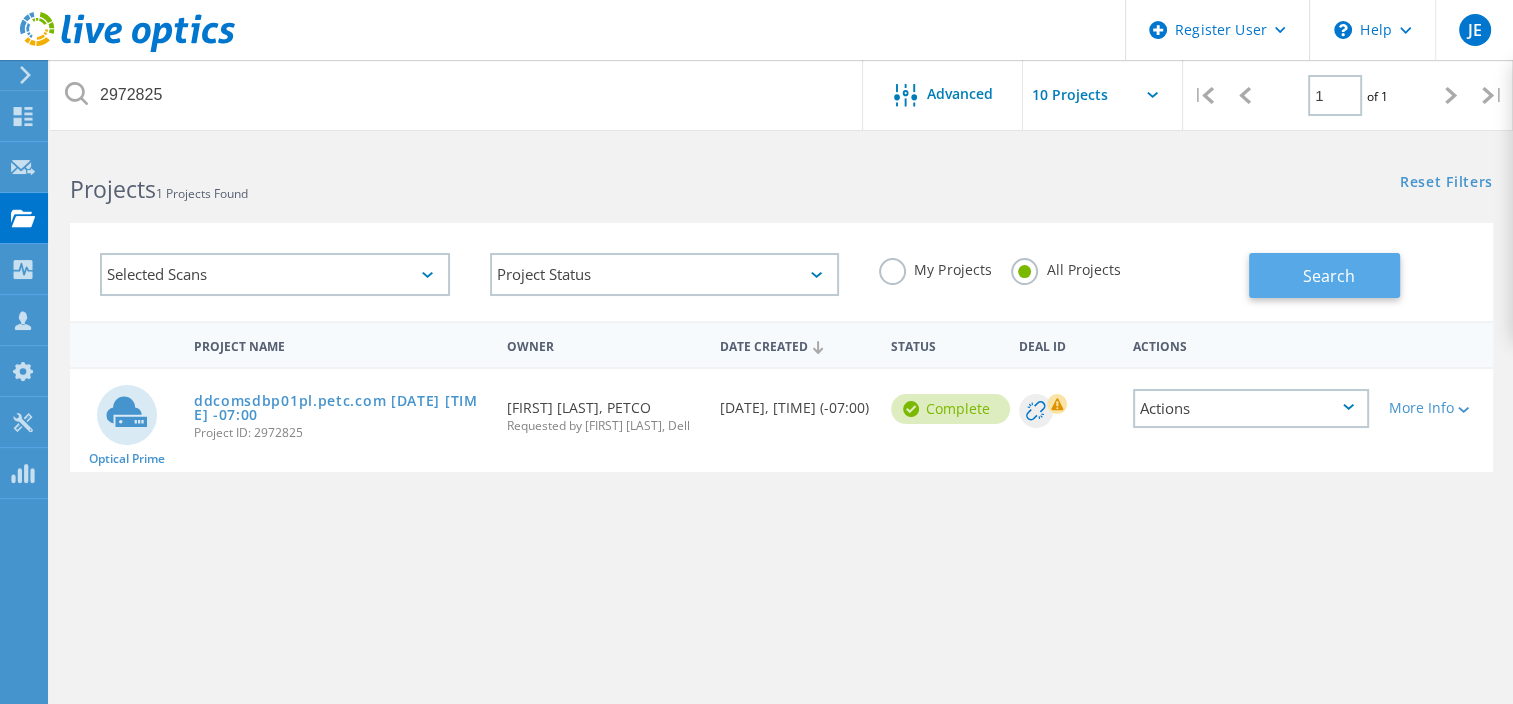 click on "Search" 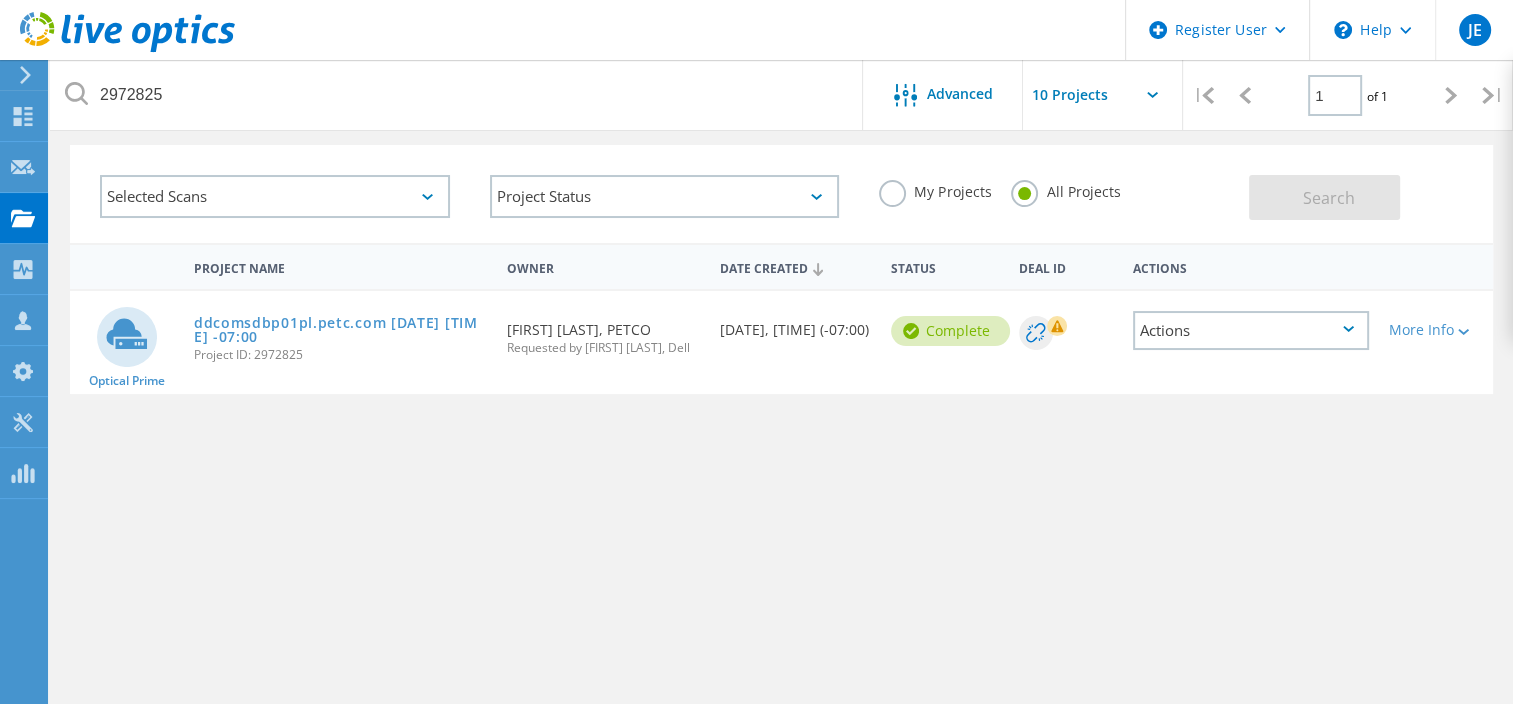 scroll, scrollTop: 71, scrollLeft: 0, axis: vertical 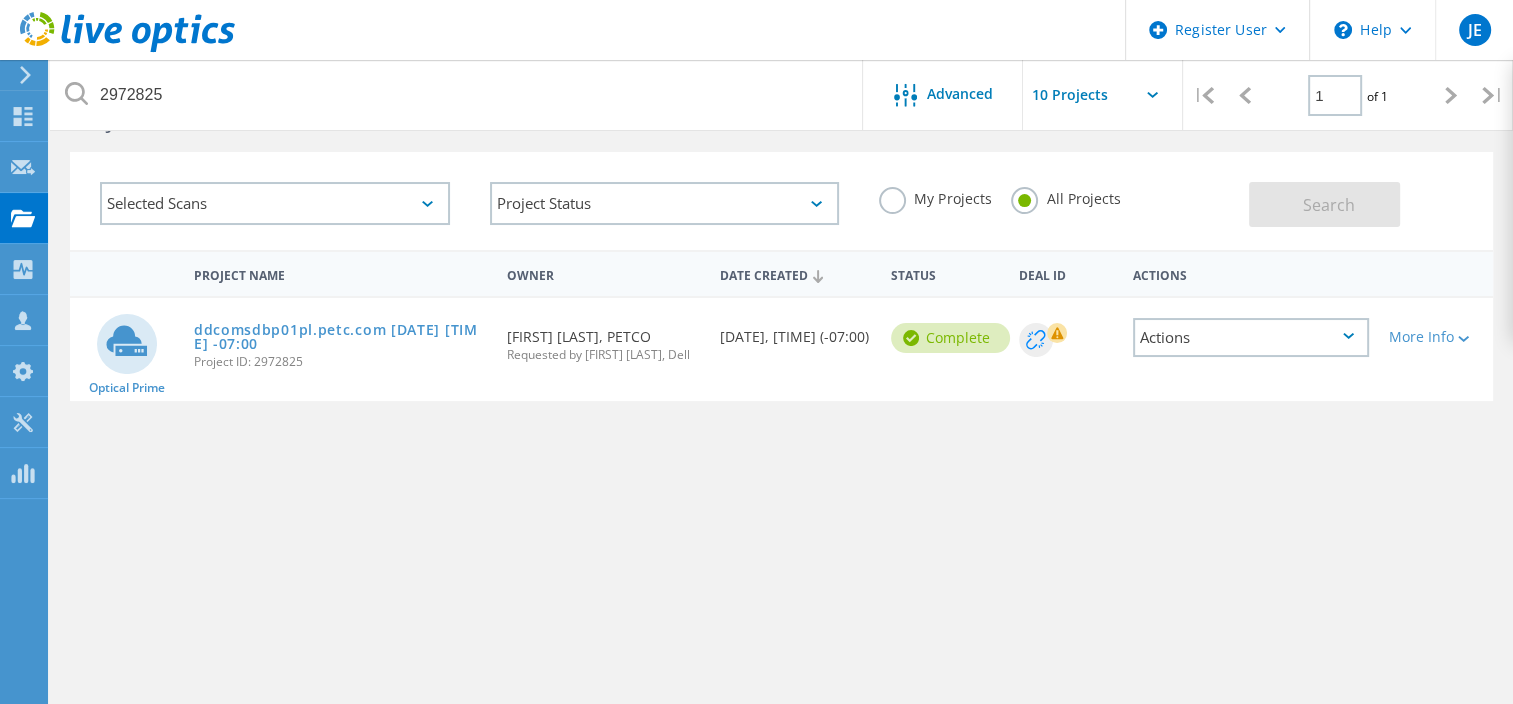 click 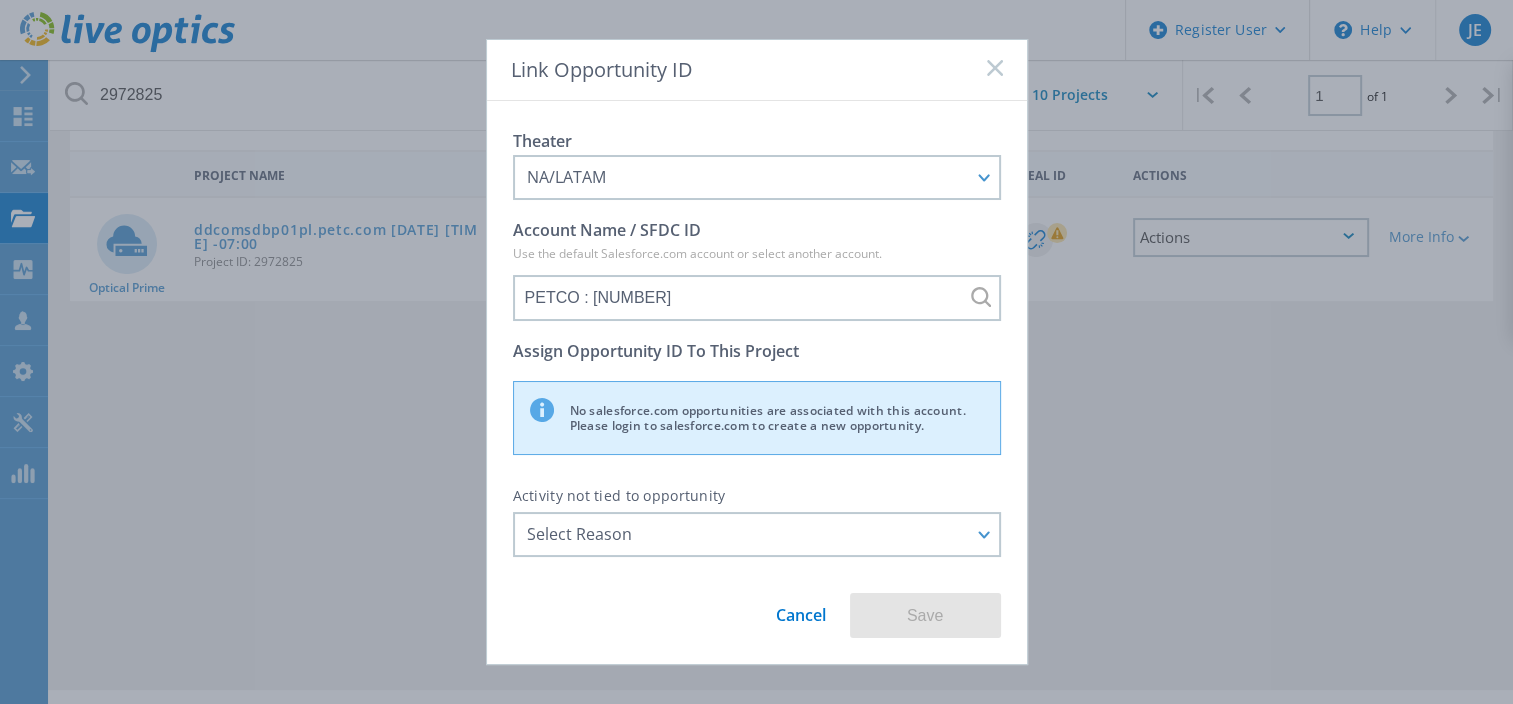 scroll, scrollTop: 172, scrollLeft: 0, axis: vertical 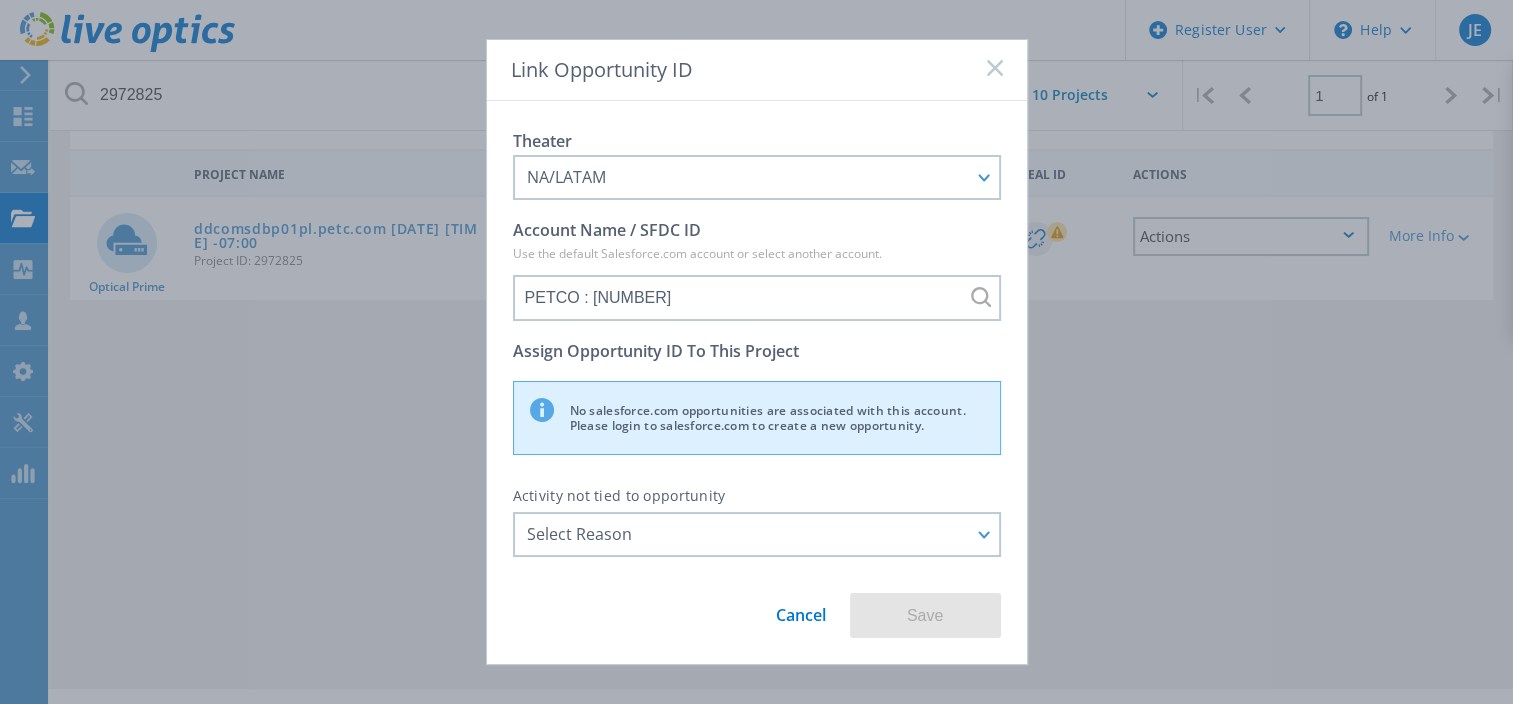 click on "Cancel" at bounding box center [801, 607] 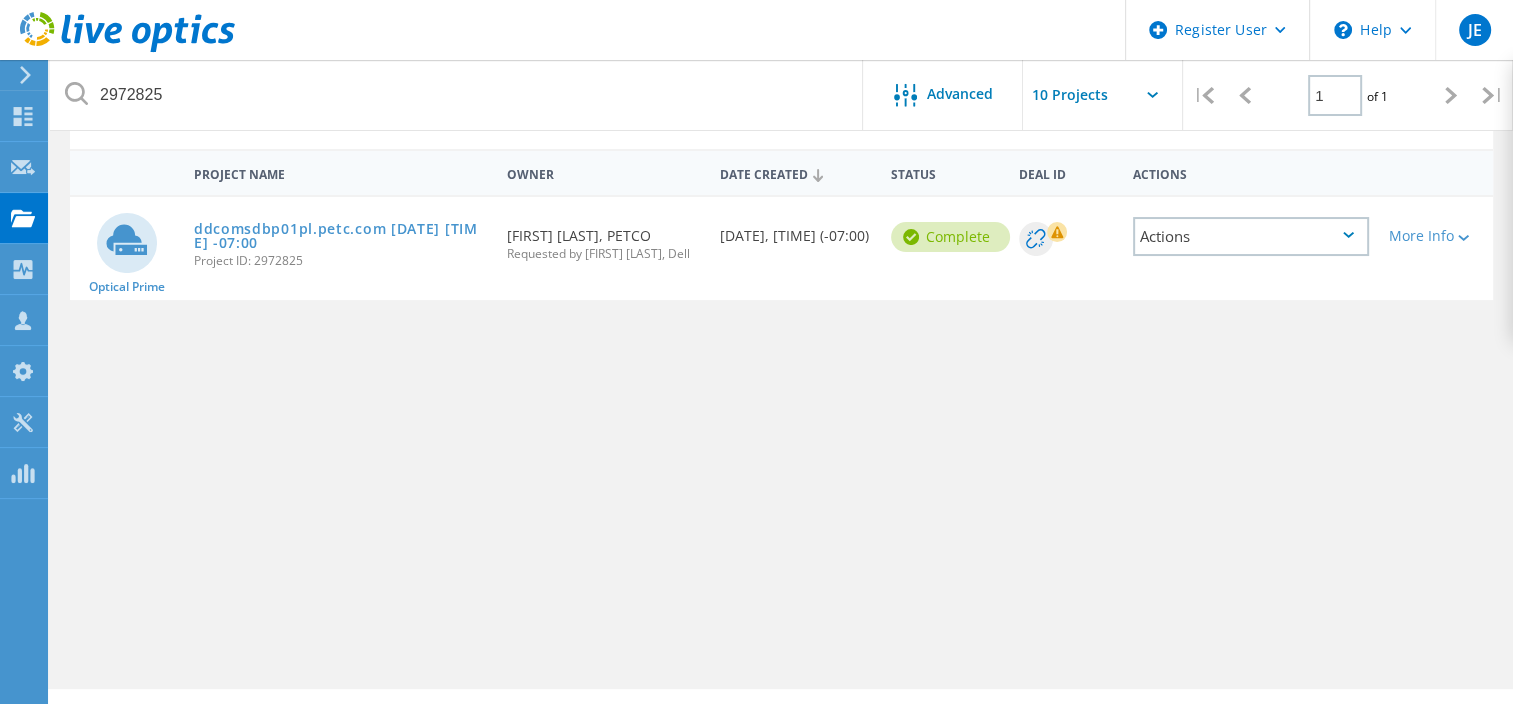 scroll, scrollTop: 0, scrollLeft: 0, axis: both 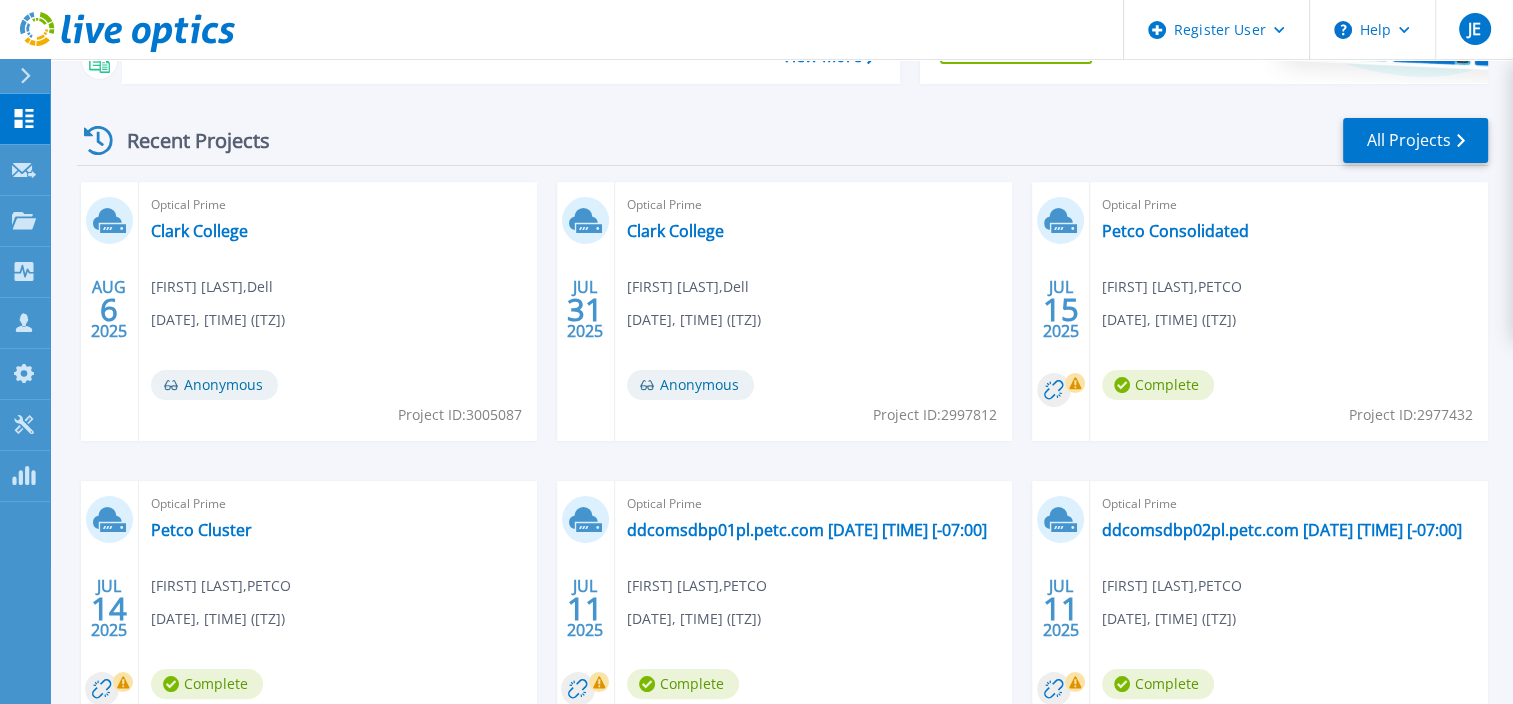 click on "Project ID:  3005087" at bounding box center (460, 415) 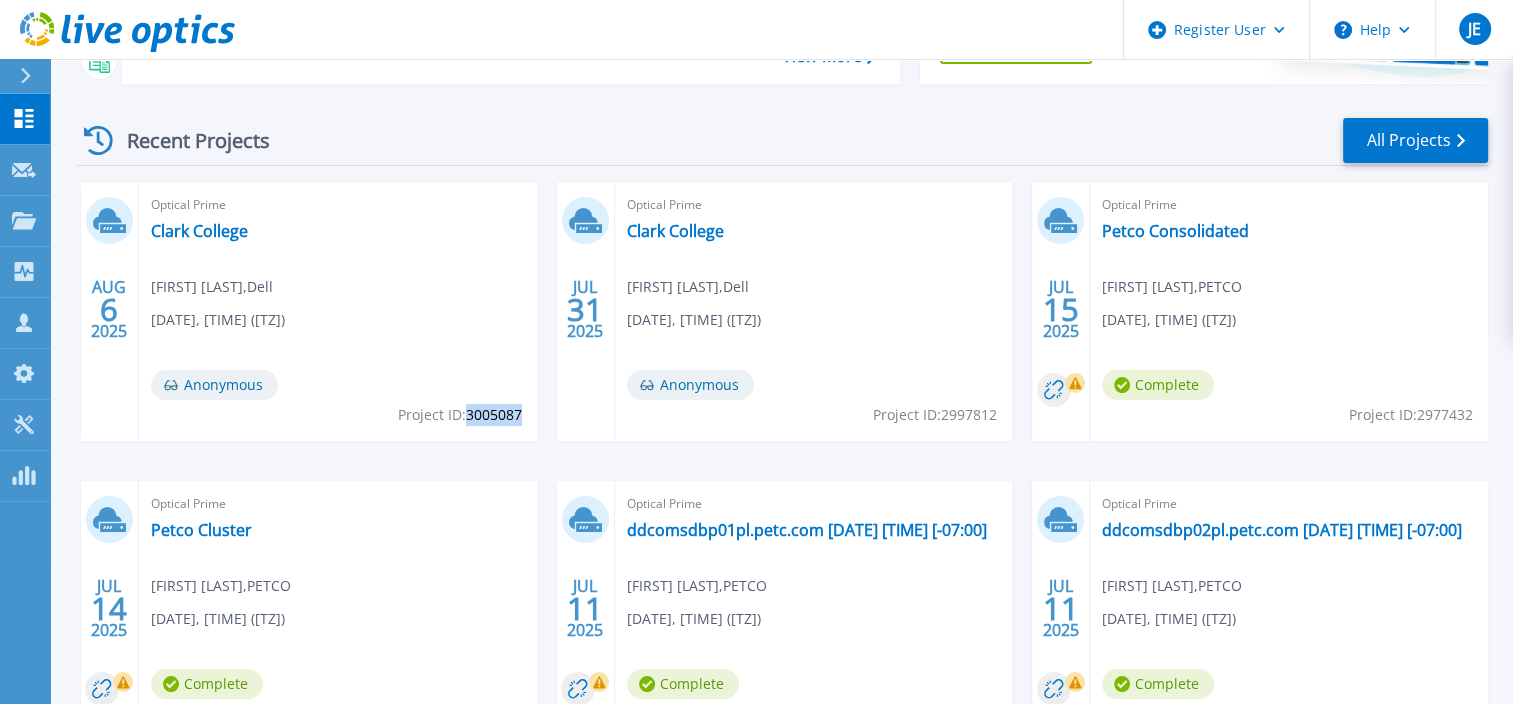 click on "Project ID:  3005087" at bounding box center (460, 415) 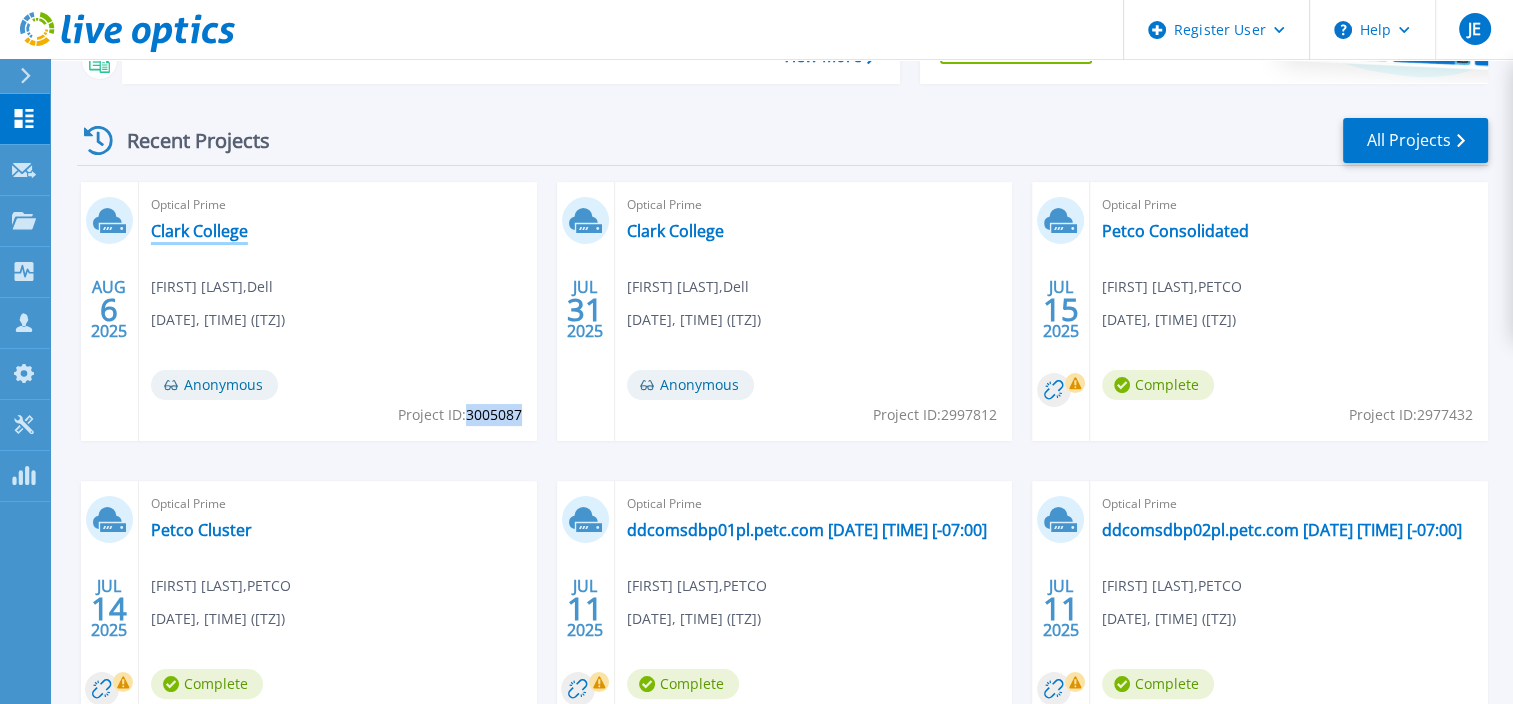 click on "Clark College" at bounding box center (199, 231) 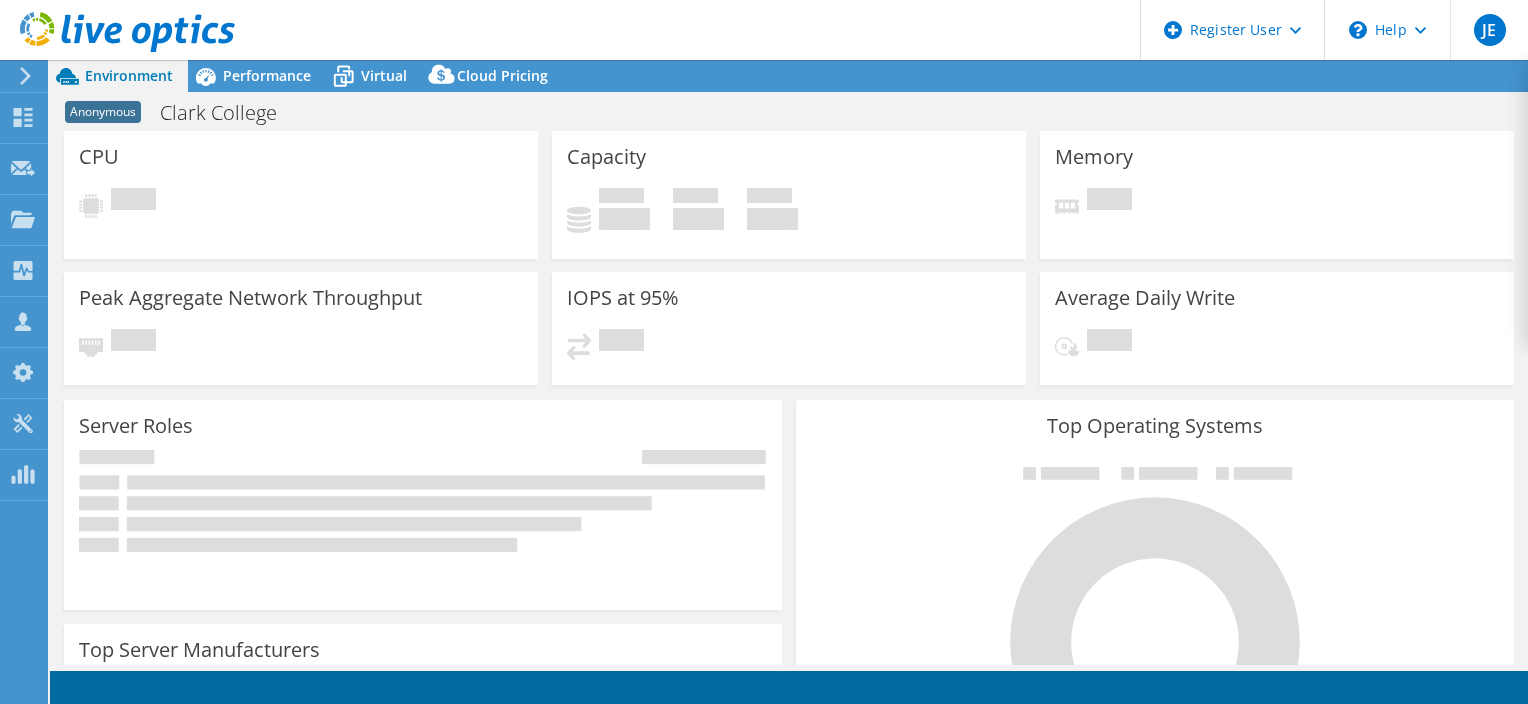 scroll, scrollTop: 0, scrollLeft: 0, axis: both 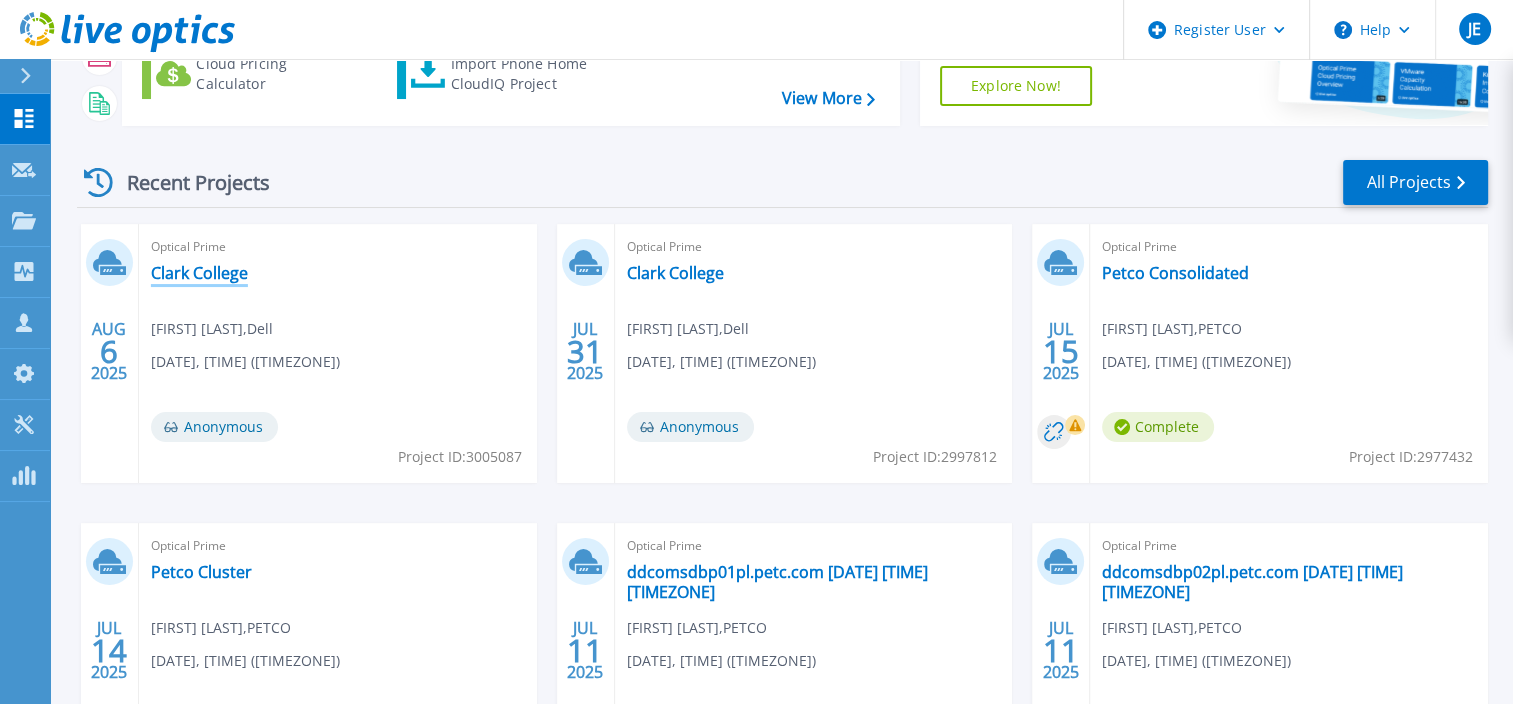 click on "Clark College" at bounding box center (199, 273) 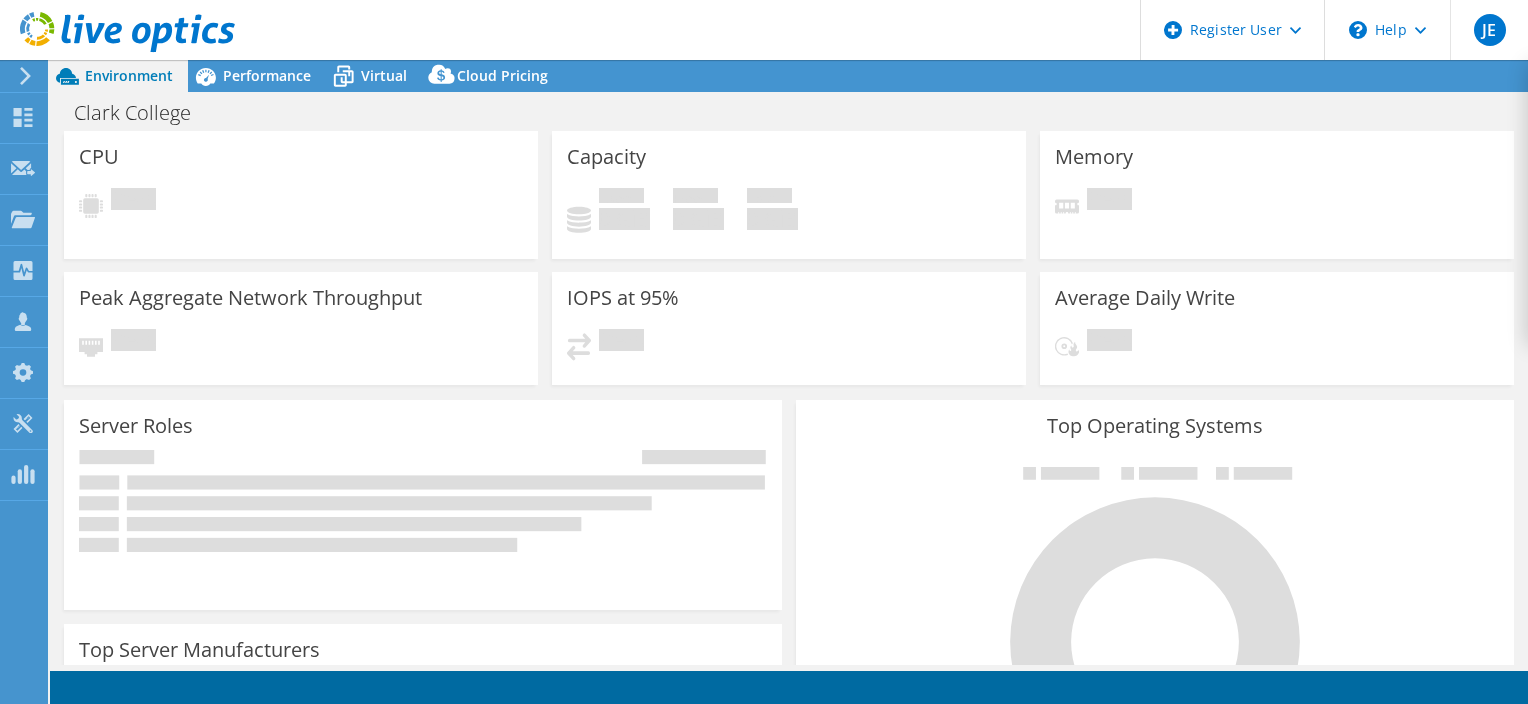 scroll, scrollTop: 0, scrollLeft: 0, axis: both 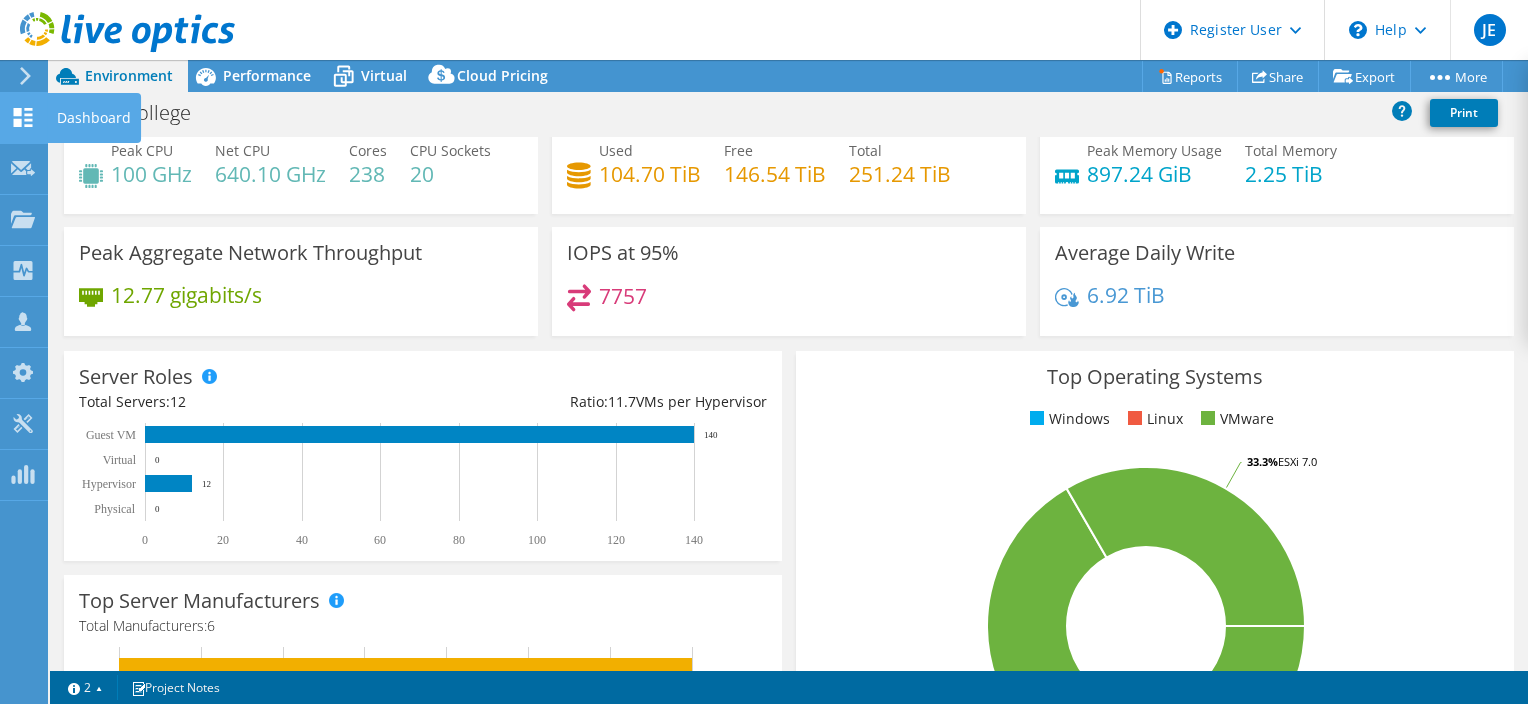 click 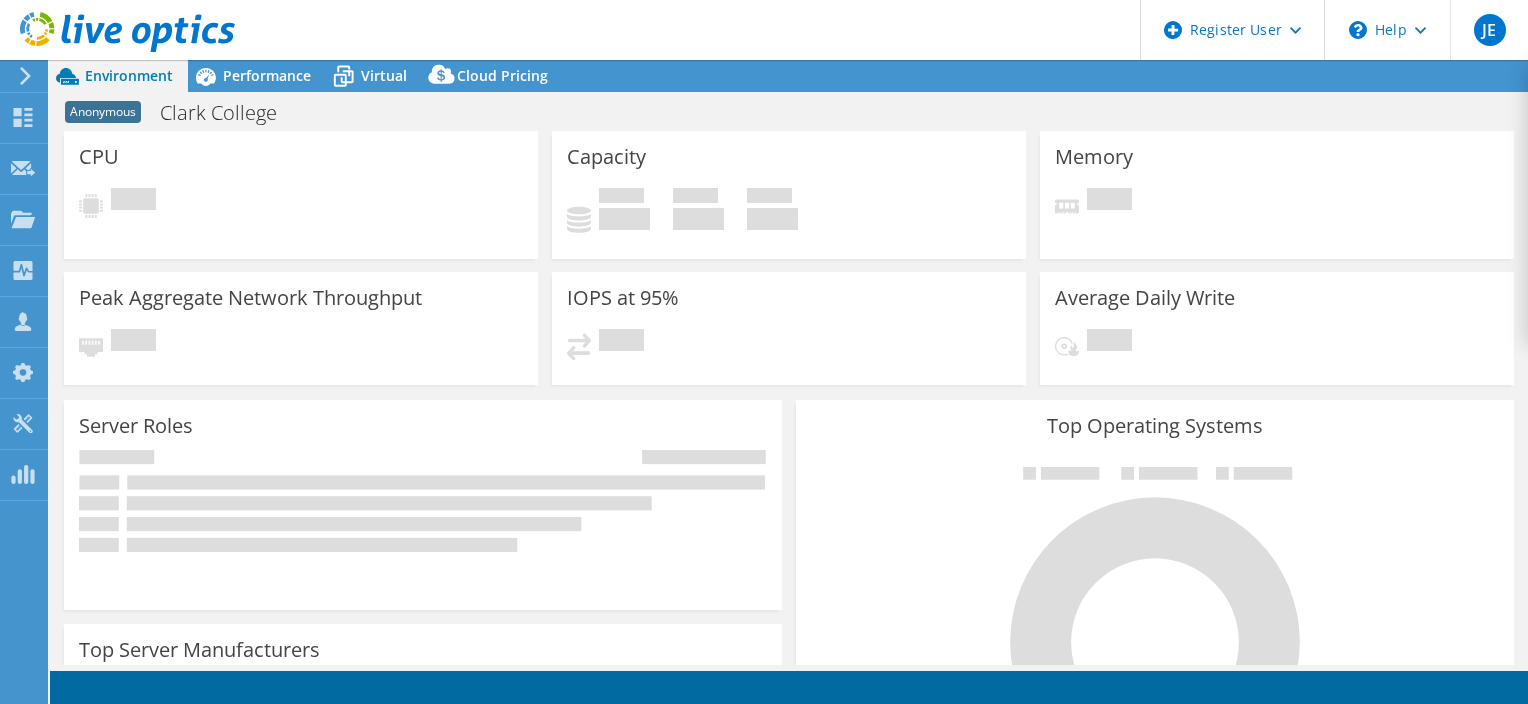 scroll, scrollTop: 0, scrollLeft: 0, axis: both 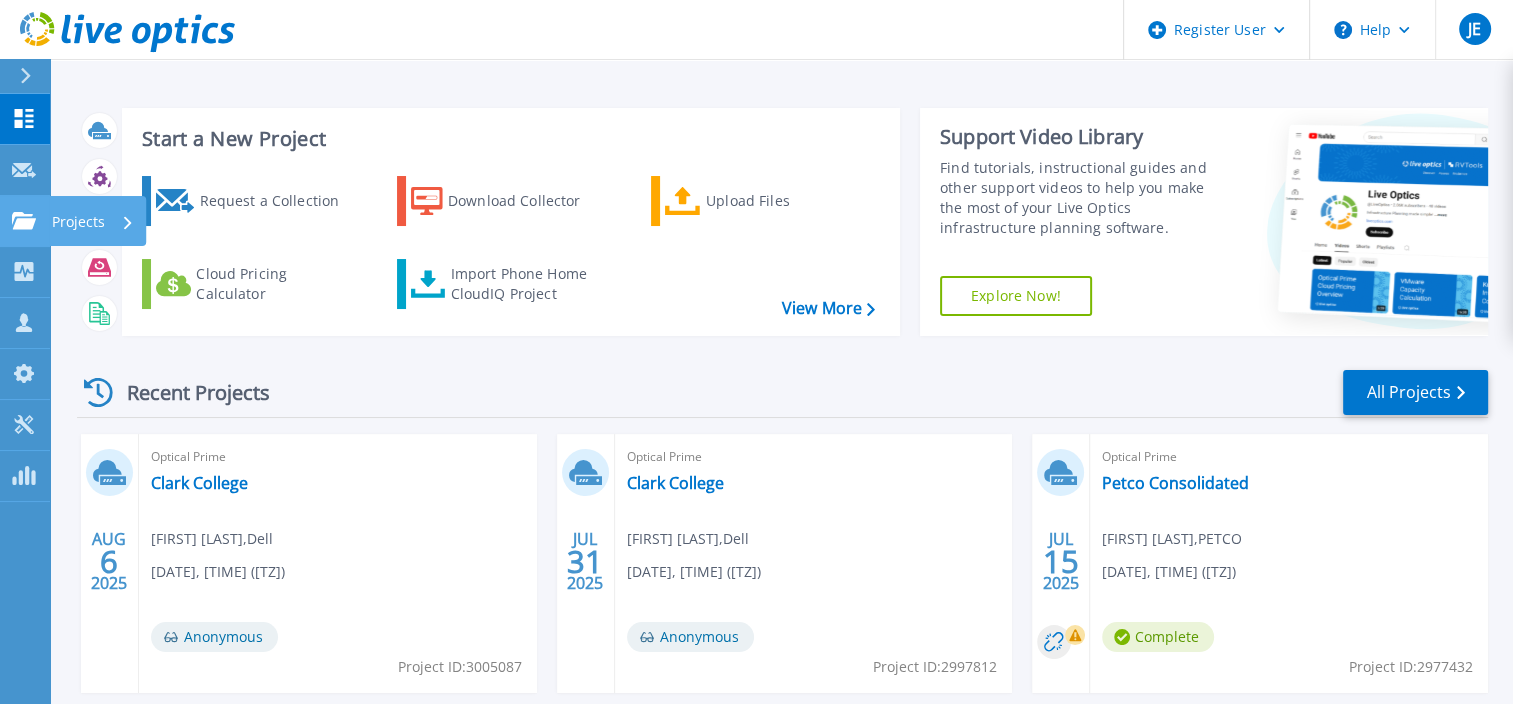 click 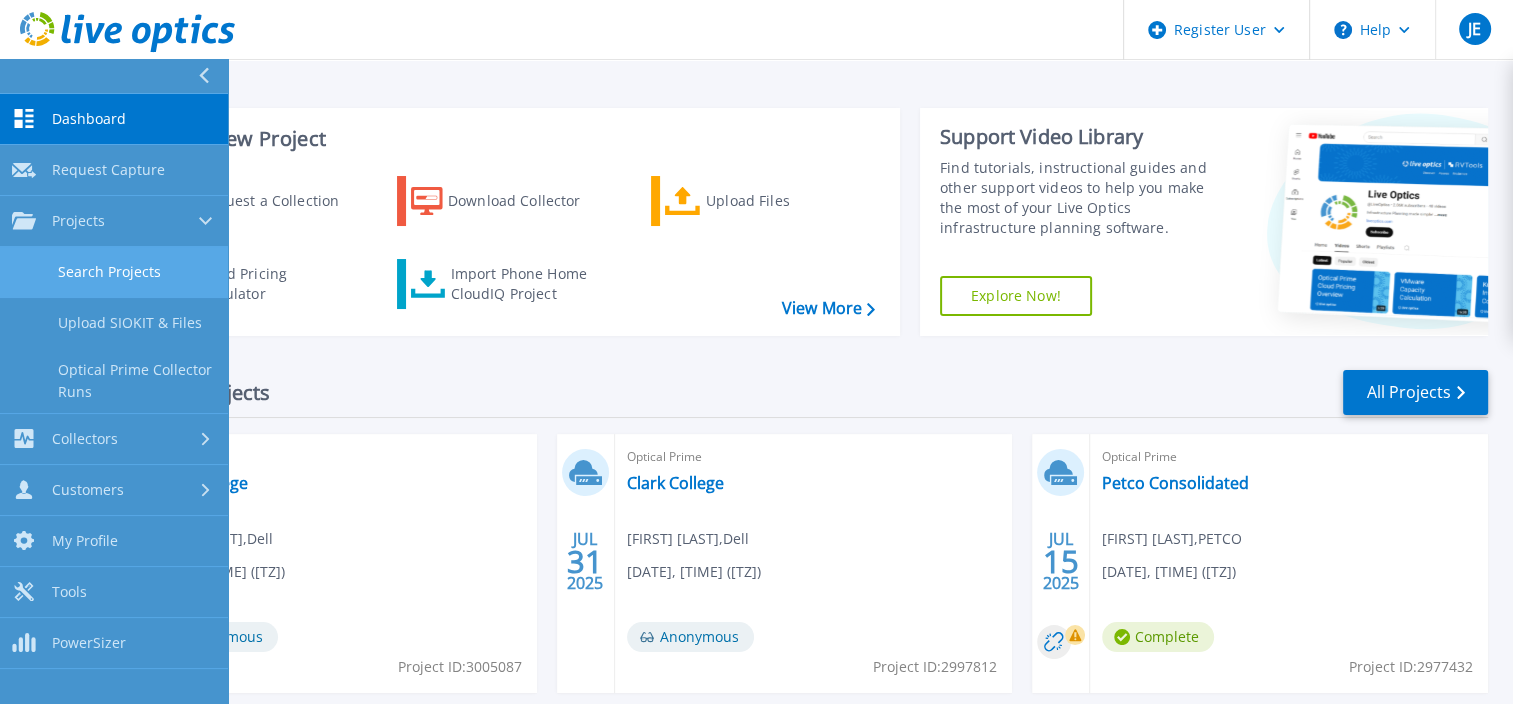 click on "Search Projects" at bounding box center [114, 272] 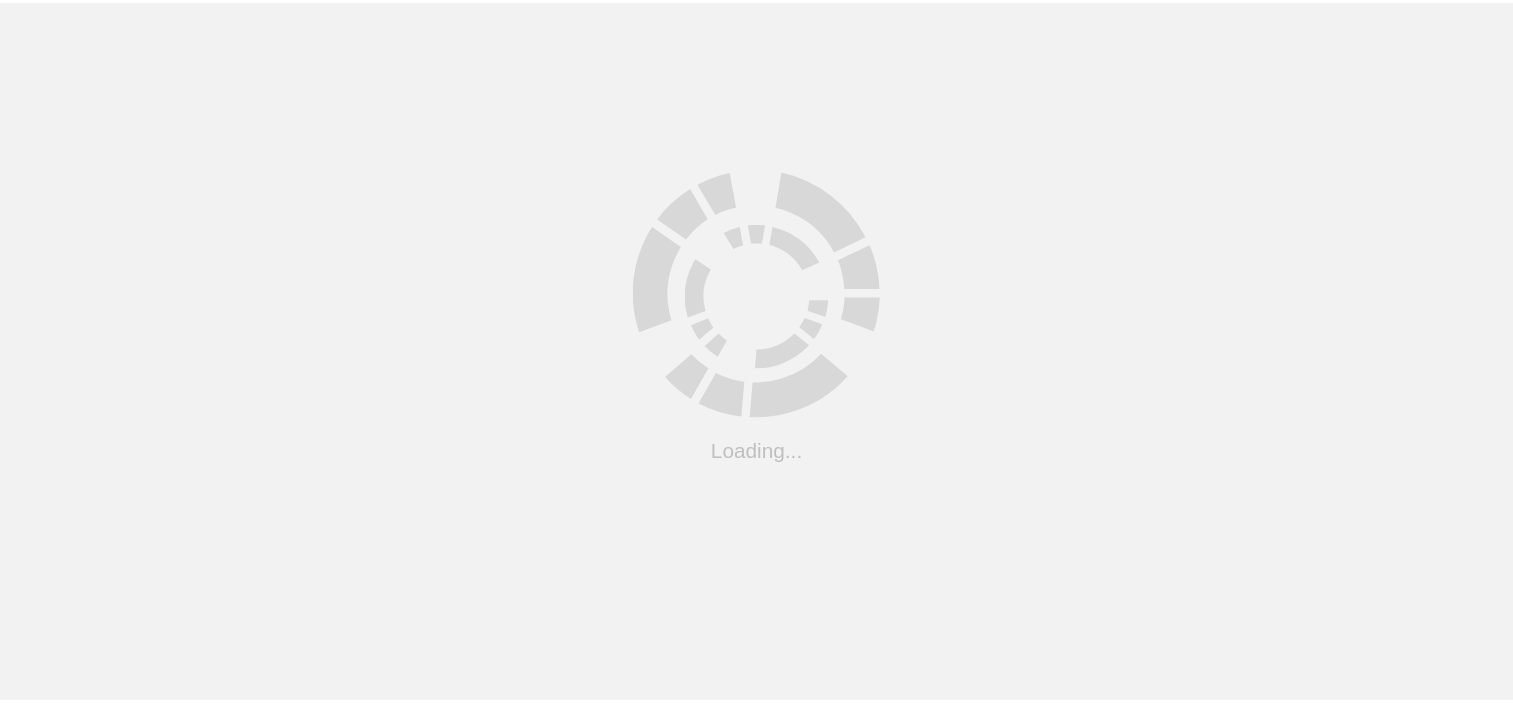 scroll, scrollTop: 0, scrollLeft: 0, axis: both 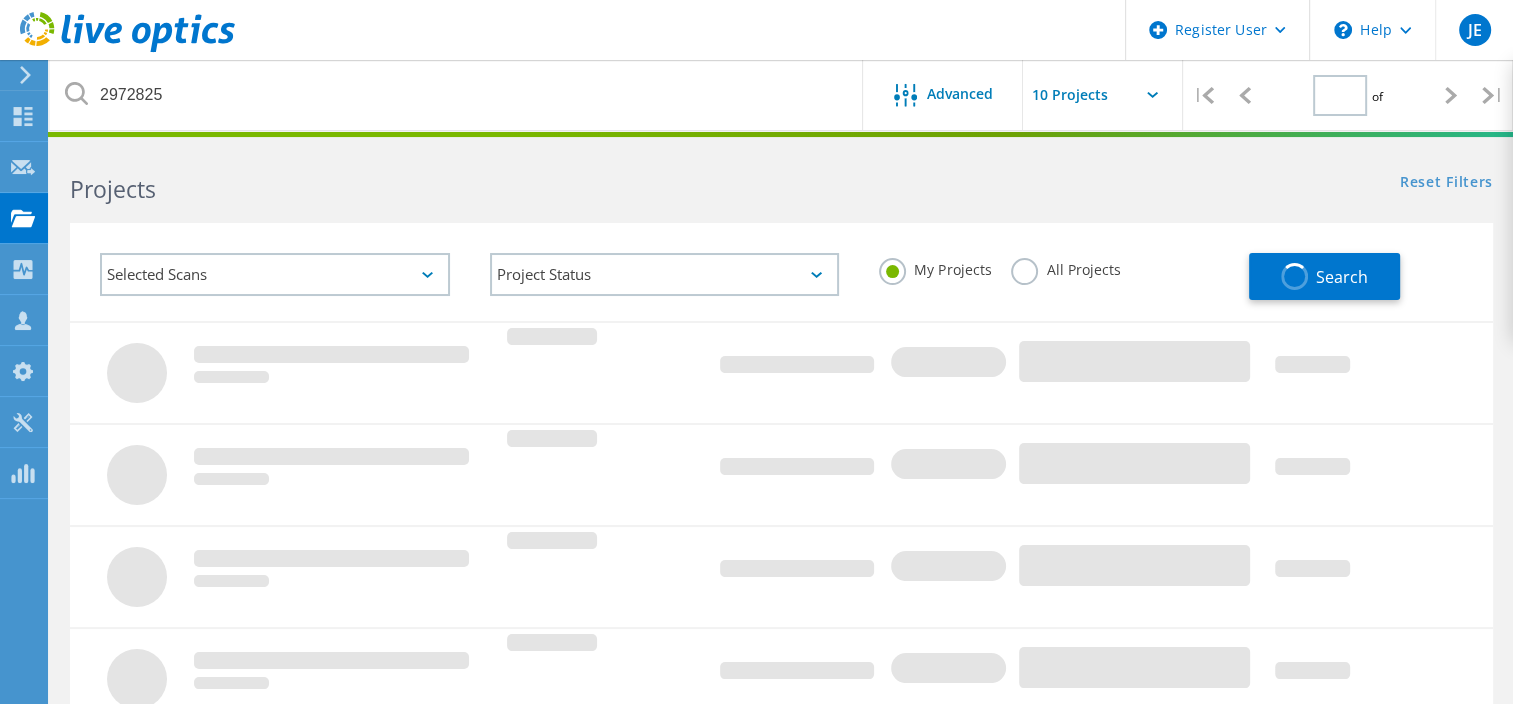 type on "1" 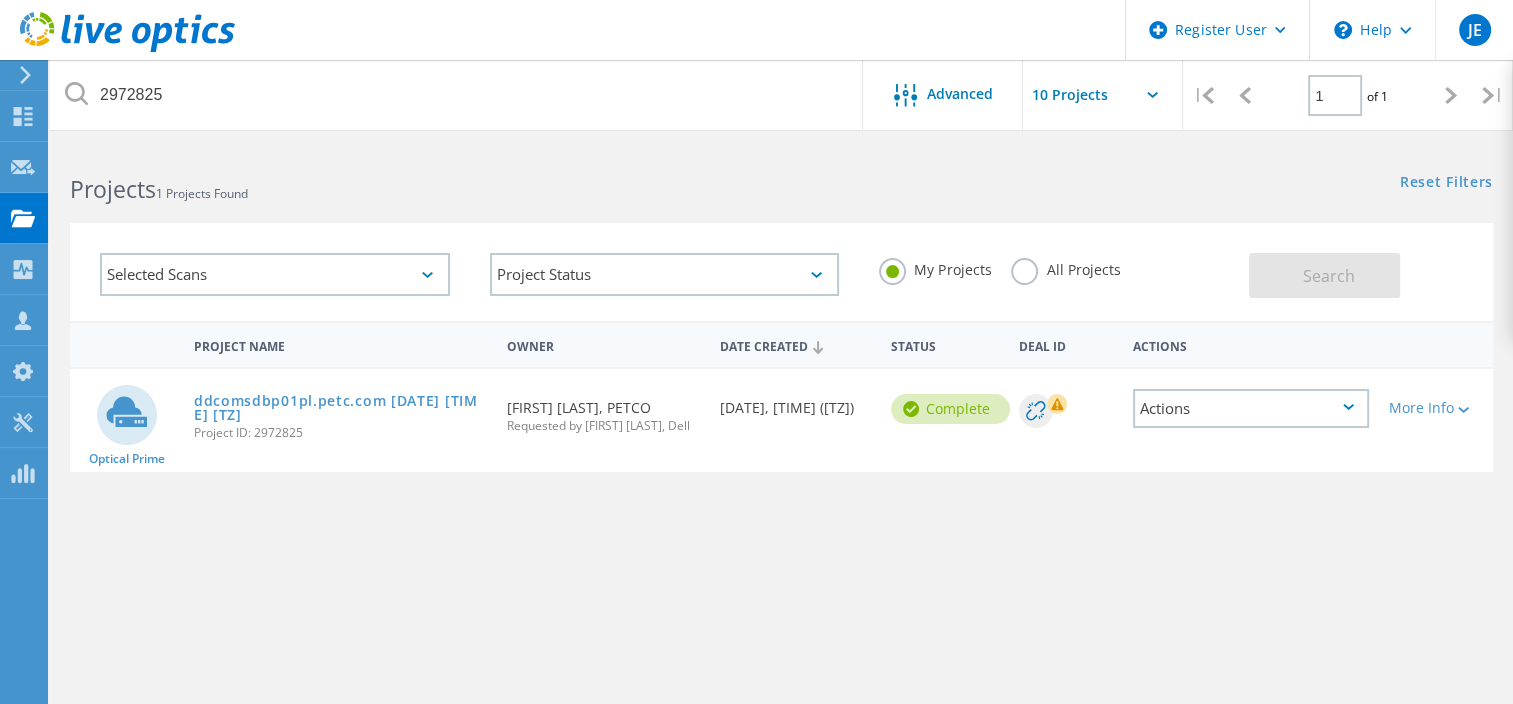 click on "Selected Scans" 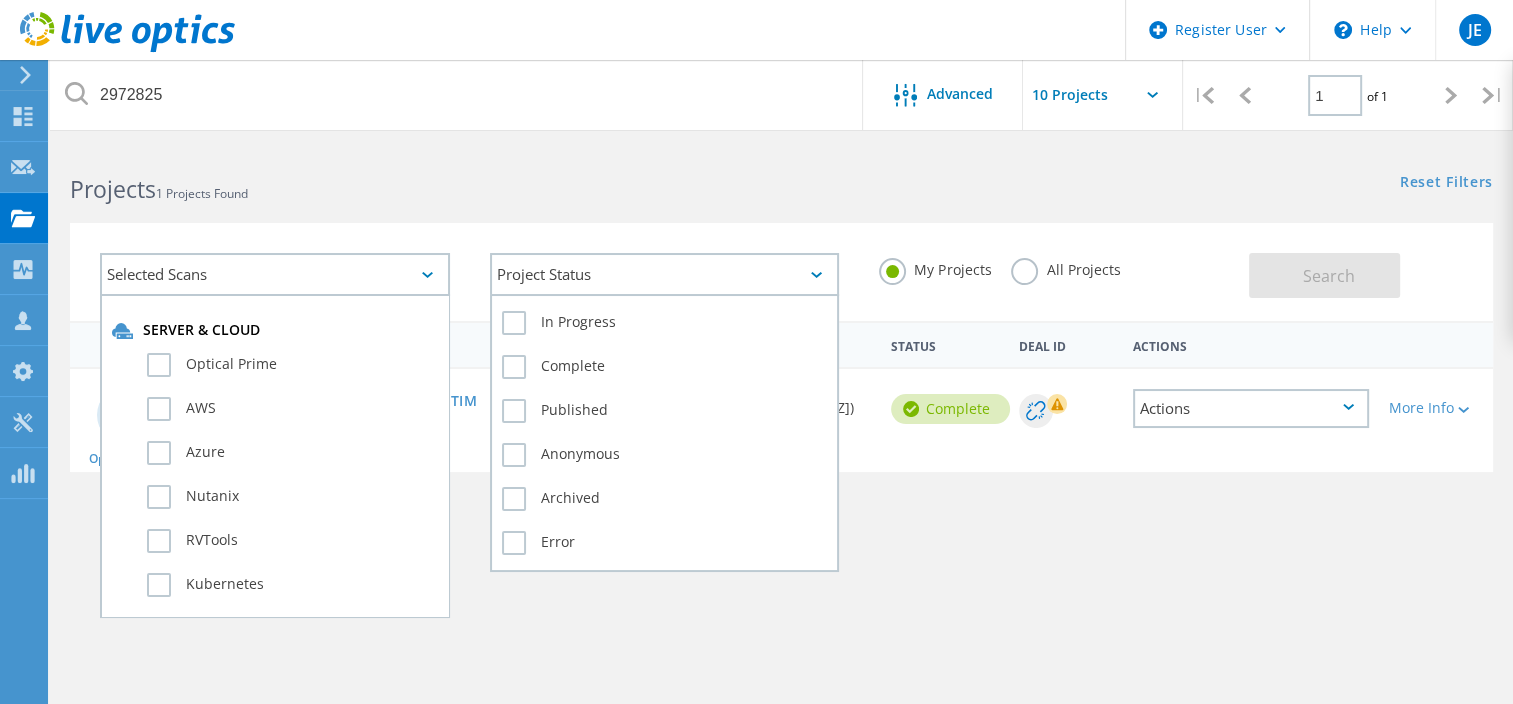 click on "Project Status" 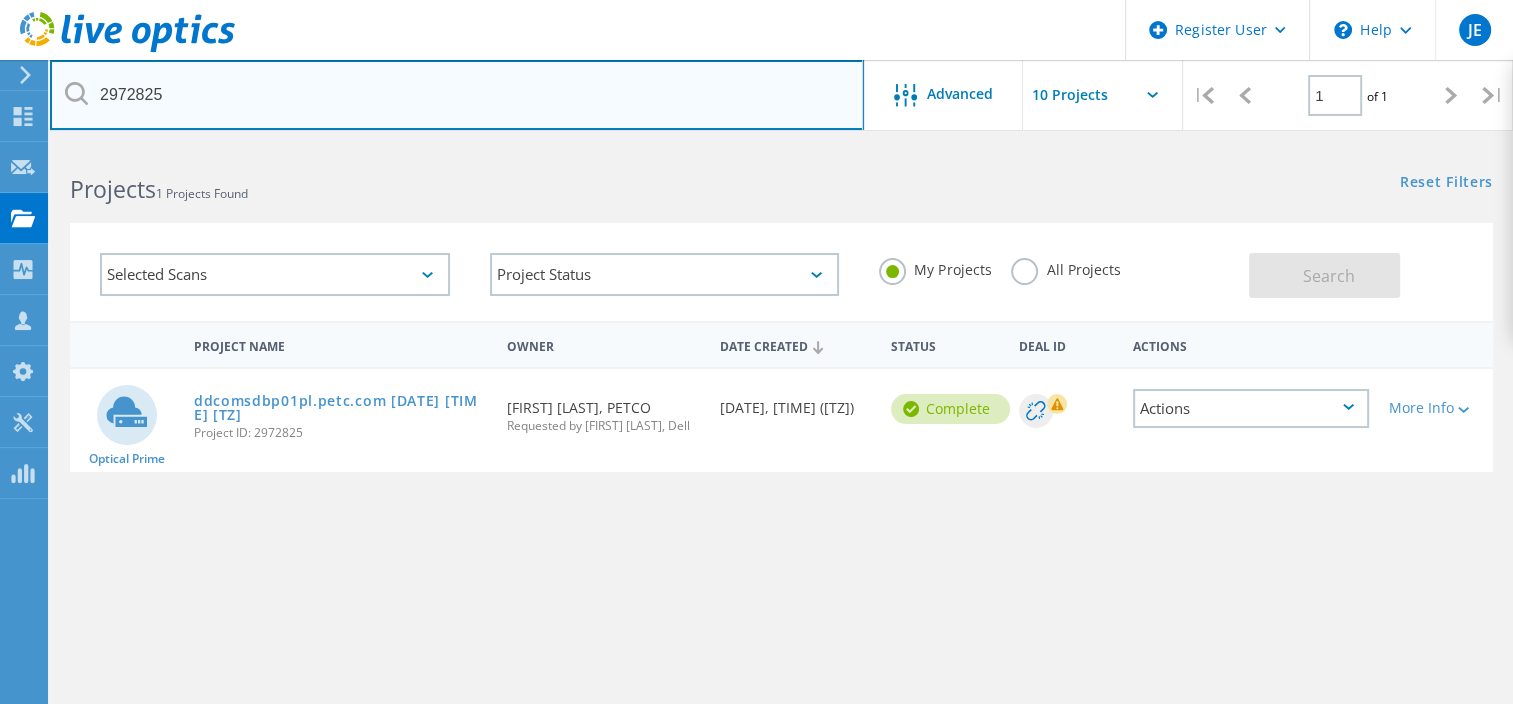click on "2972825" at bounding box center (457, 95) 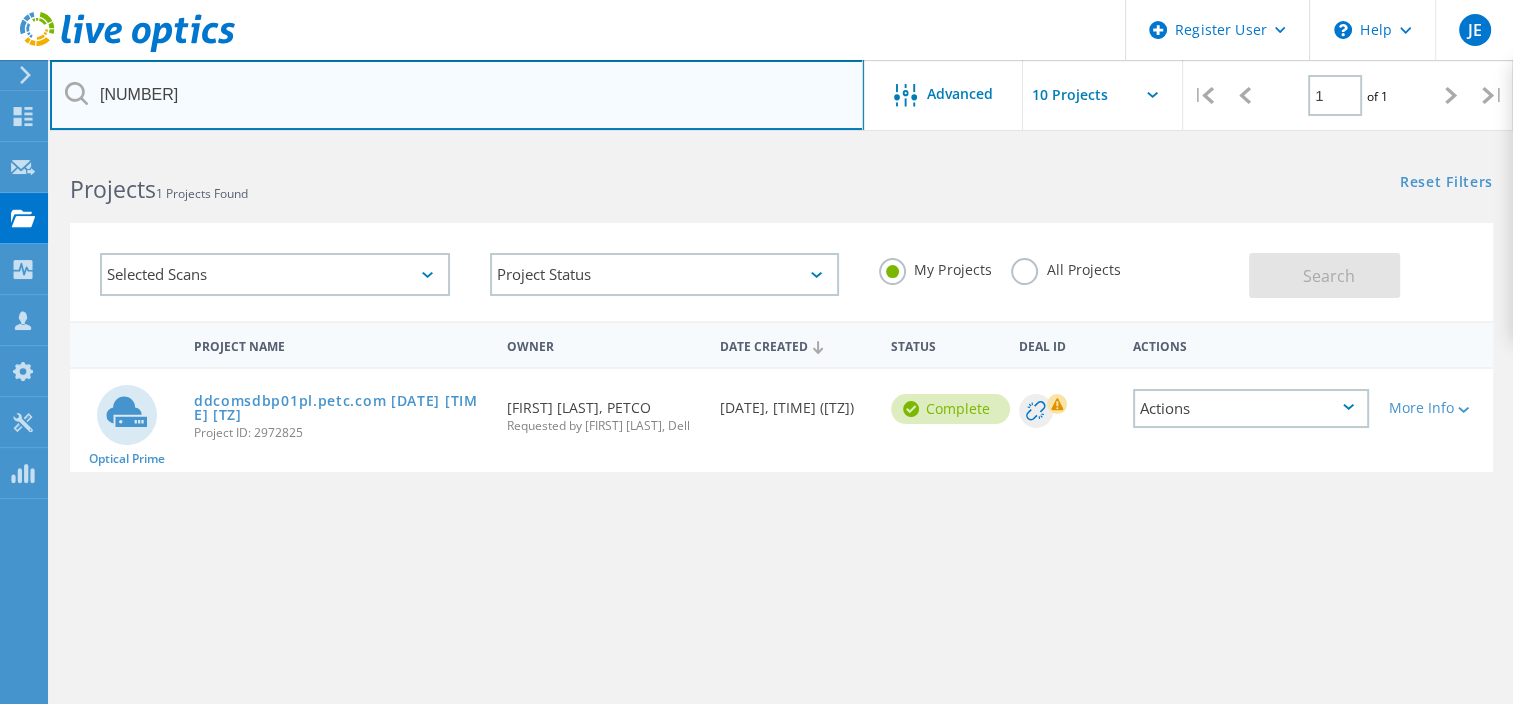 click on "2916270" at bounding box center (457, 95) 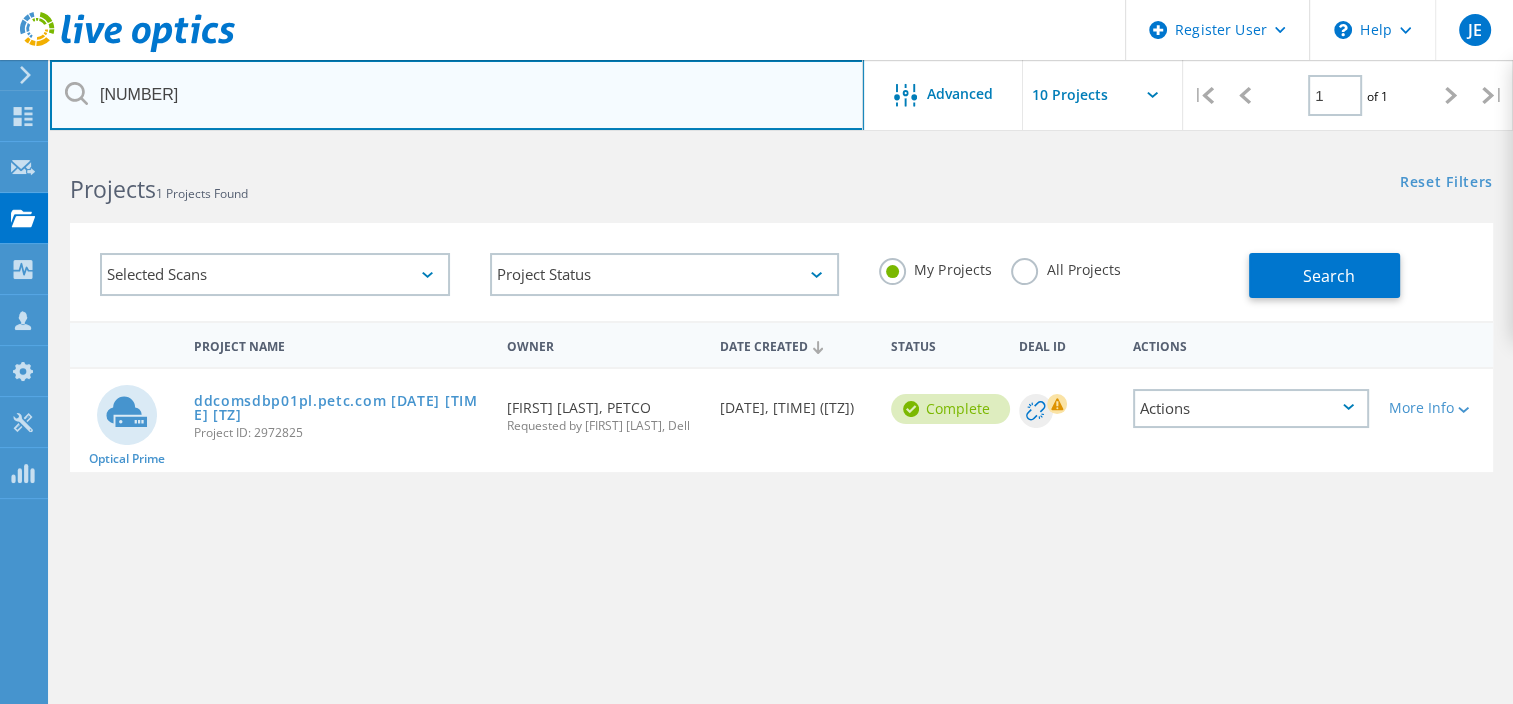 type on "2916270" 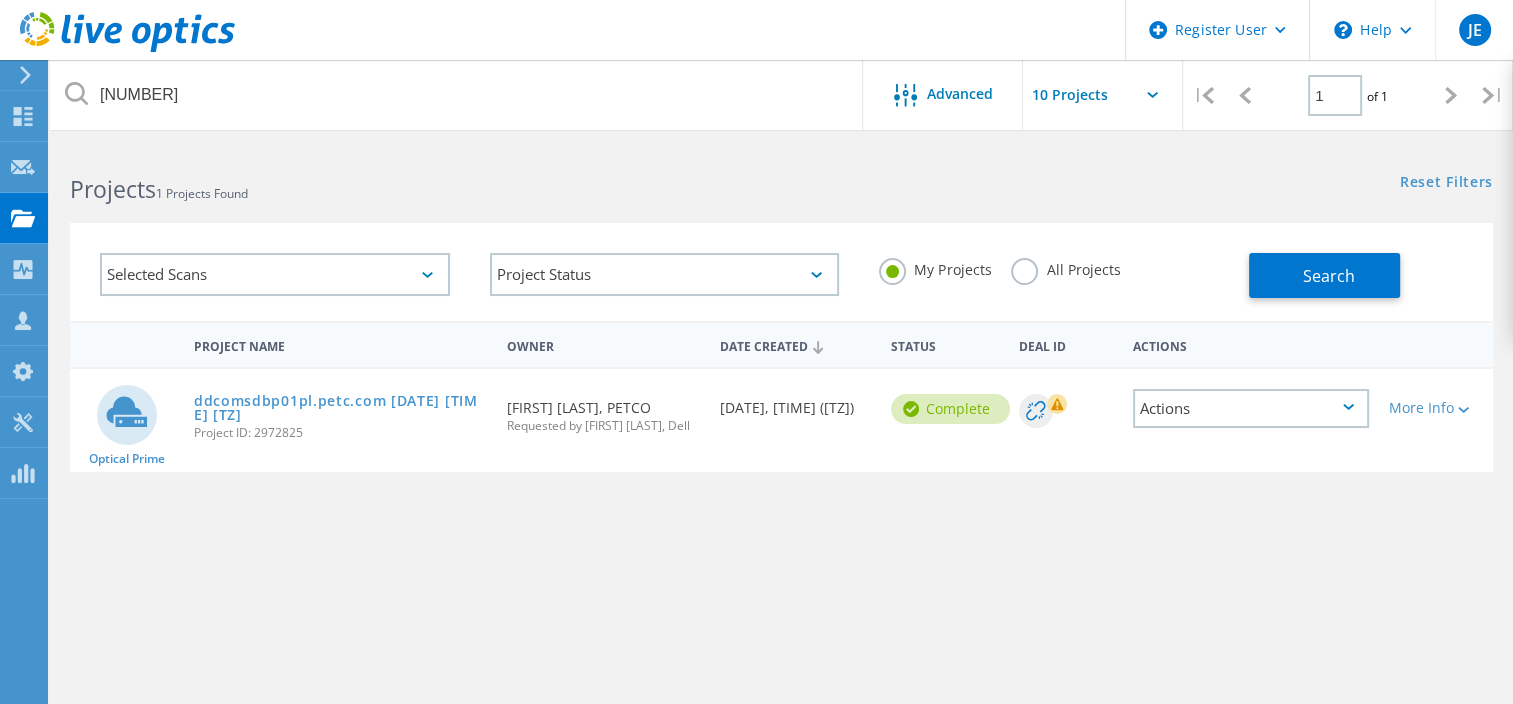 click on "All Projects" 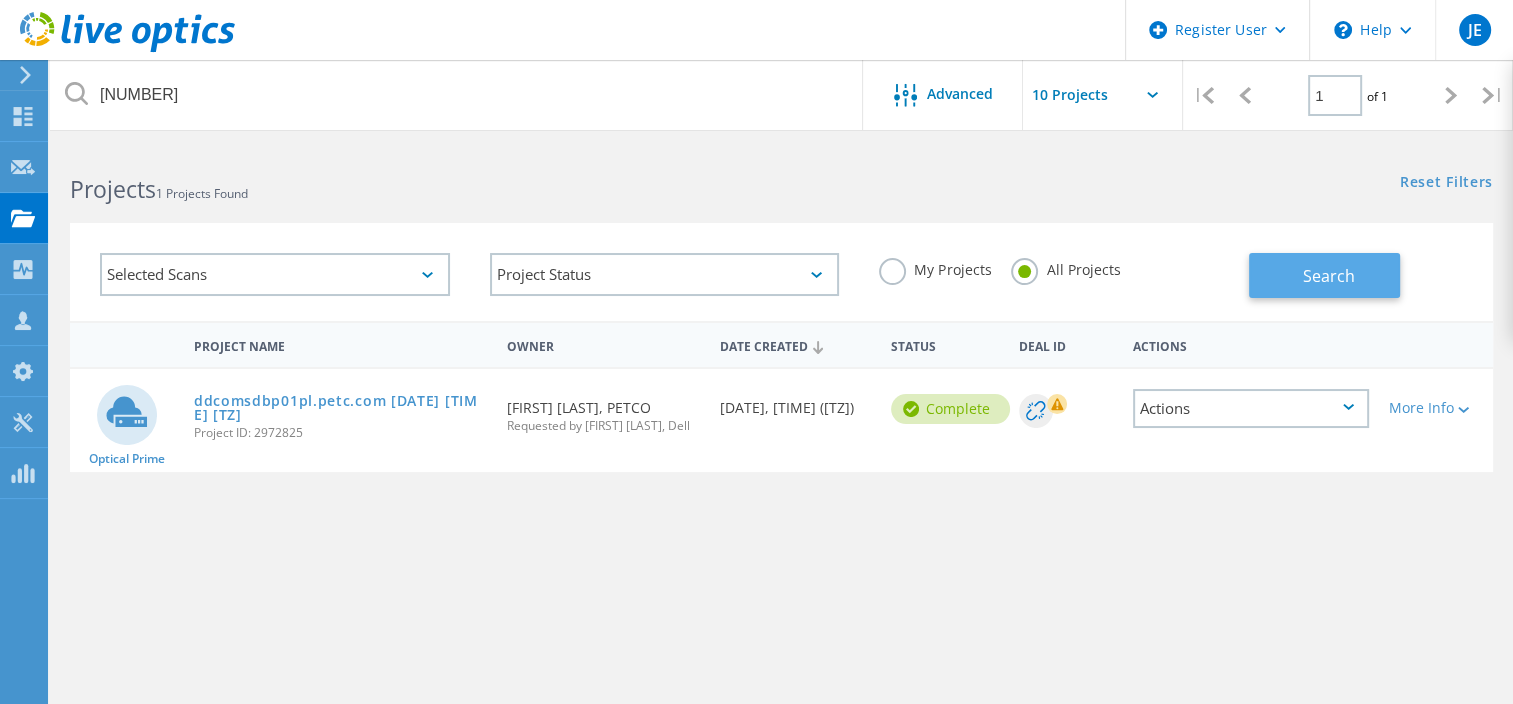 click on "Search" 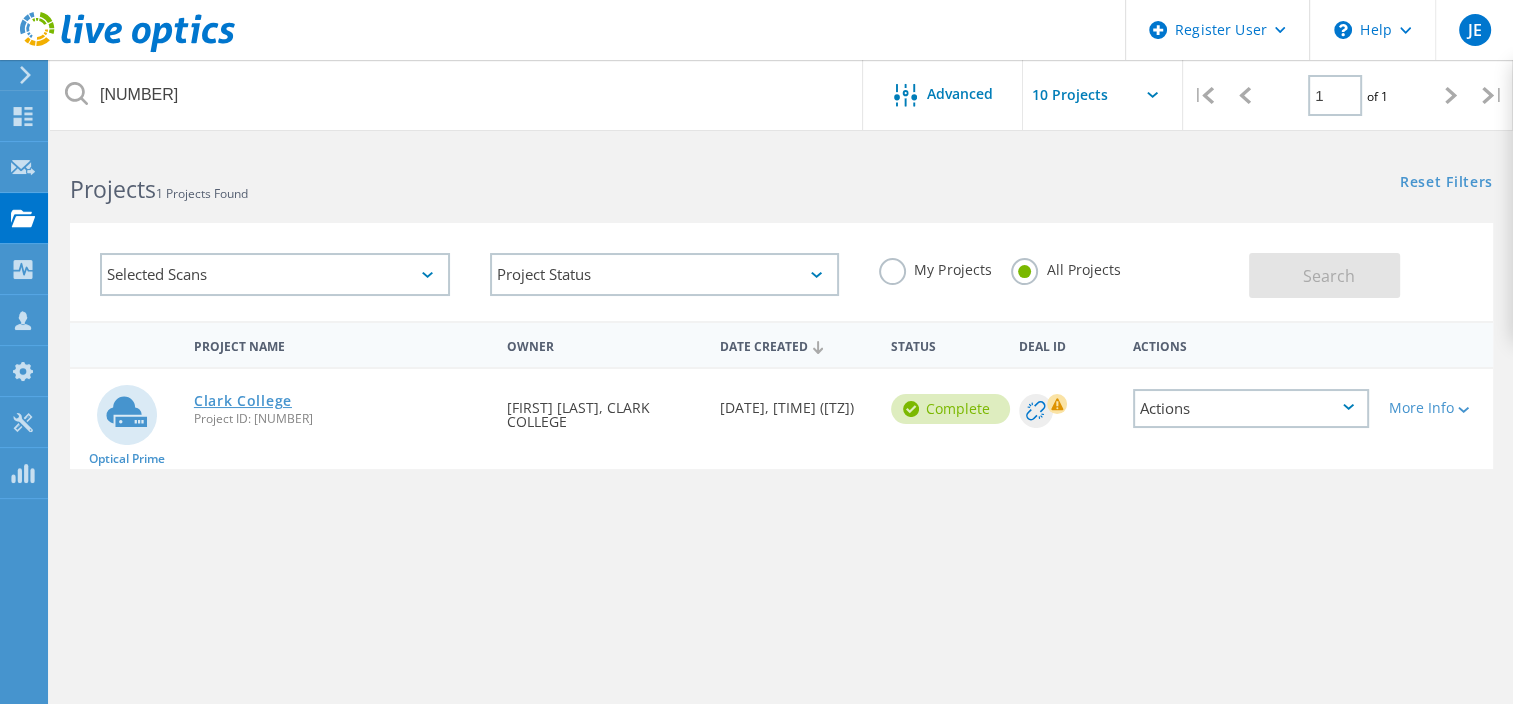 click on "Clark College" 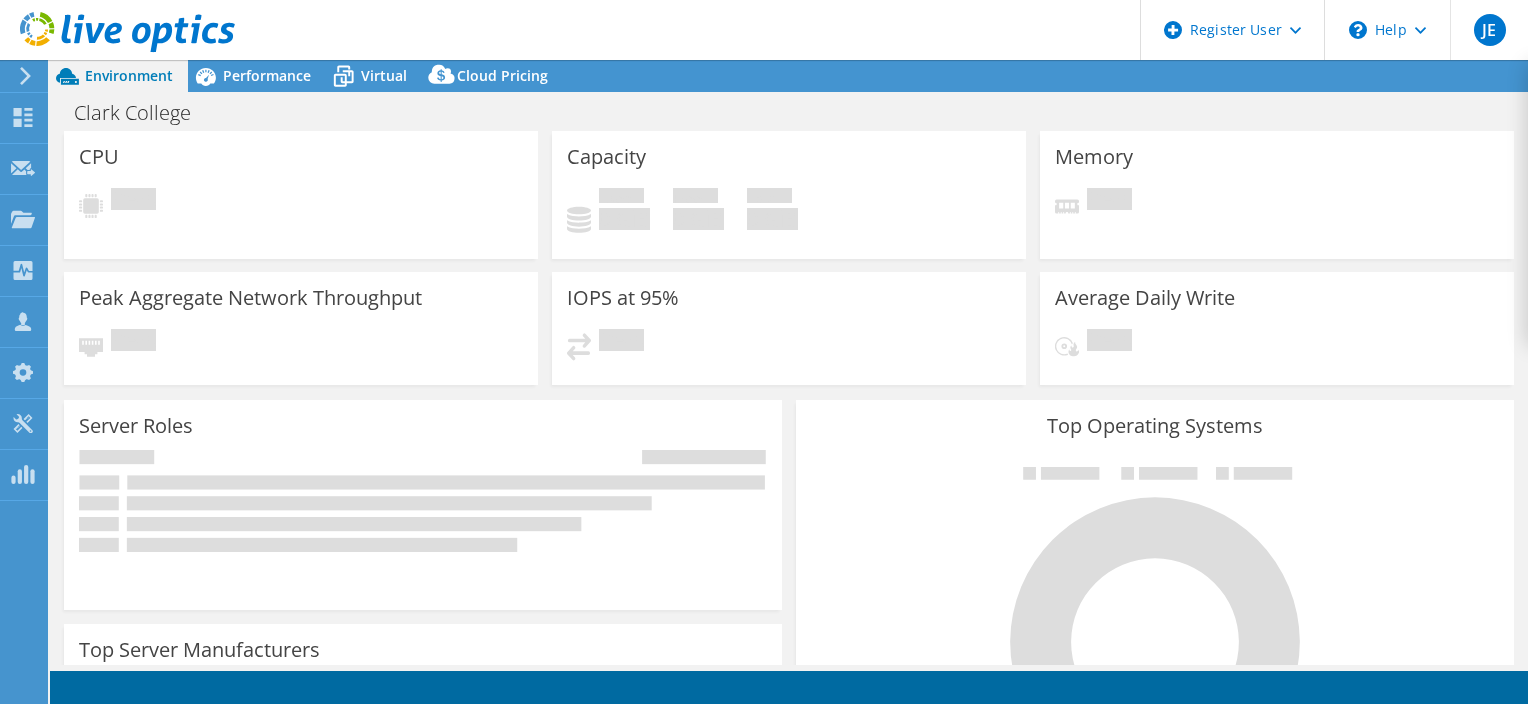 scroll, scrollTop: 0, scrollLeft: 0, axis: both 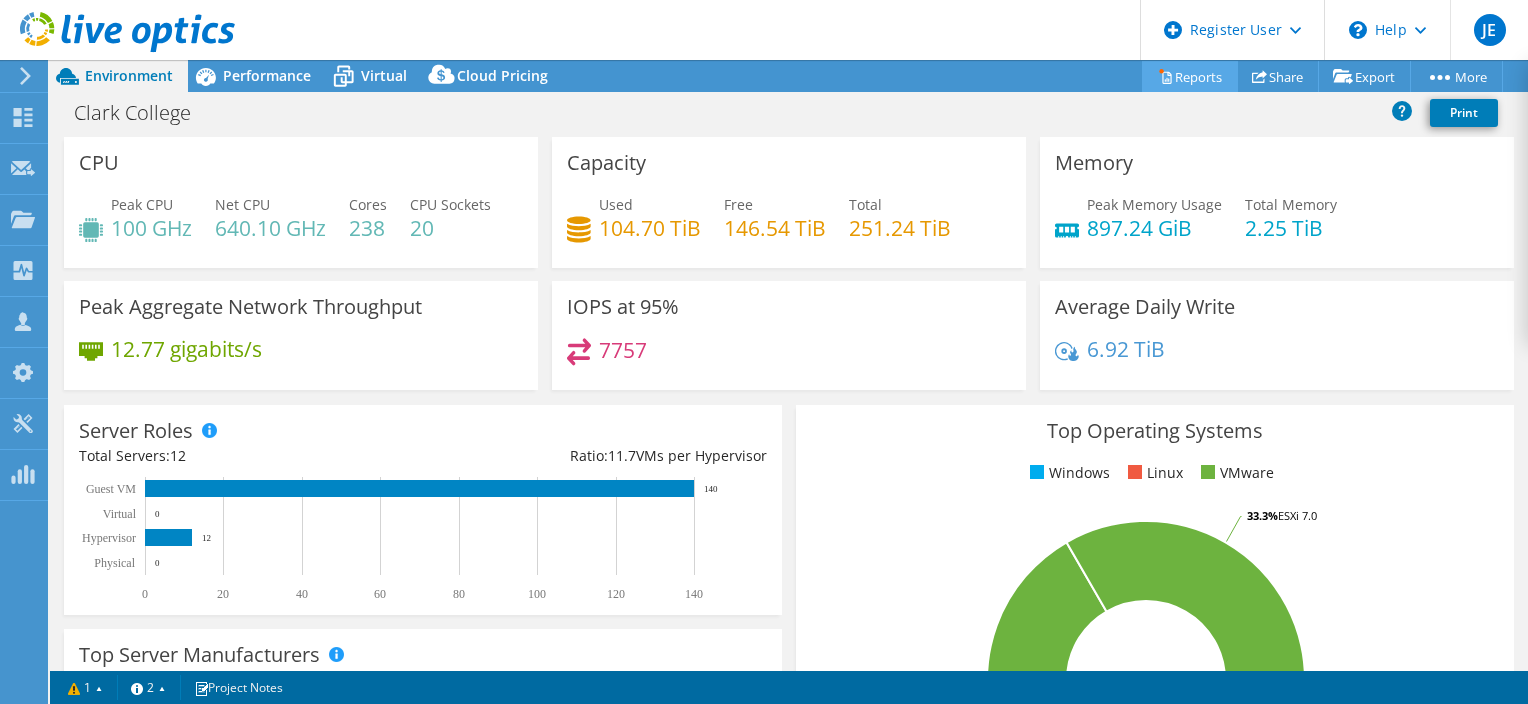 click on "Reports" at bounding box center (1190, 76) 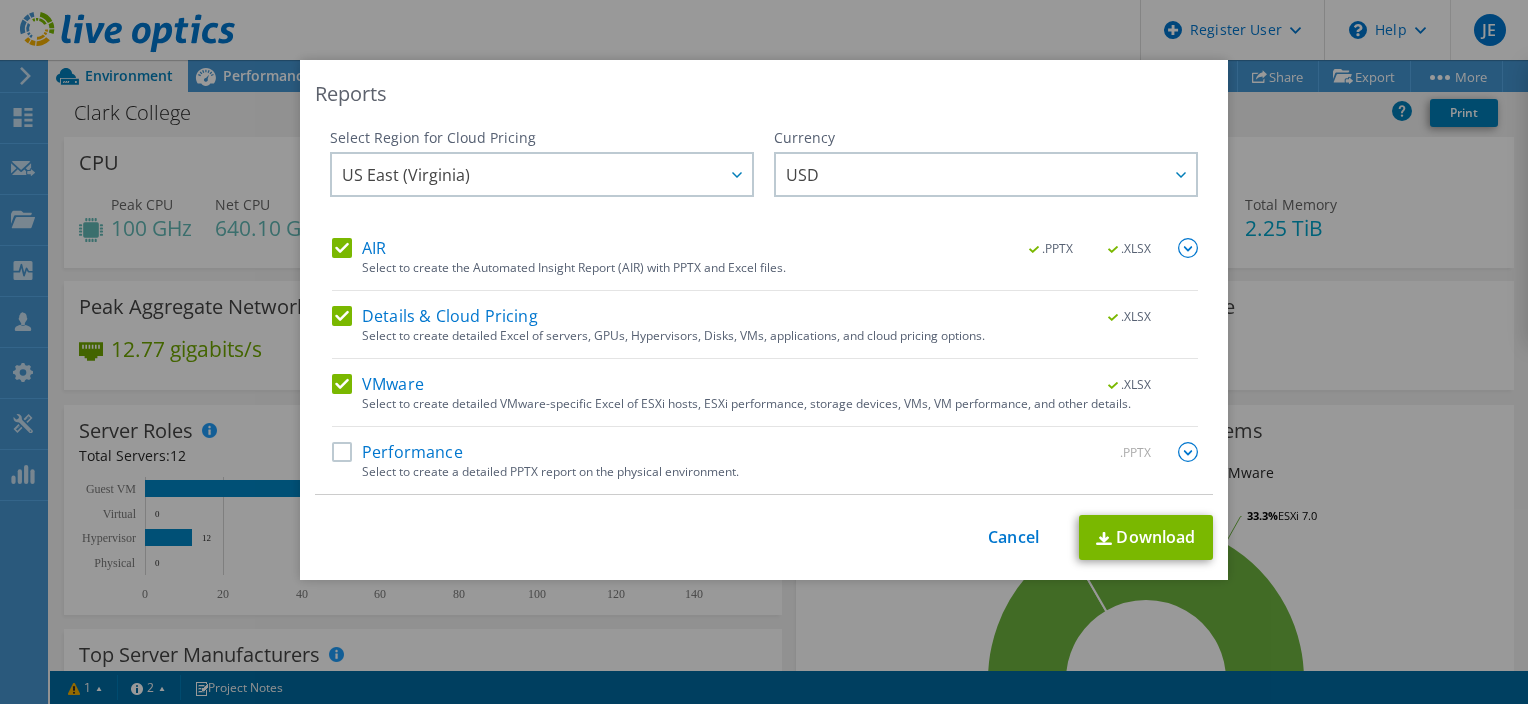 click on "Performance" at bounding box center [397, 452] 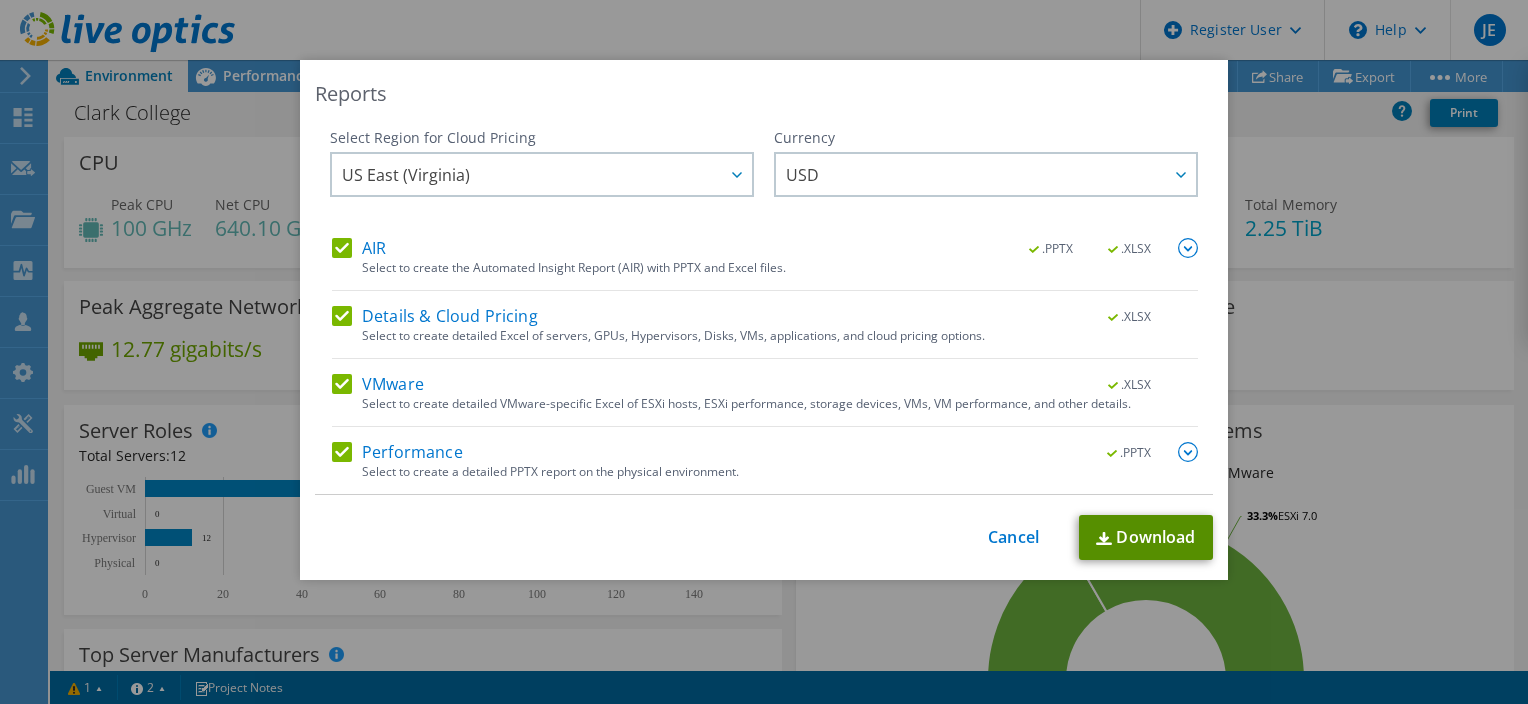 click on "Download" at bounding box center [1146, 537] 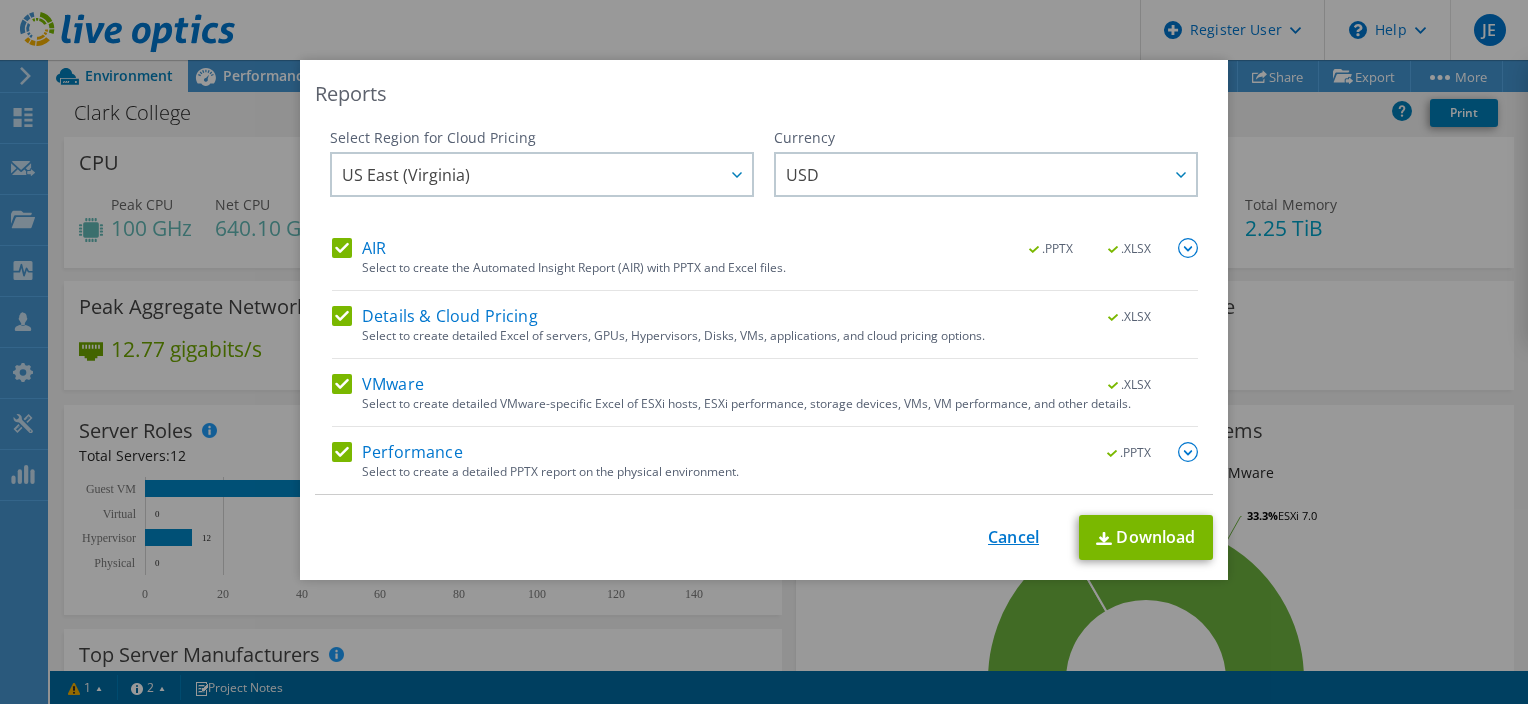 click on "Cancel" at bounding box center [1013, 537] 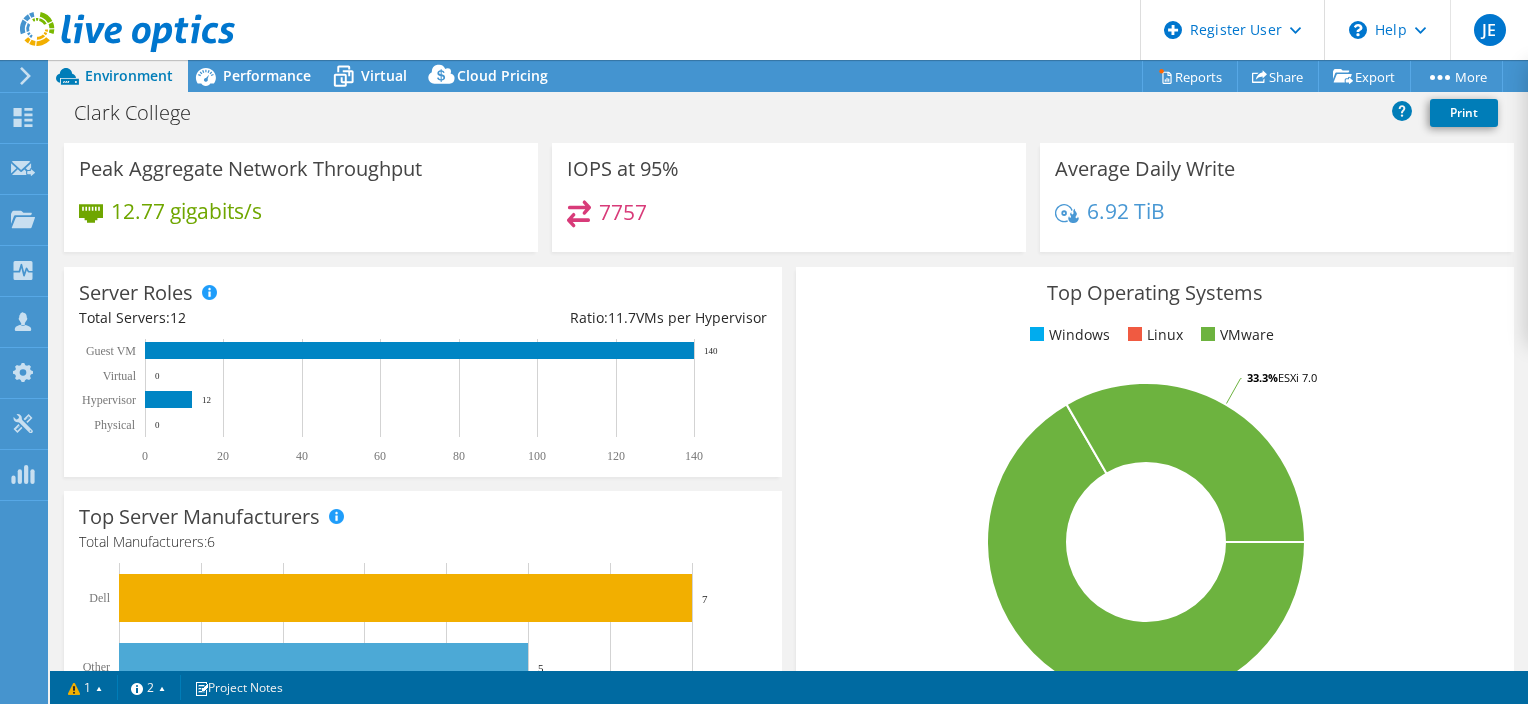 scroll, scrollTop: 0, scrollLeft: 0, axis: both 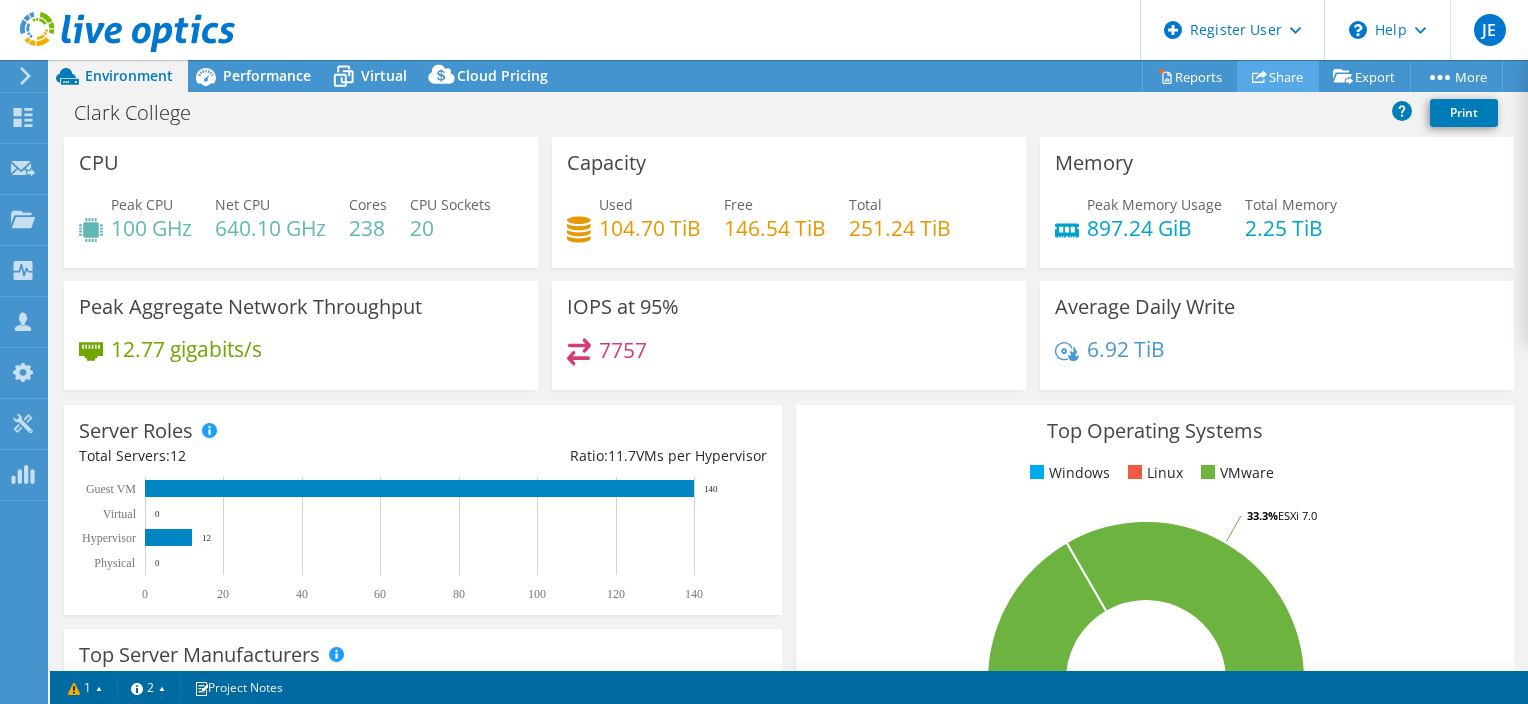 click on "Share" at bounding box center [1278, 76] 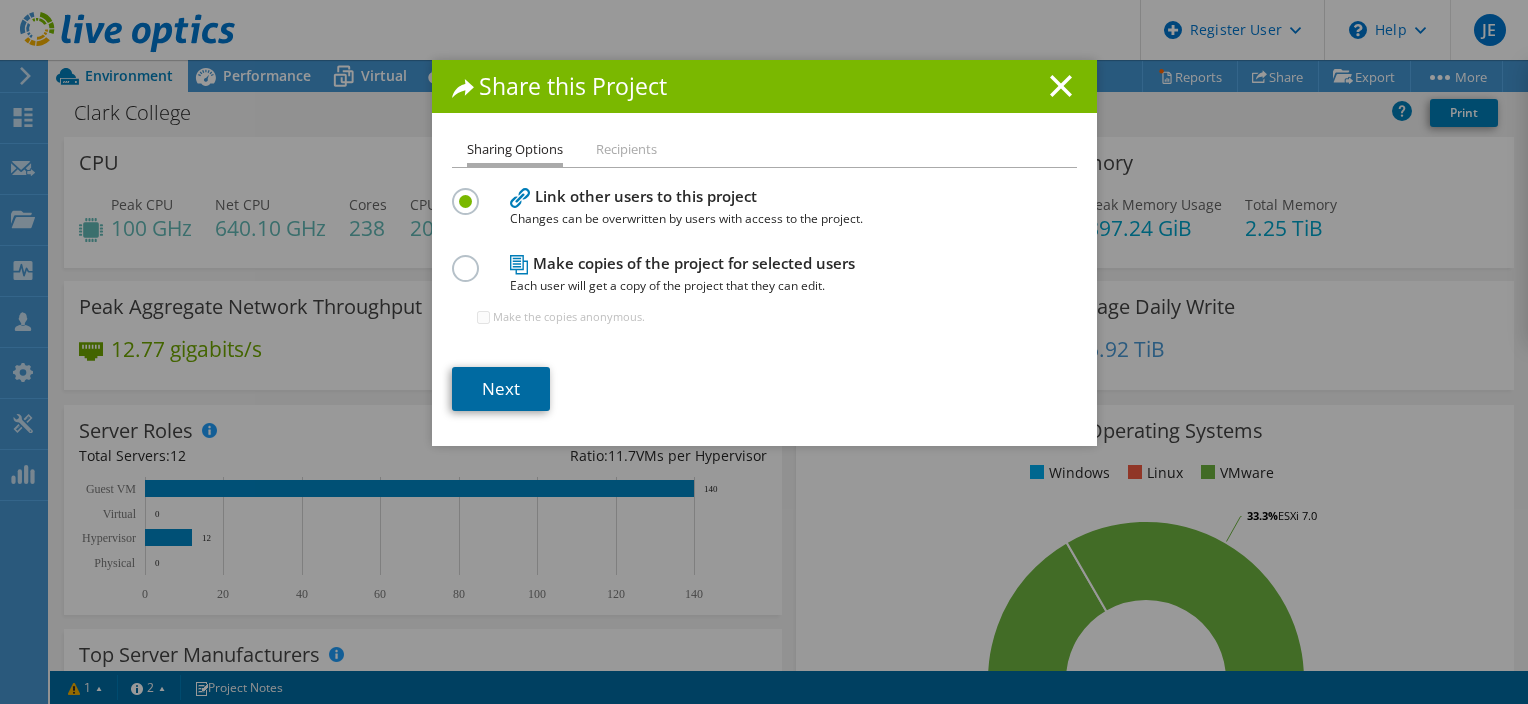 click on "Next" at bounding box center [501, 389] 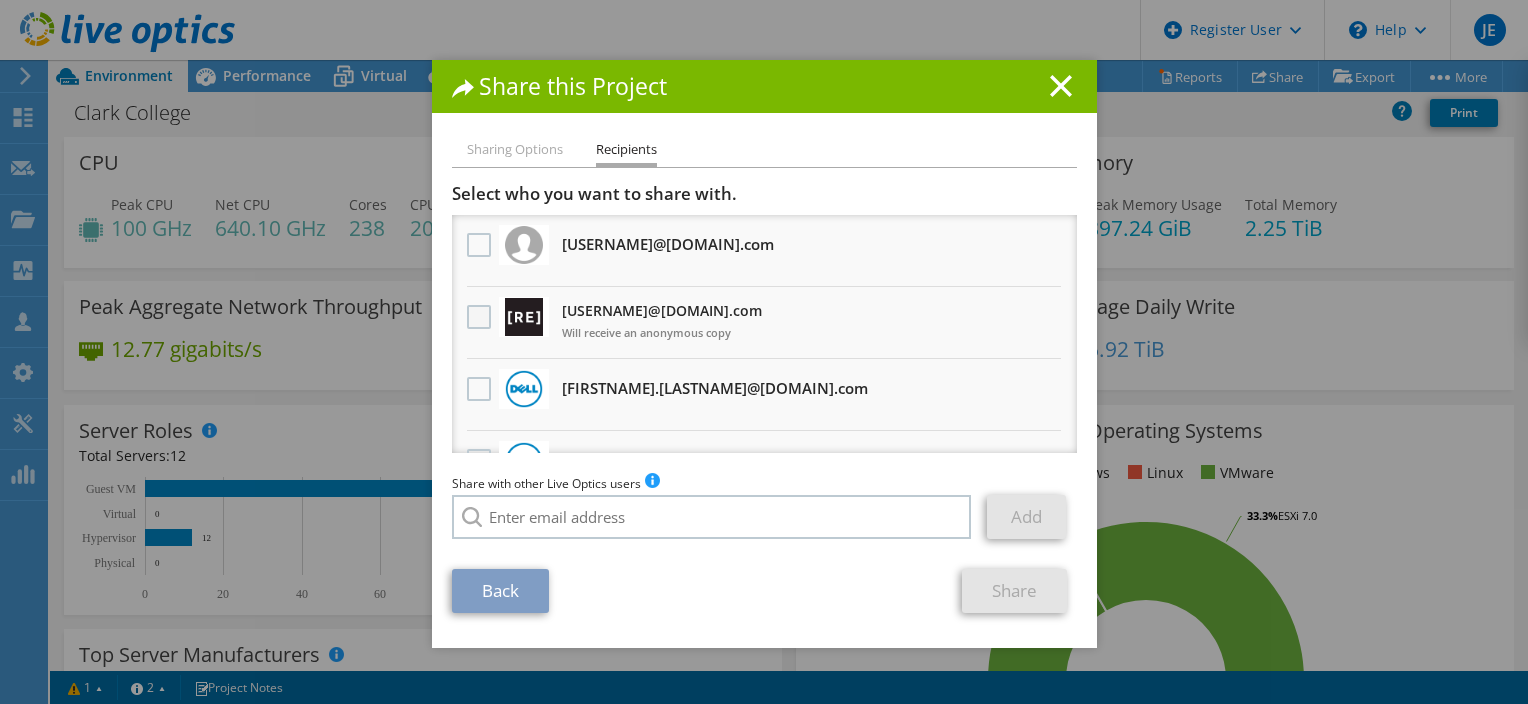 click at bounding box center (481, 317) 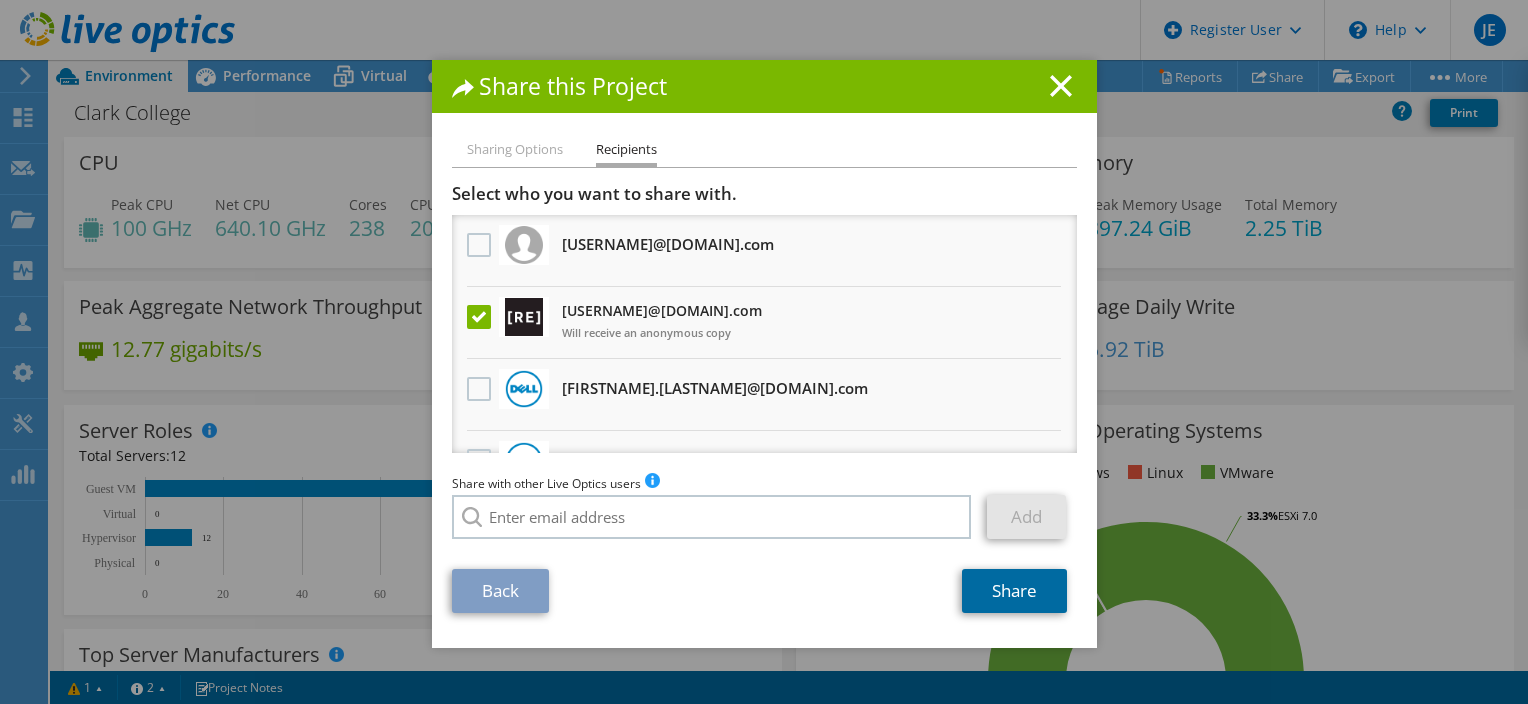click on "Share" at bounding box center [1014, 591] 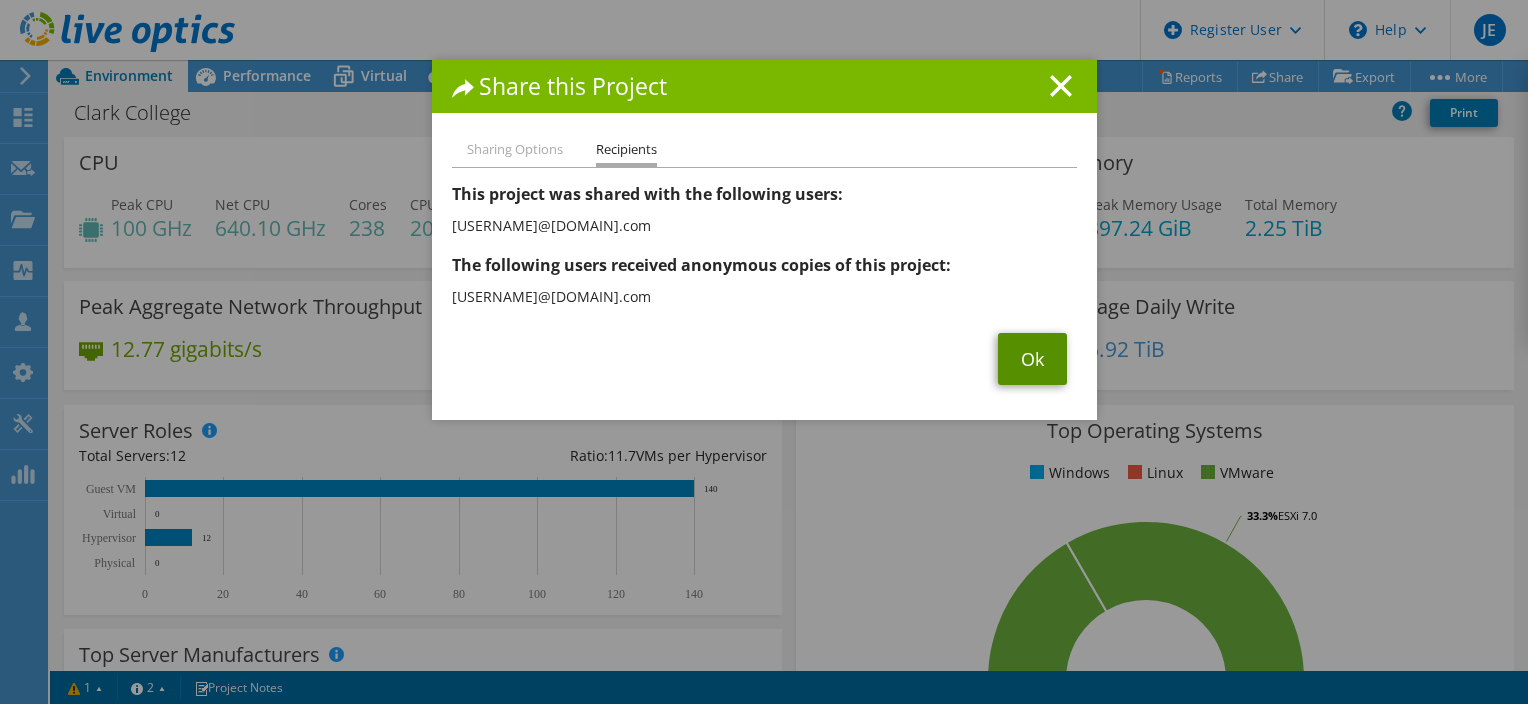 click on "Ok" at bounding box center (1032, 359) 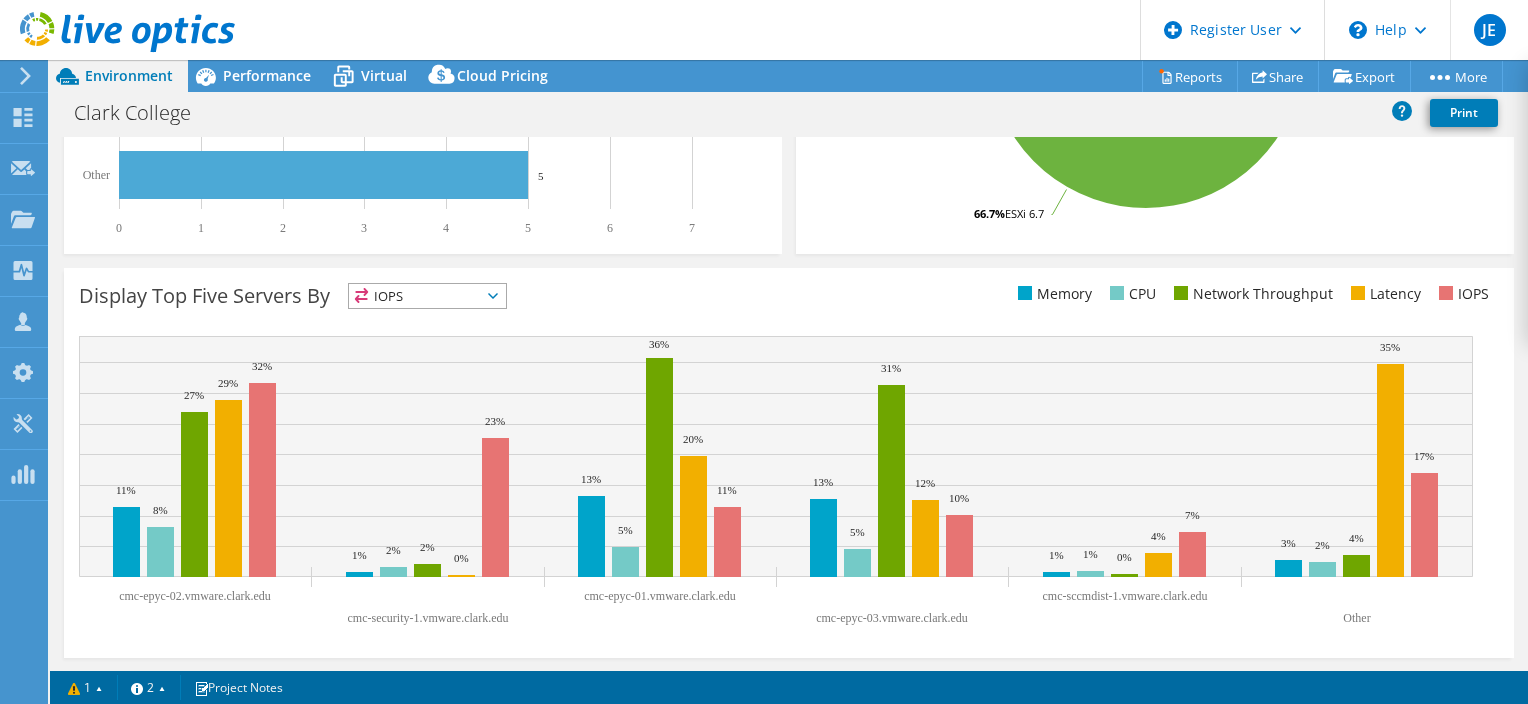 scroll, scrollTop: 0, scrollLeft: 0, axis: both 